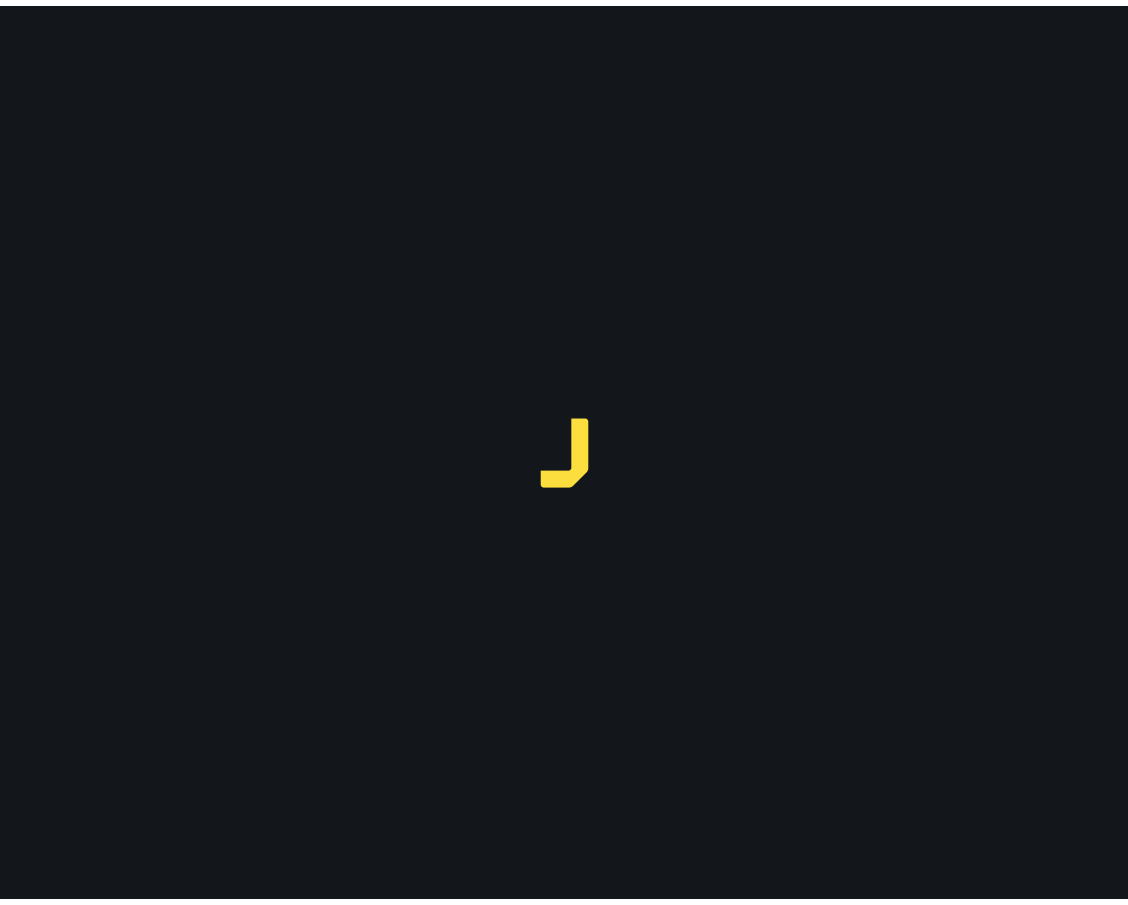 scroll, scrollTop: 0, scrollLeft: 0, axis: both 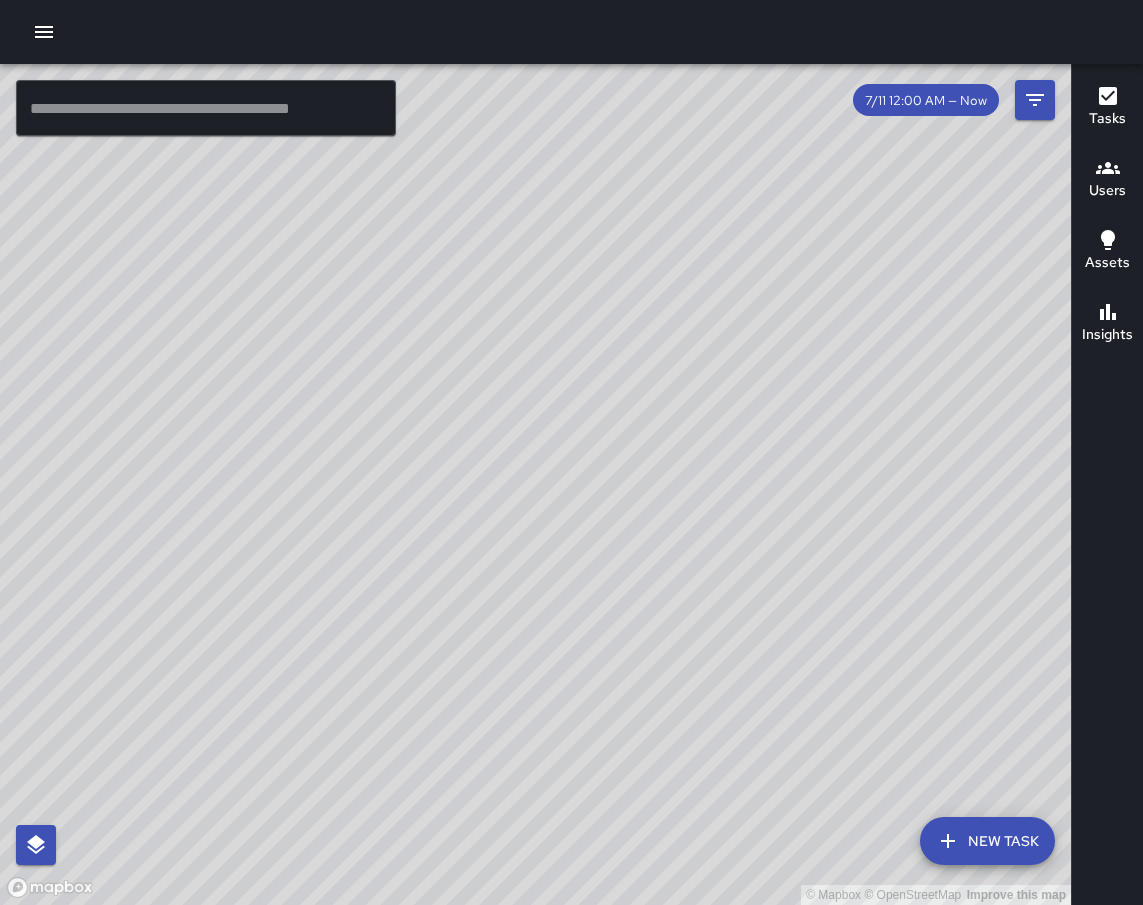 click 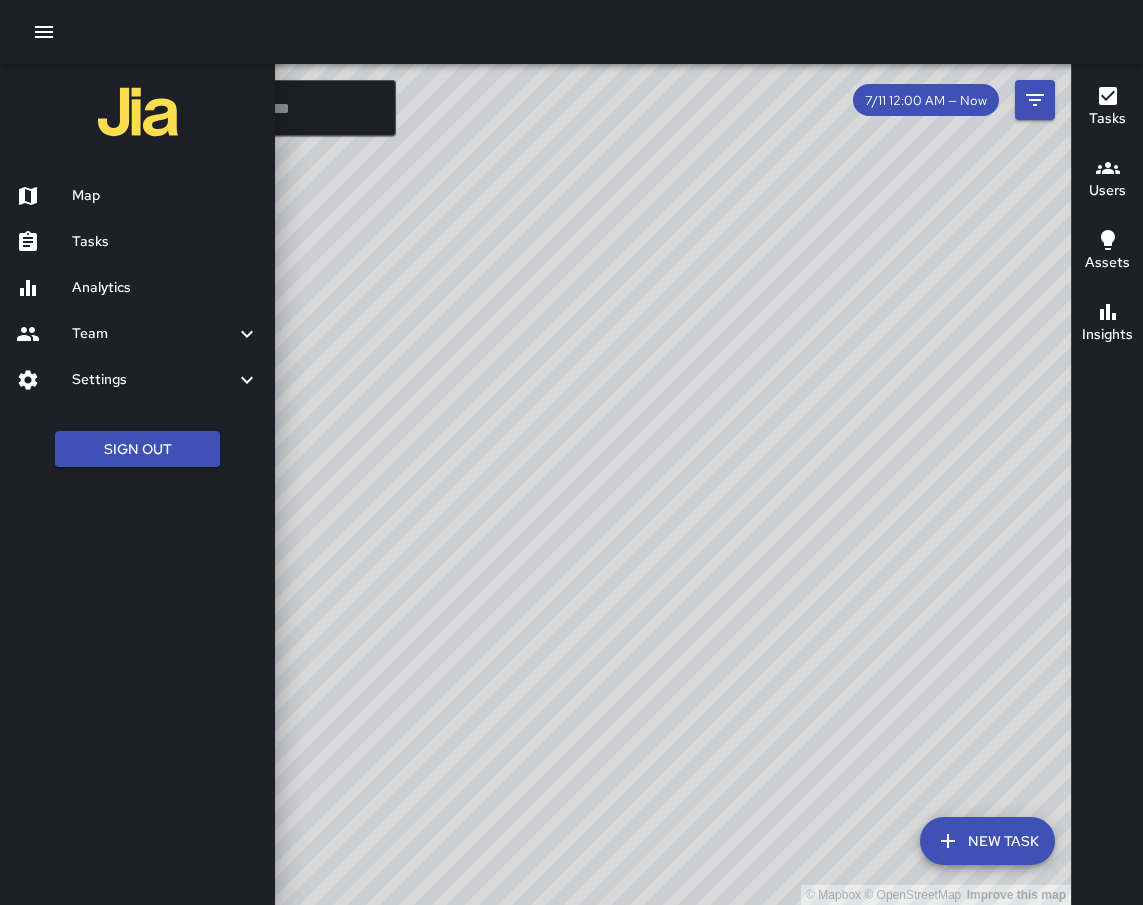 click on "Tasks" at bounding box center [165, 242] 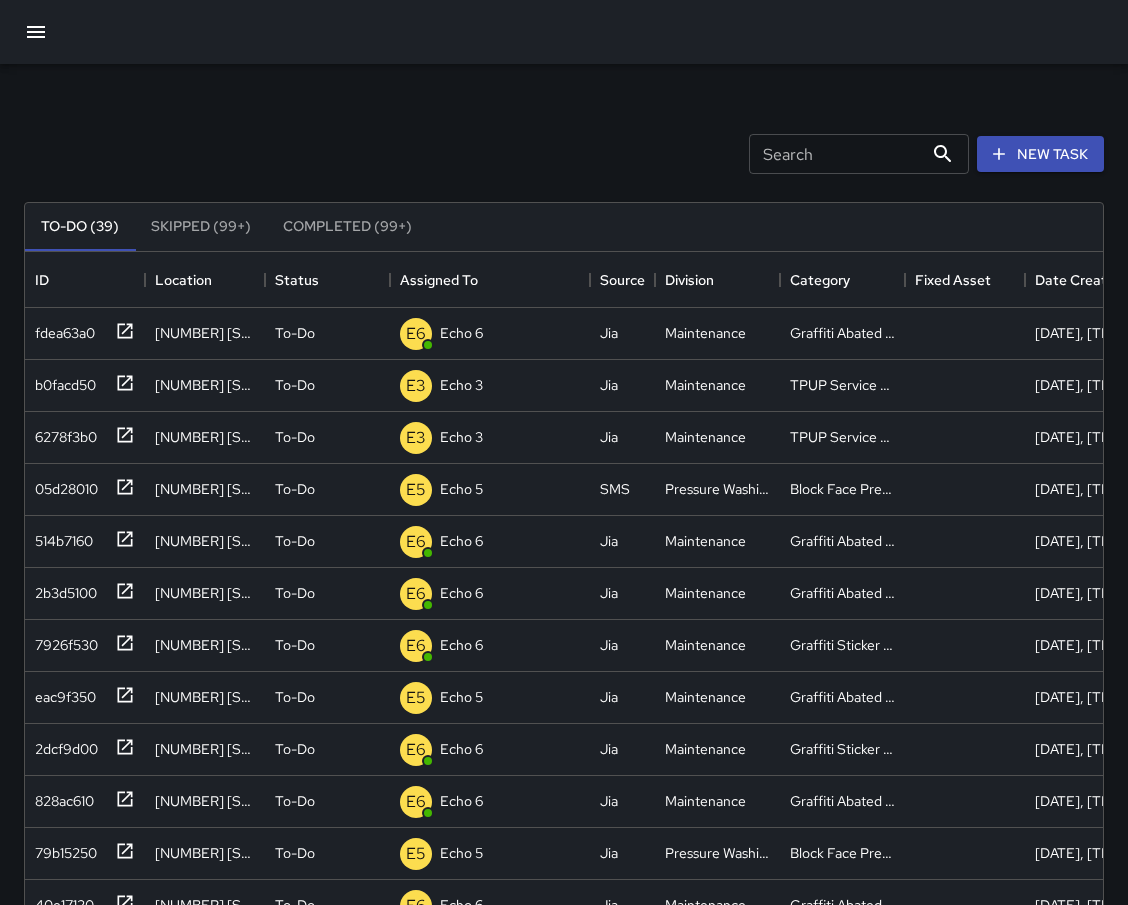 scroll, scrollTop: 16, scrollLeft: 16, axis: both 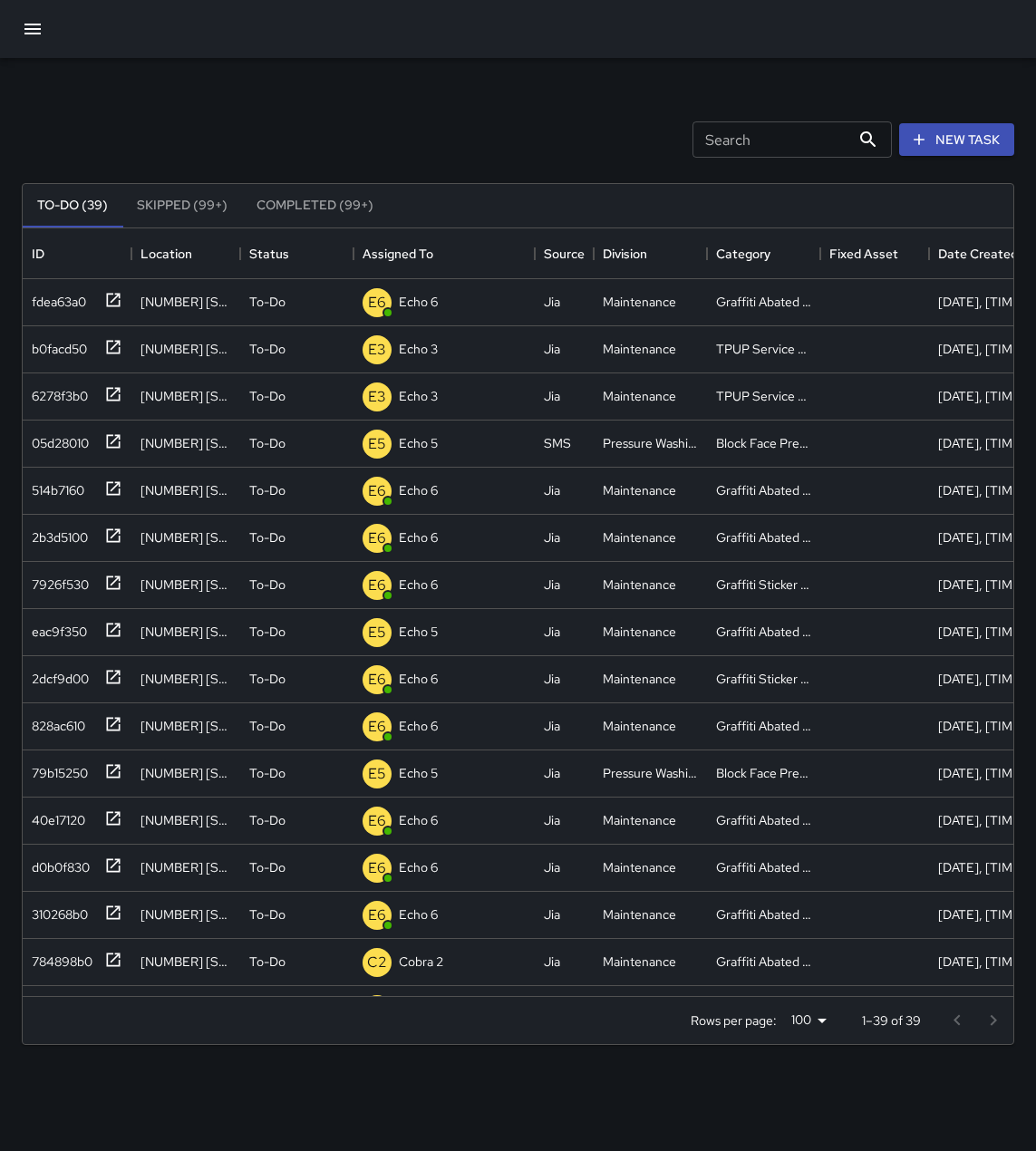 click on "Search" at bounding box center [771, 140] 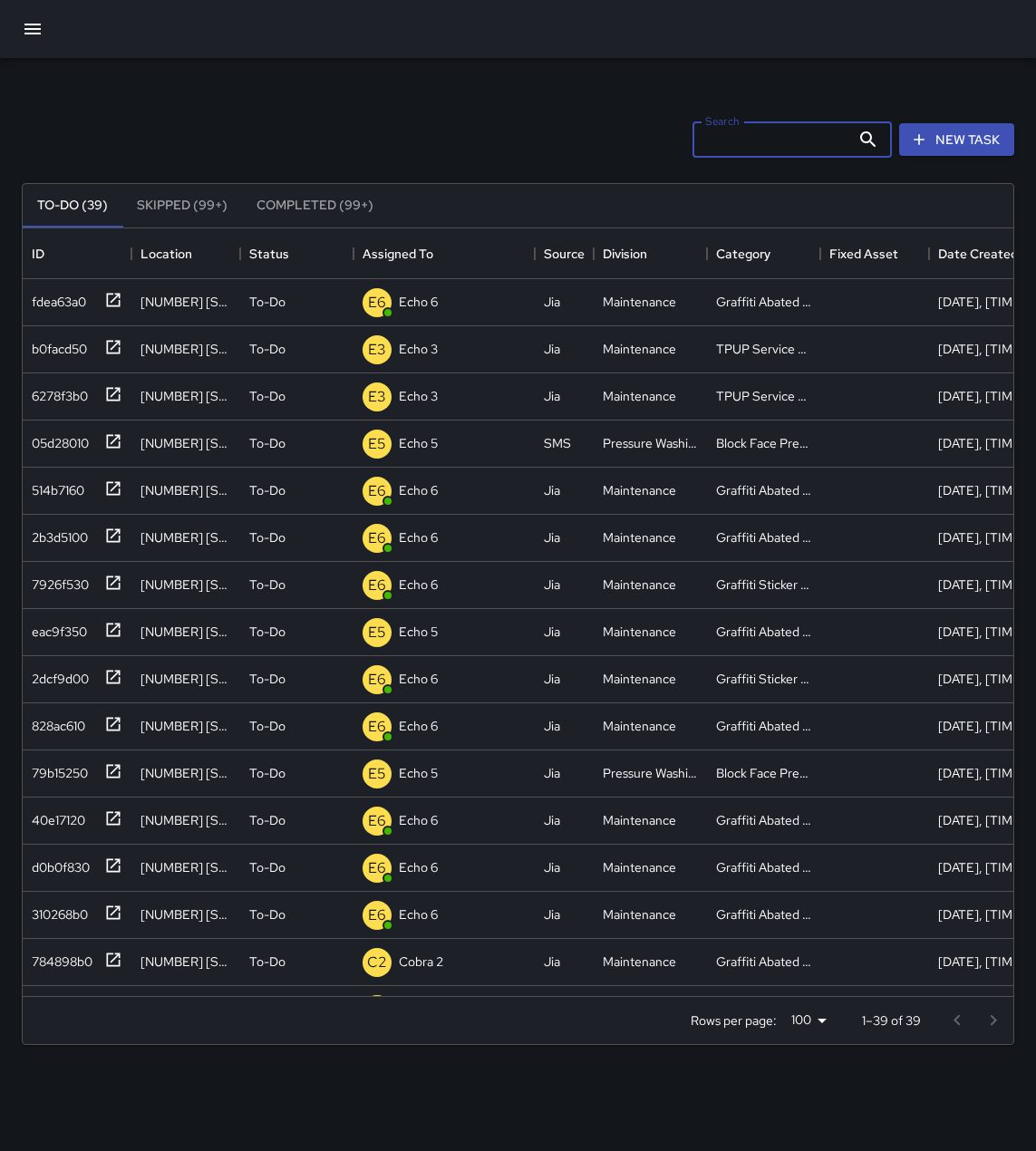 click on "Search" at bounding box center (771, 140) 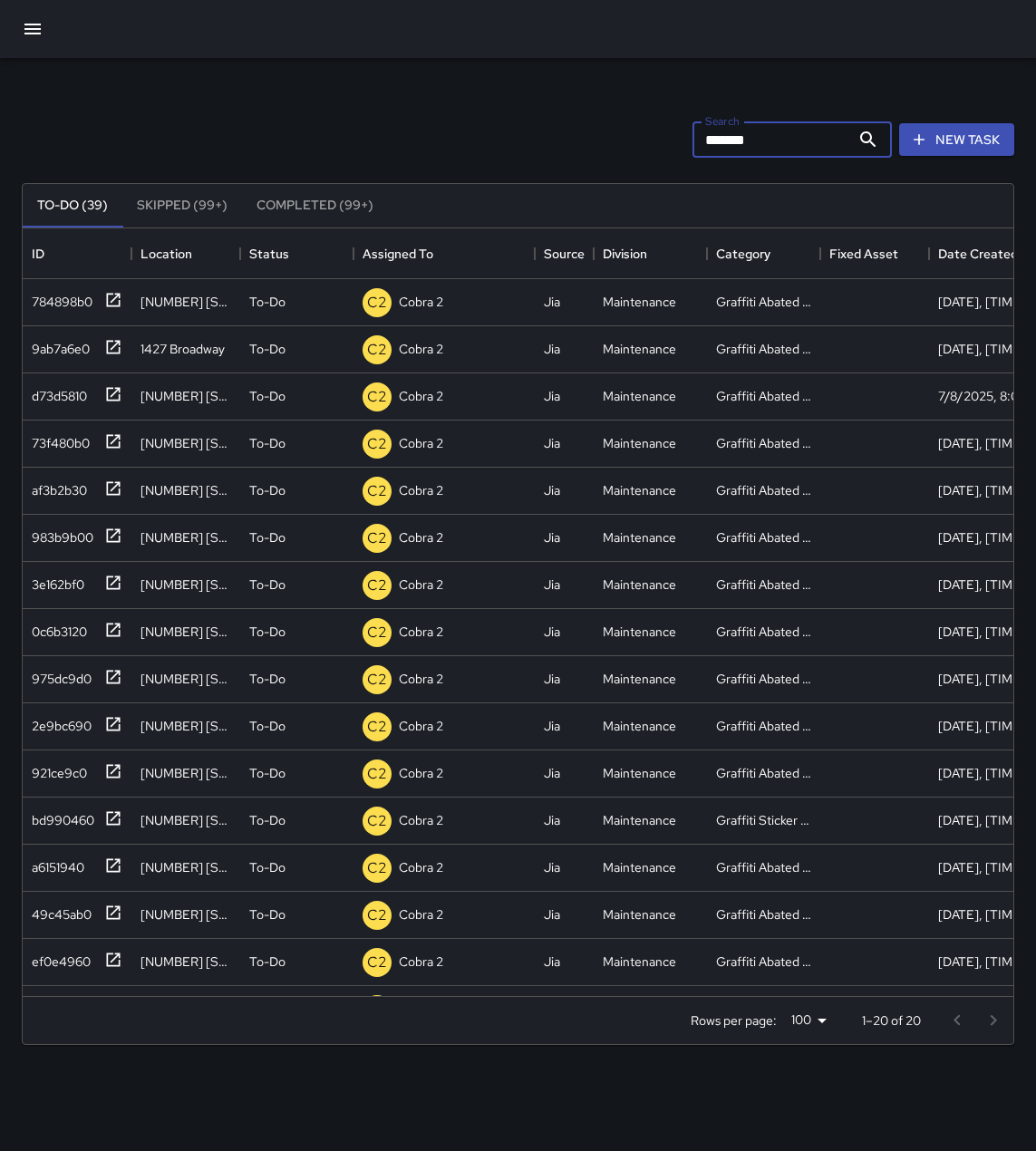 type on "*******" 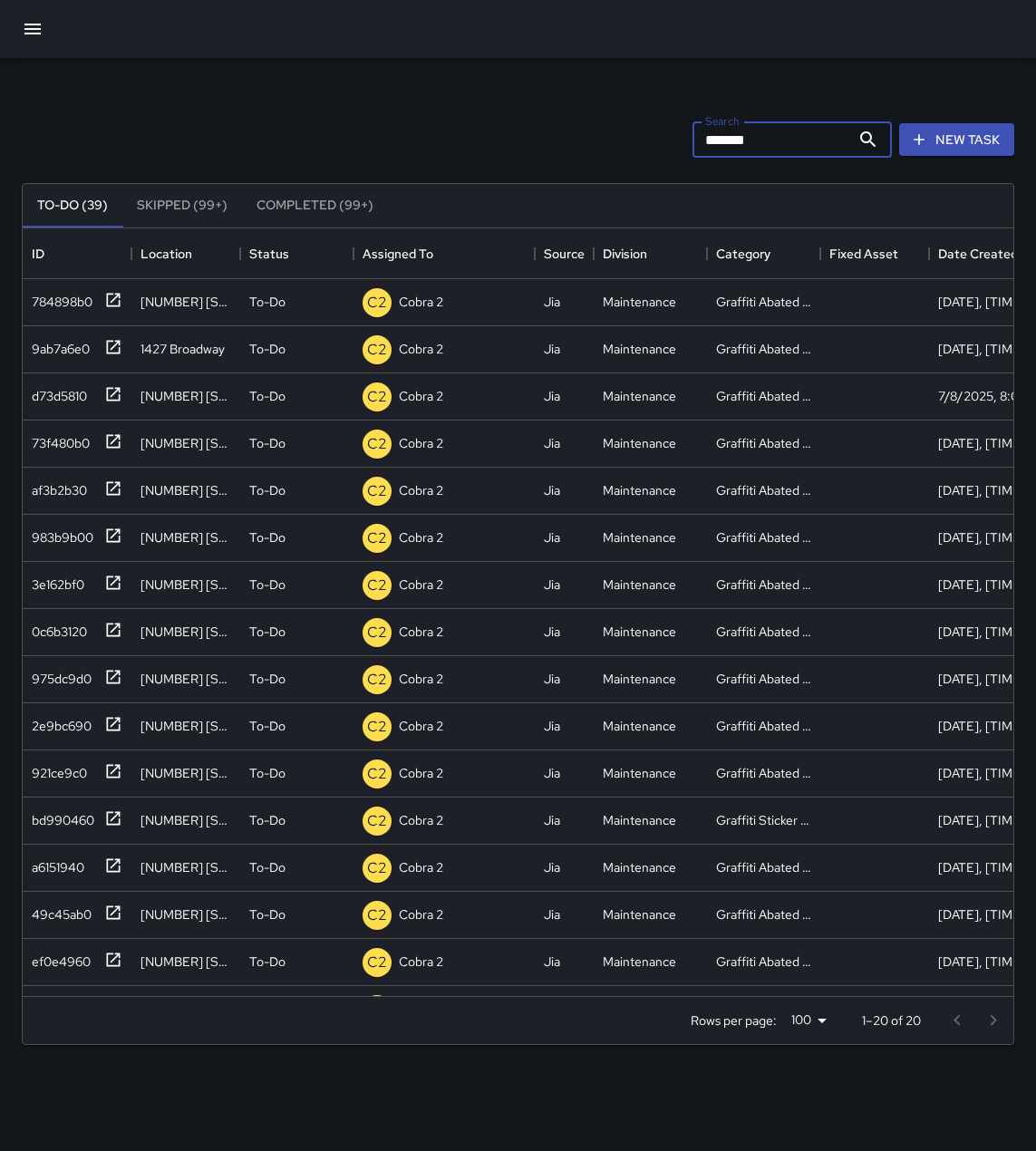 drag, startPoint x: 722, startPoint y: 140, endPoint x: 654, endPoint y: 140, distance: 68 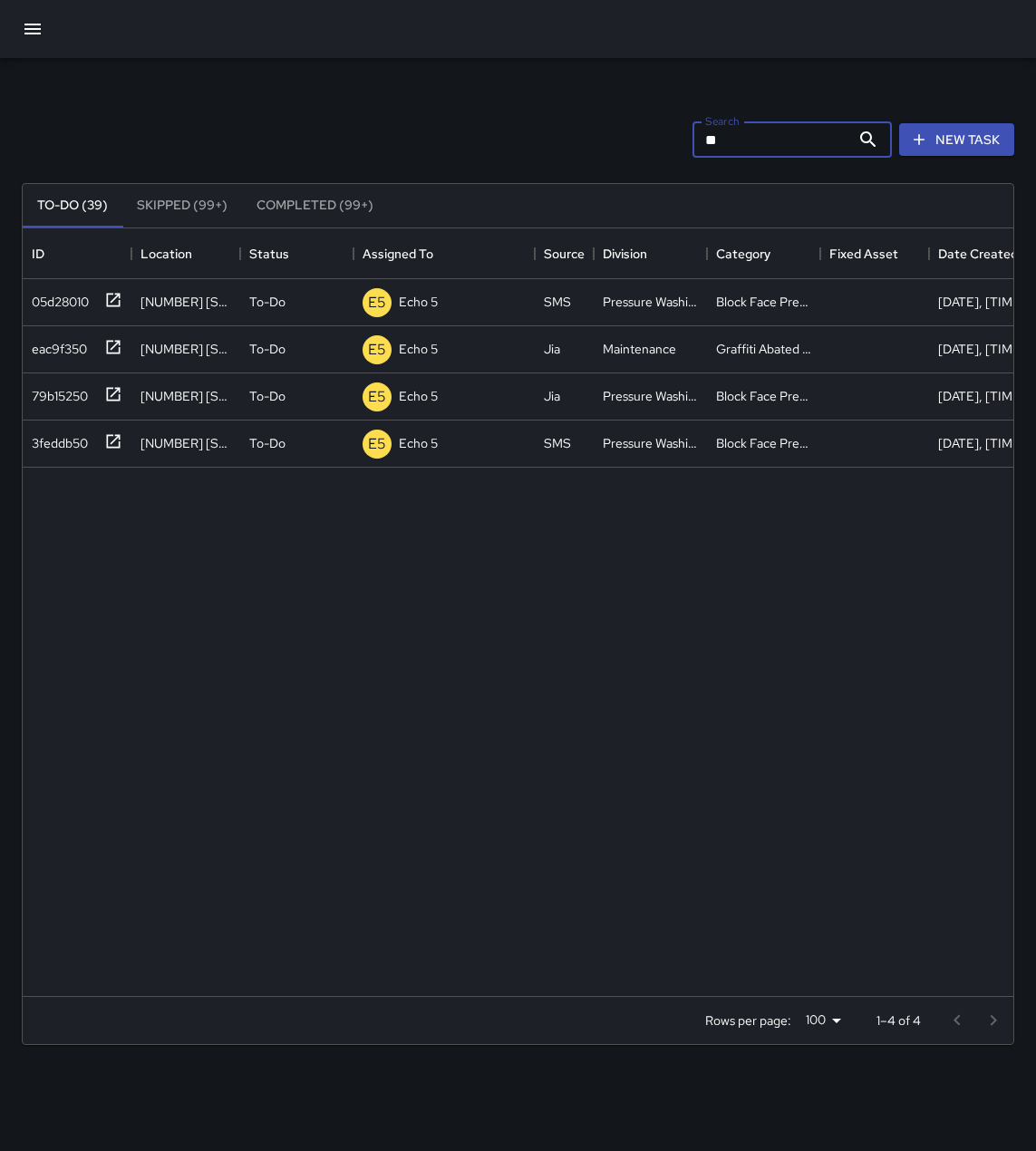 type on "*" 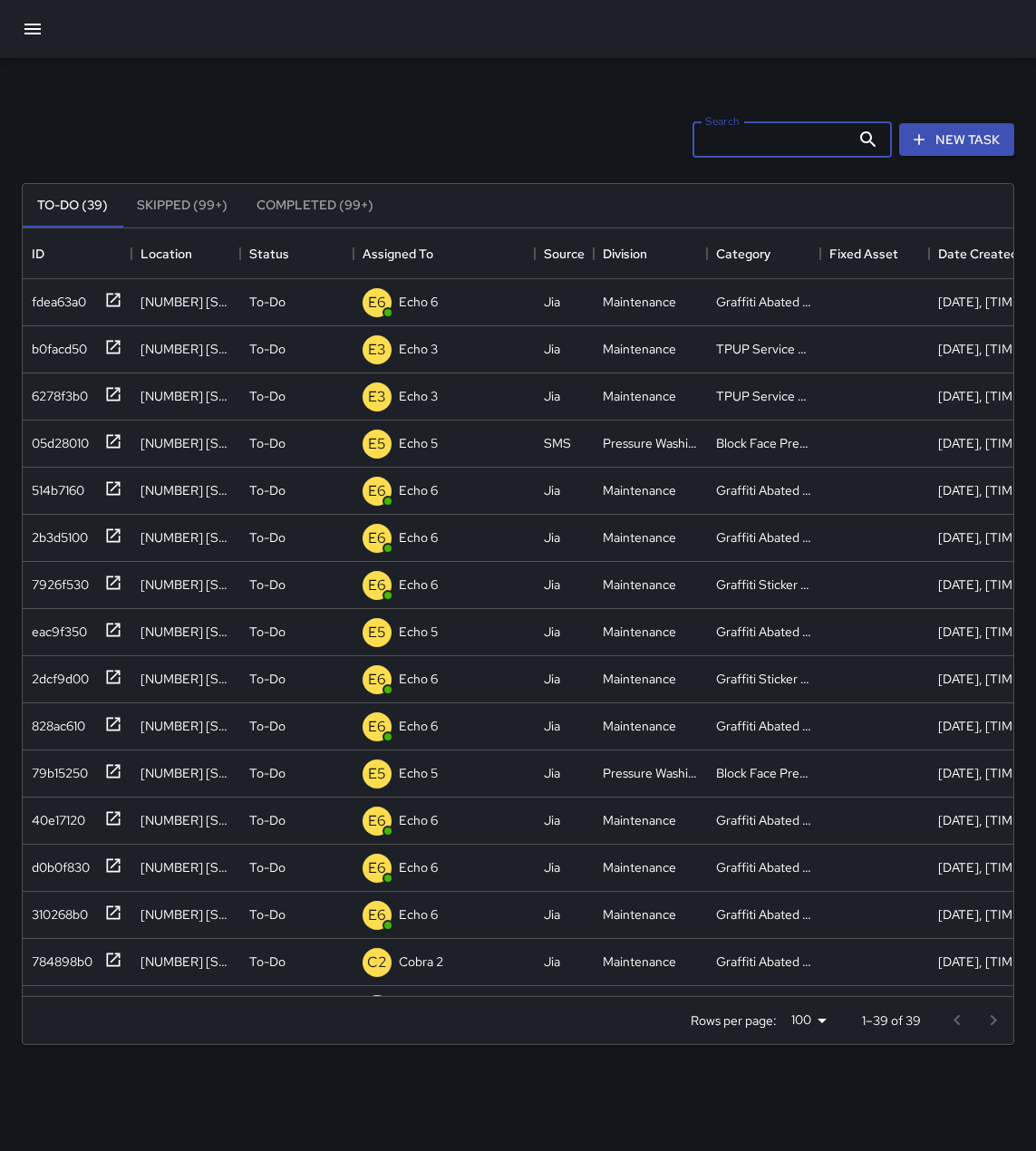 type 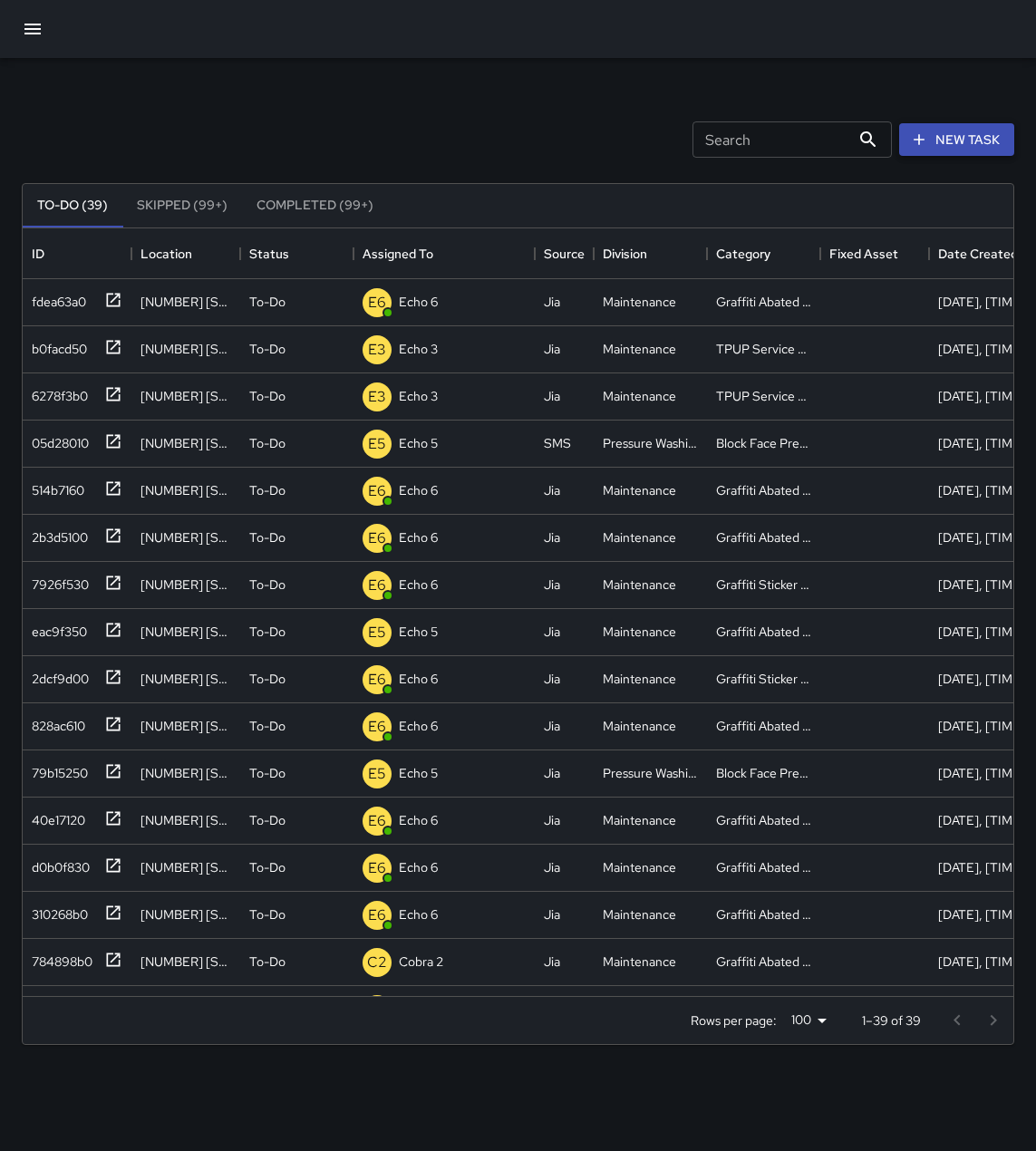click on "New Task" at bounding box center (956, 140) 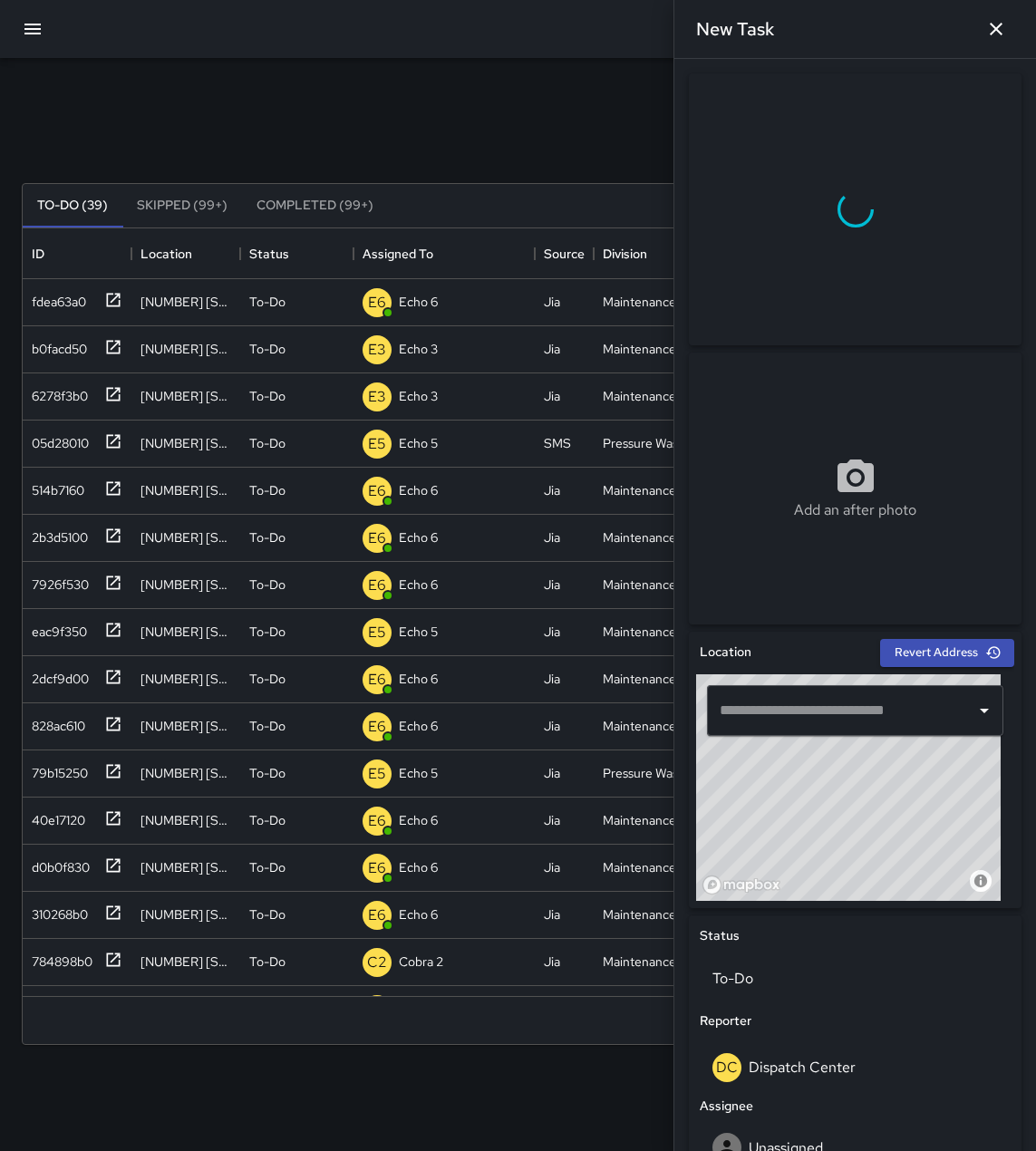 drag, startPoint x: 837, startPoint y: 856, endPoint x: 869, endPoint y: 713, distance: 146.53668 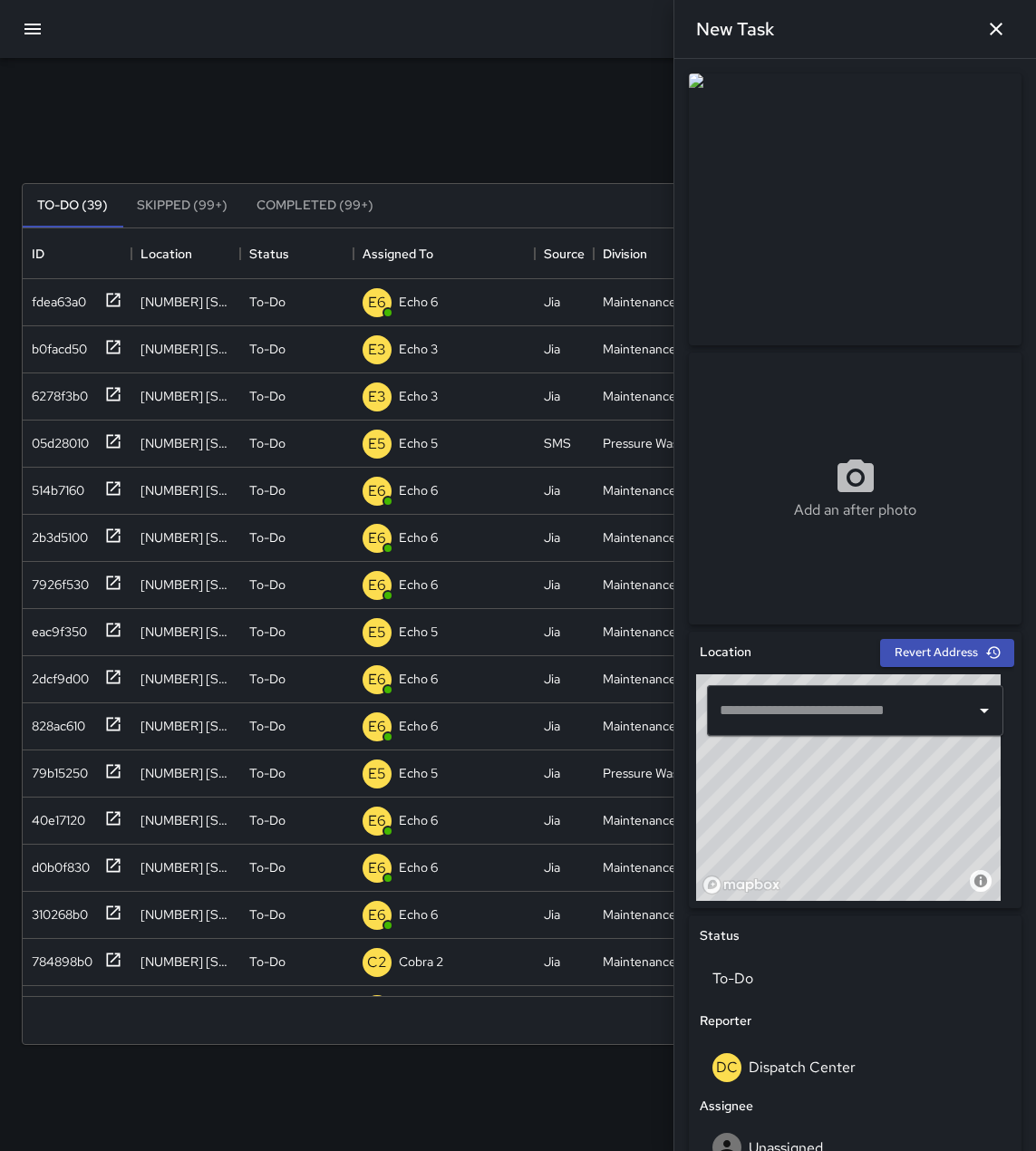 drag, startPoint x: 791, startPoint y: 838, endPoint x: 1092, endPoint y: 640, distance: 360.2846 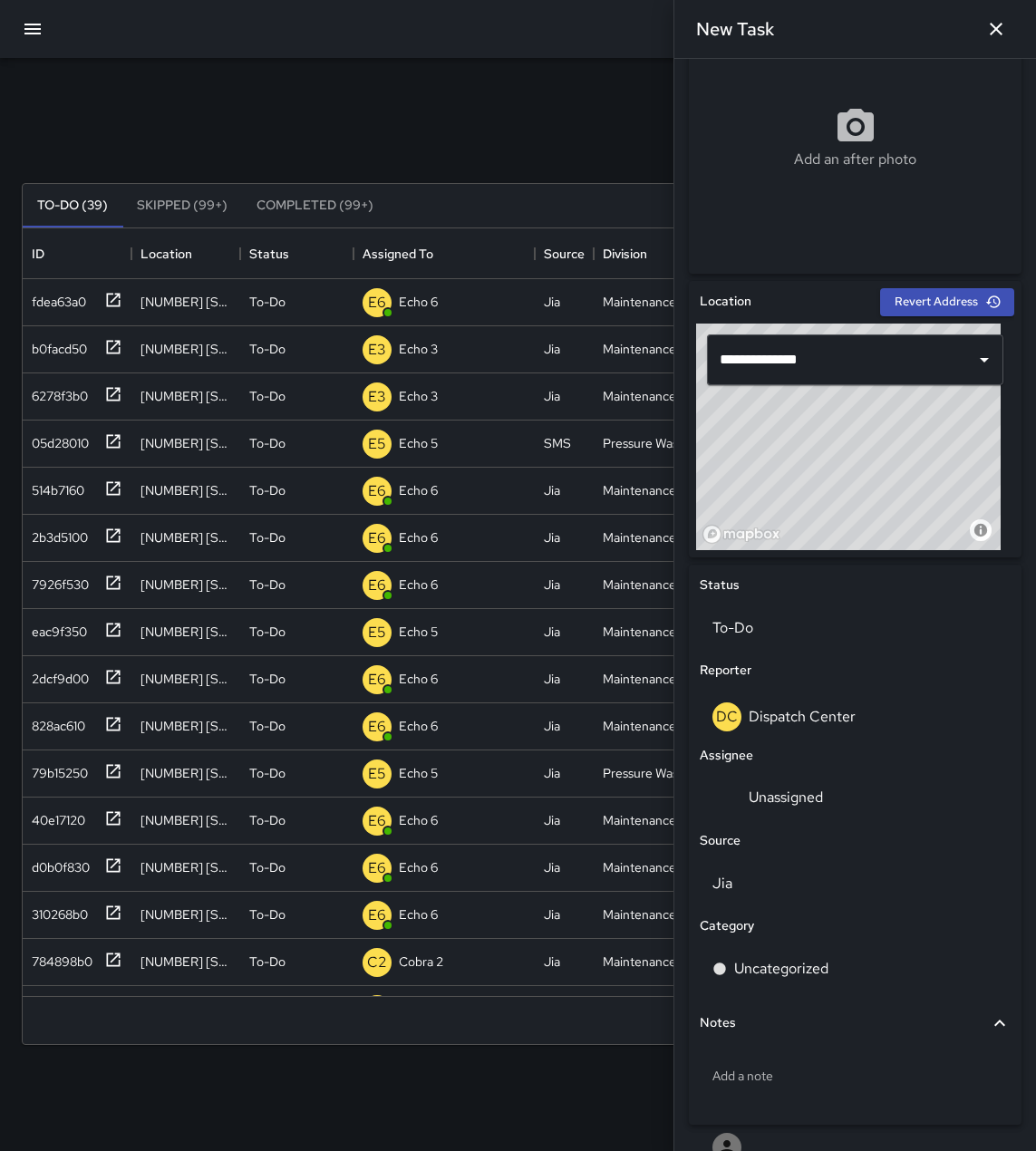 scroll, scrollTop: 363, scrollLeft: 0, axis: vertical 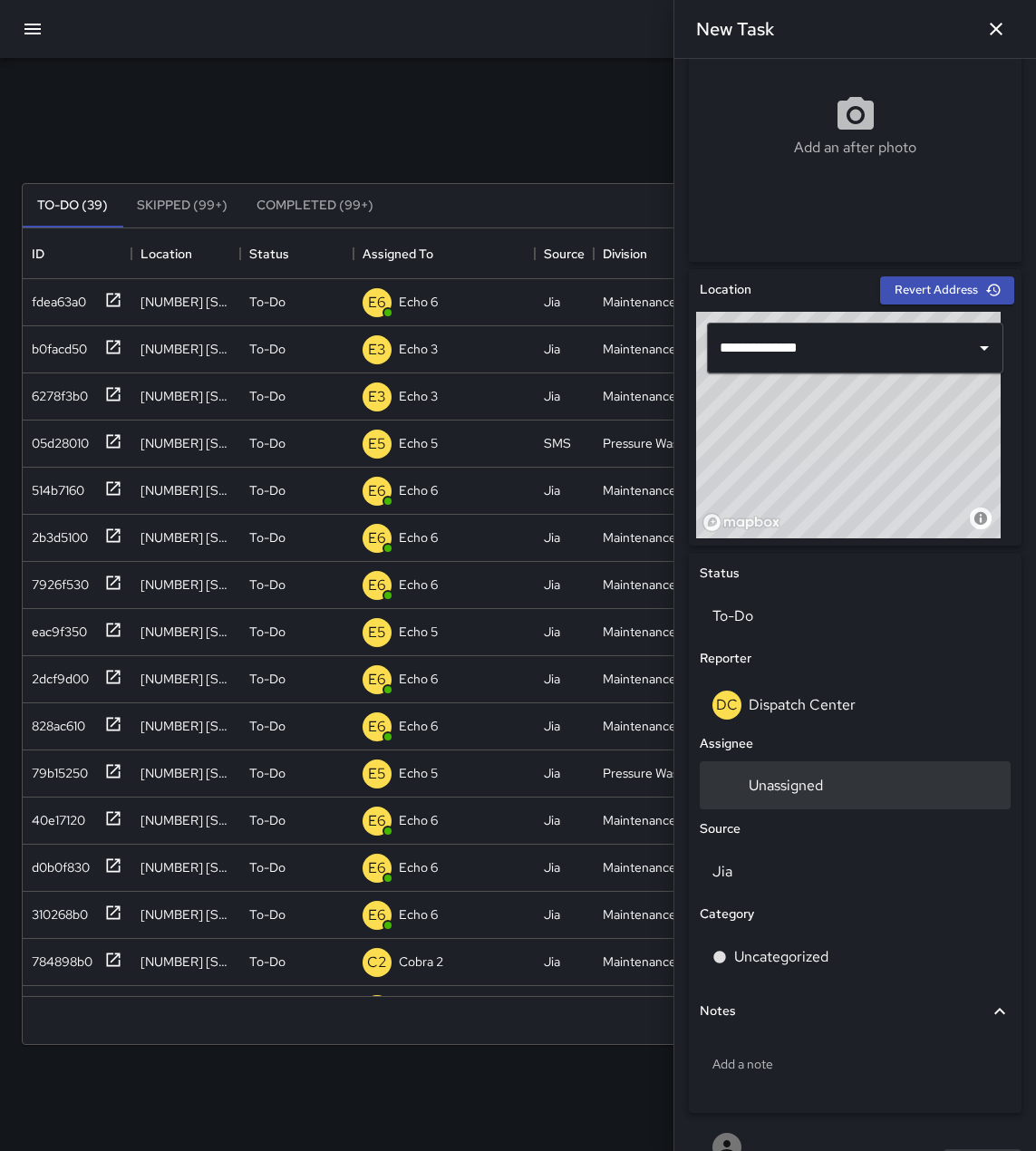 click on "Unassigned" at bounding box center [786, 785] 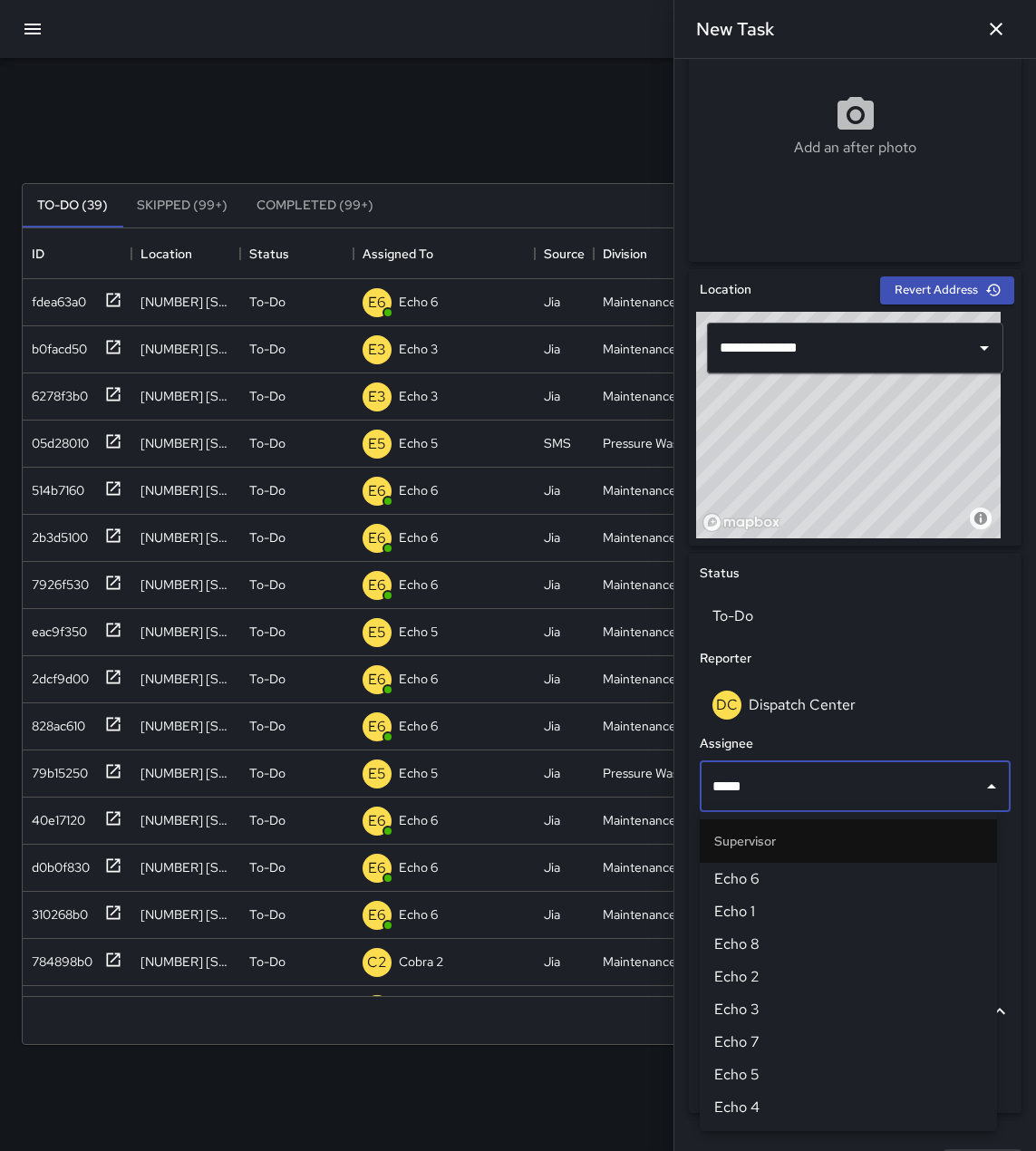 type on "******" 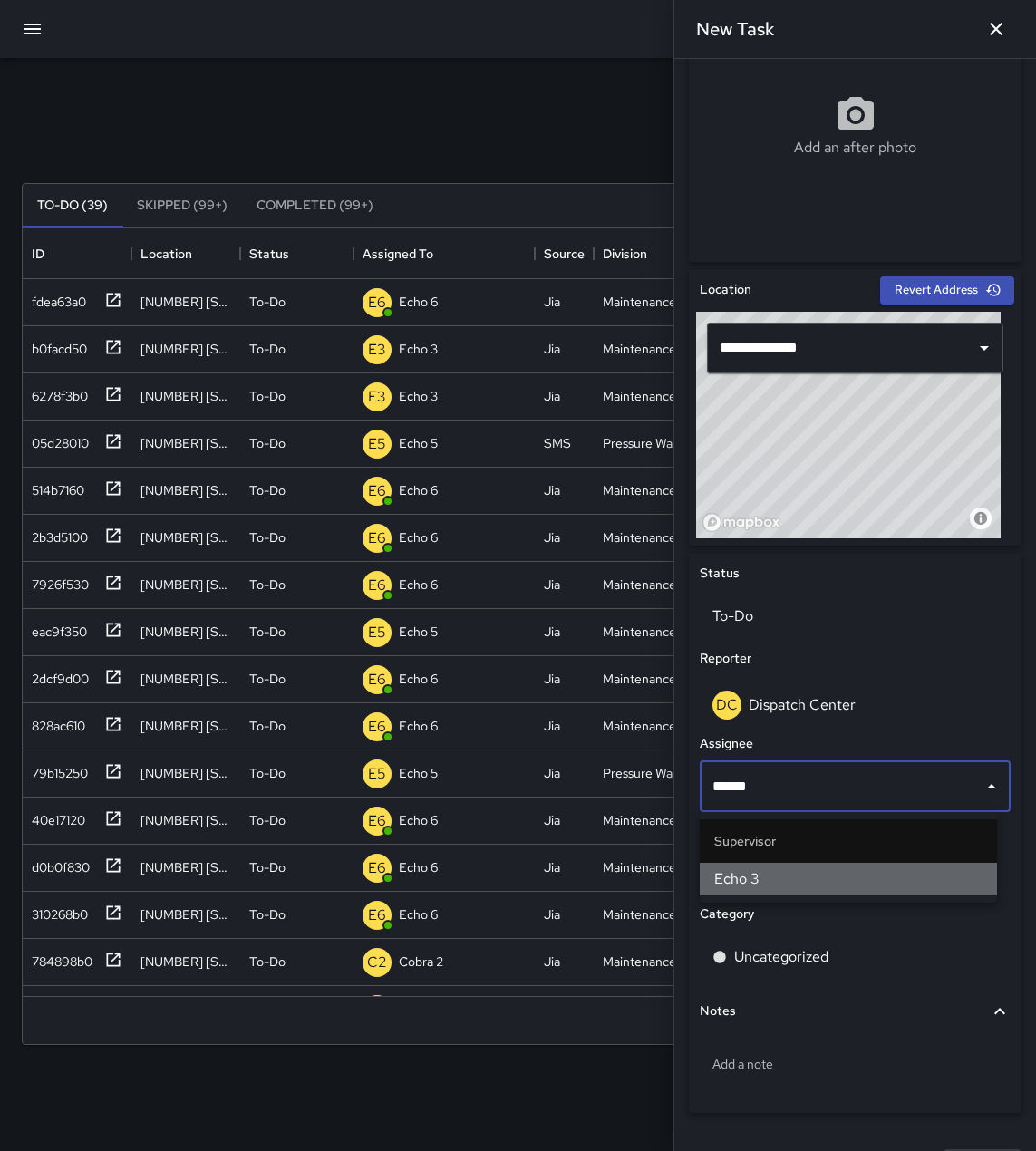 click on "Echo 3" at bounding box center (848, 879) 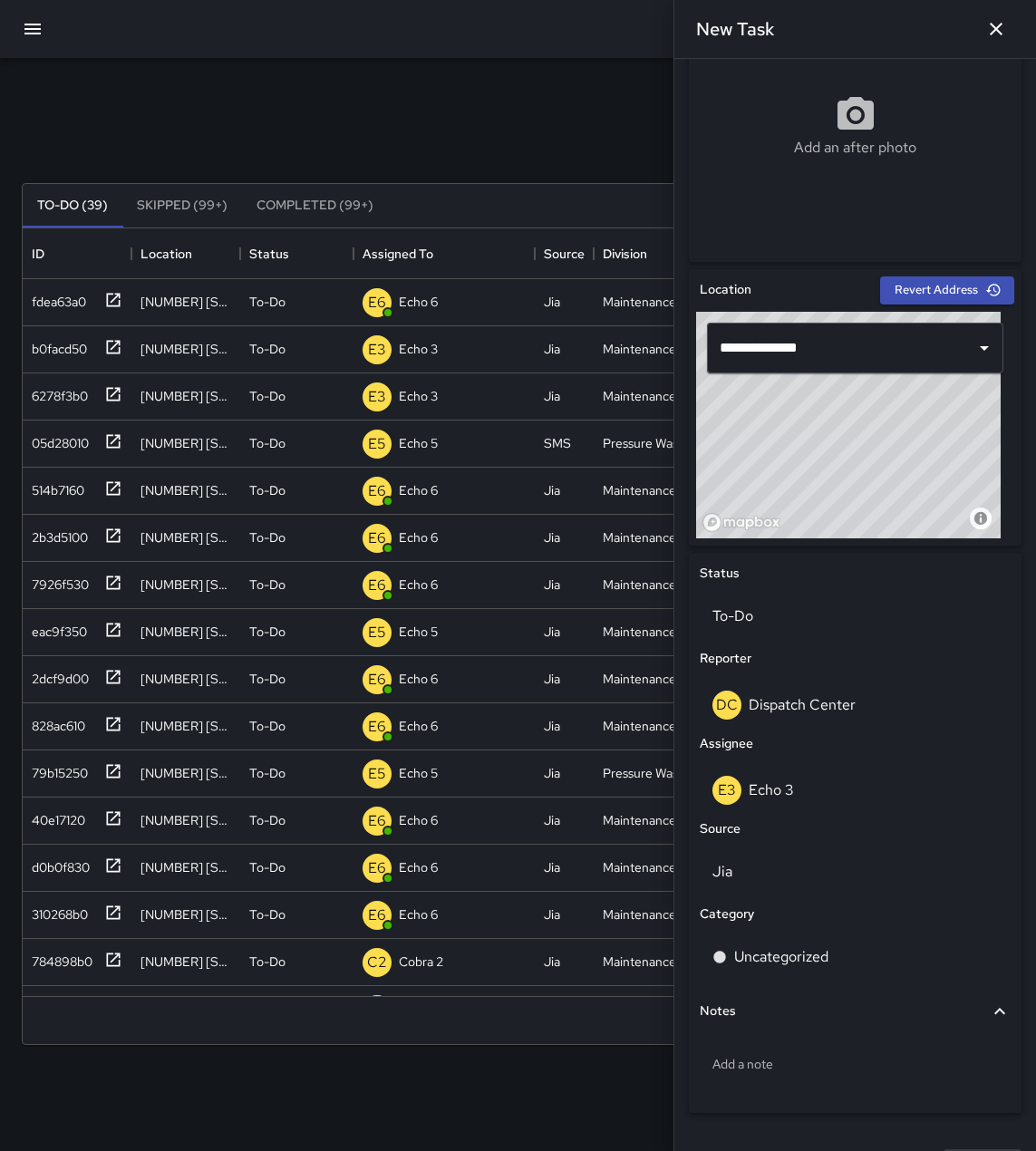 click on "Jia" at bounding box center [855, 872] 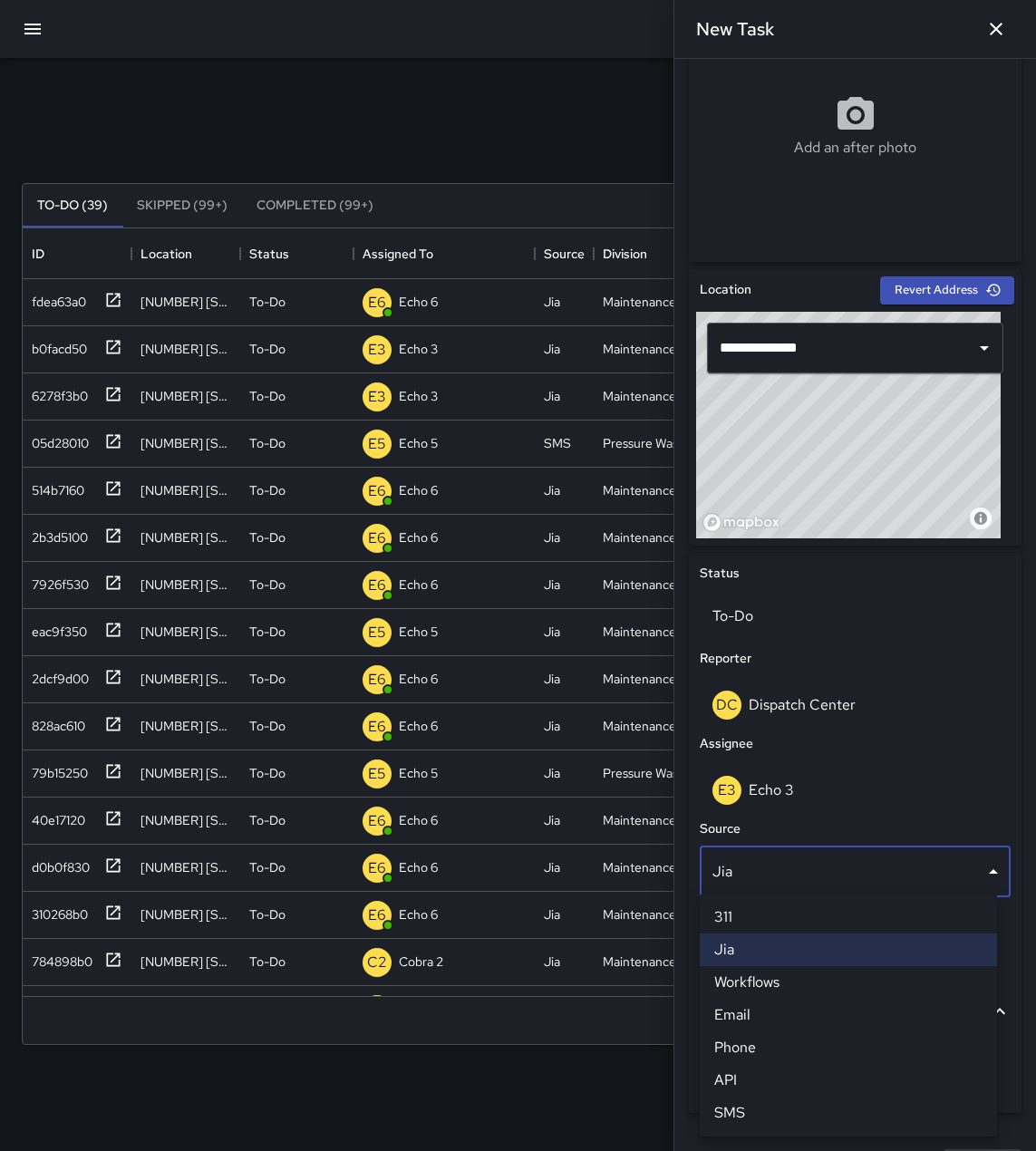 click on "Workflows" at bounding box center (848, 982) 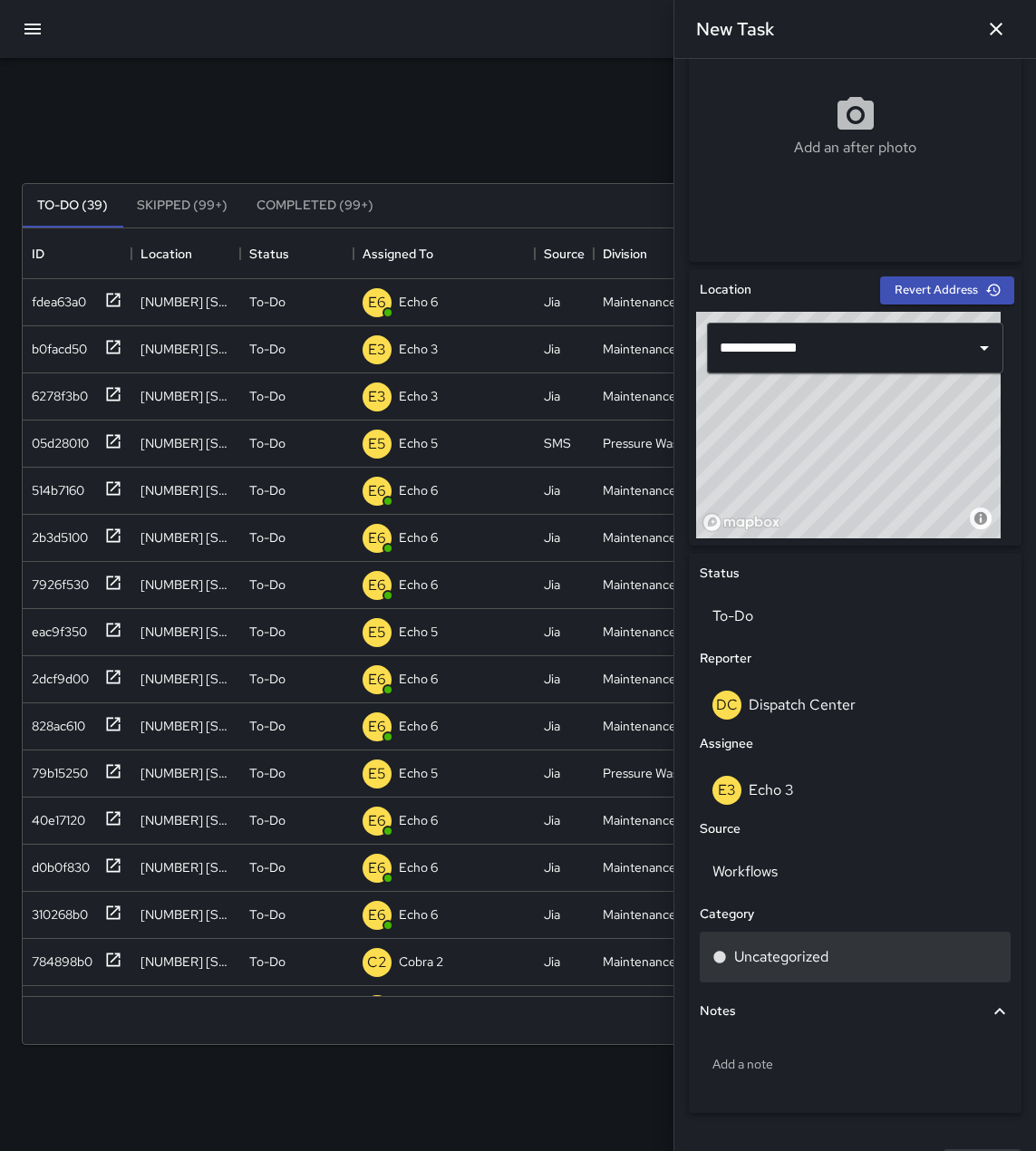 click on "Uncategorized" at bounding box center (781, 957) 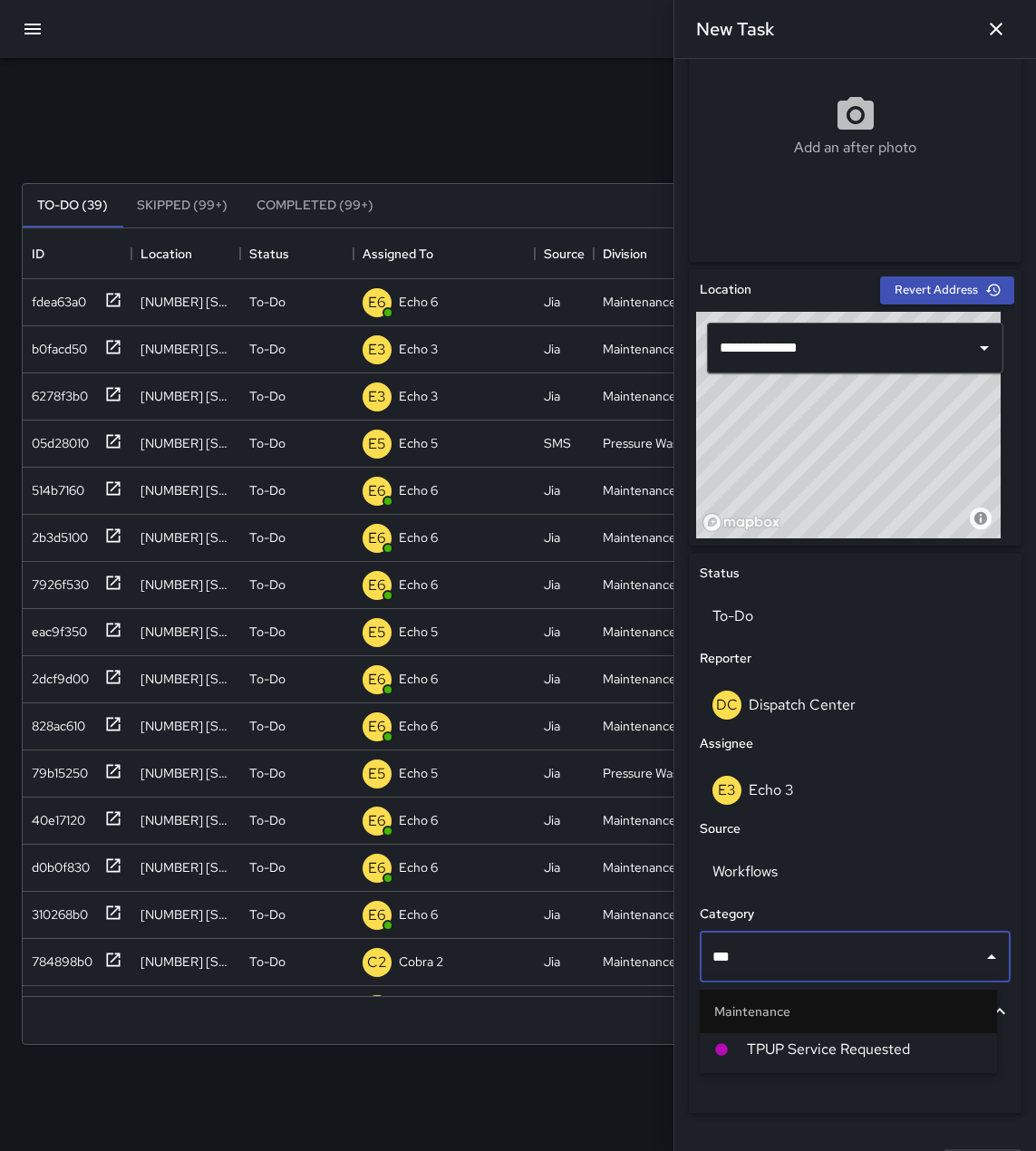 type on "****" 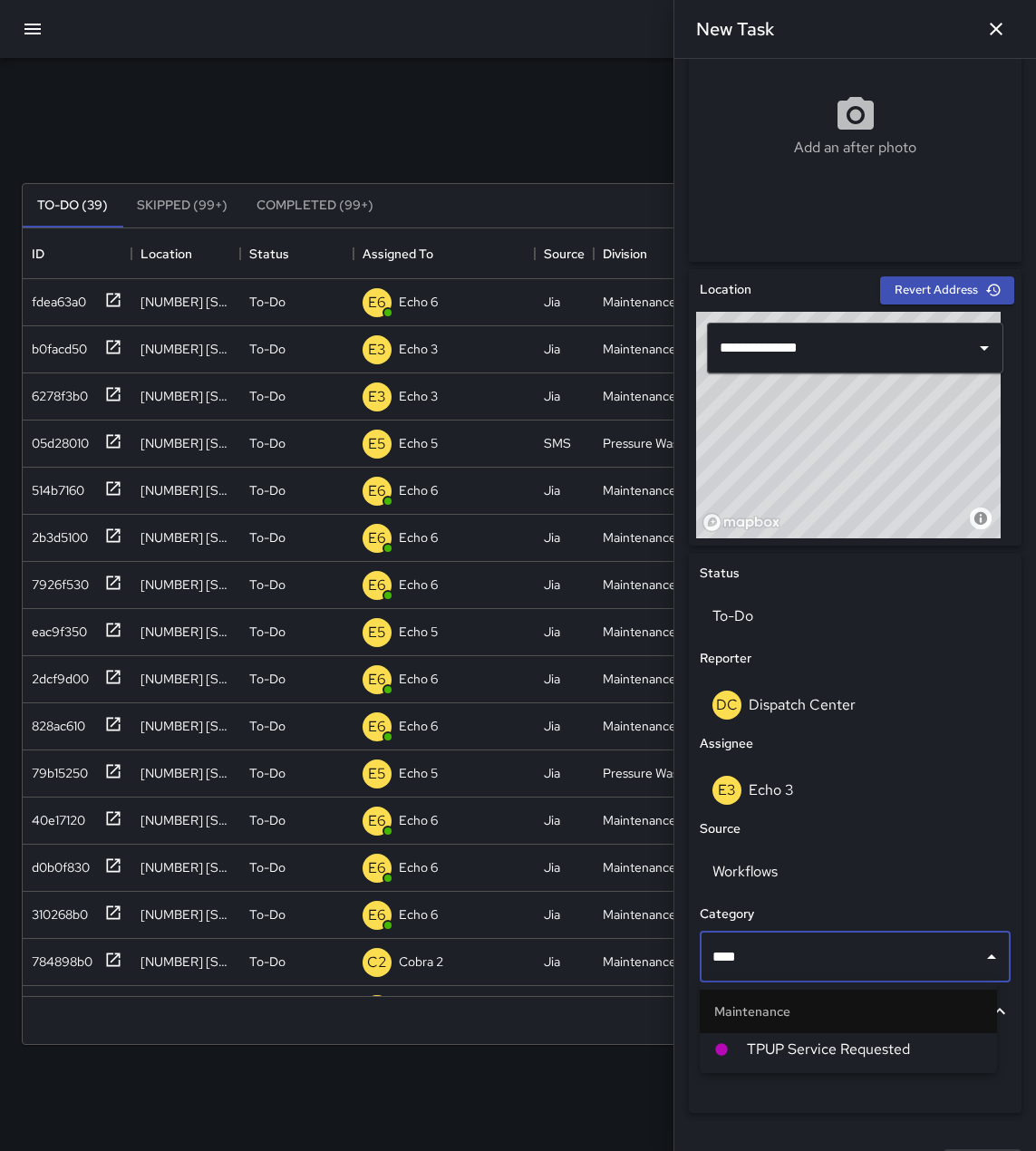 click on "TPUP Service Requested" at bounding box center (865, 1049) 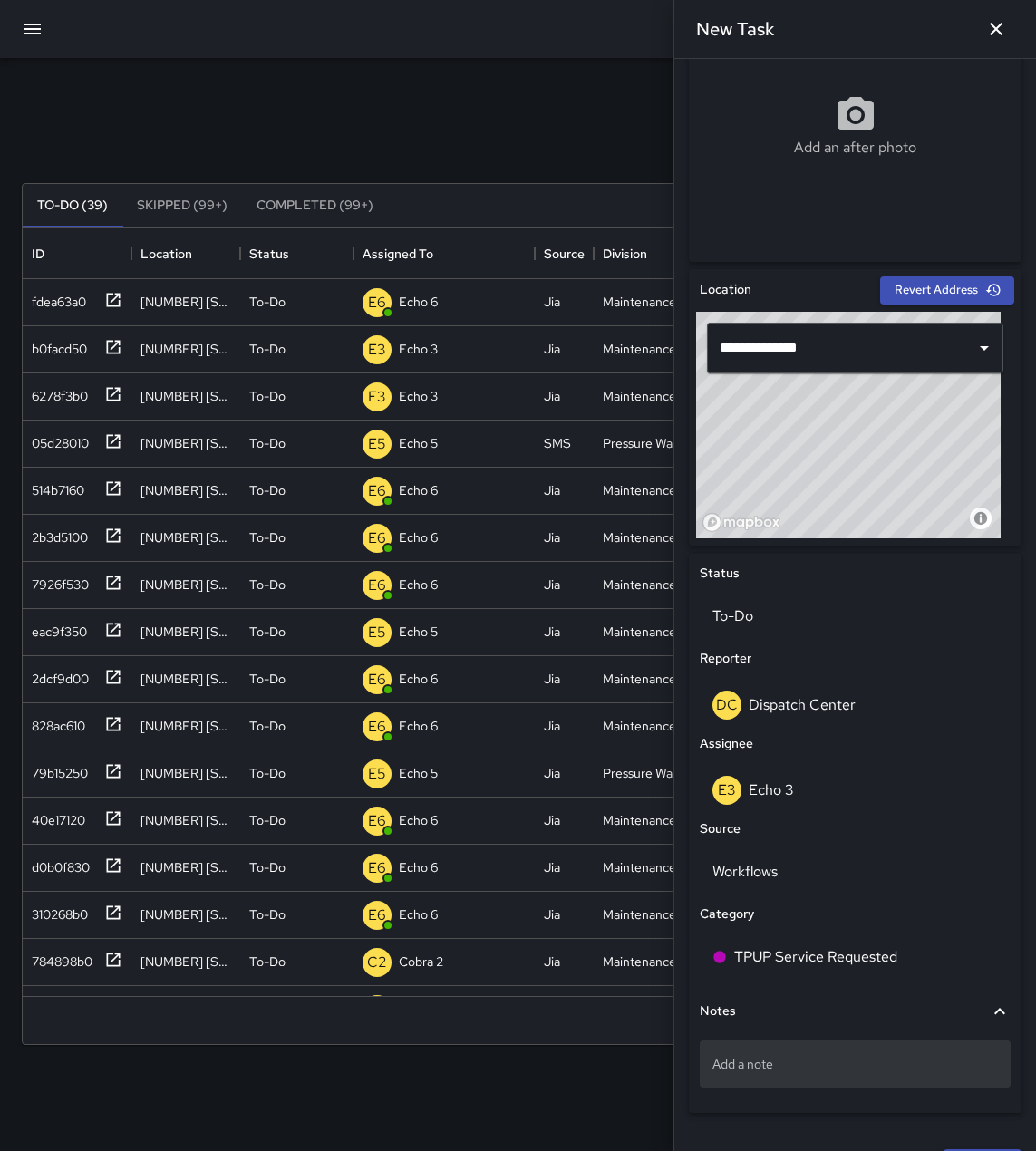 click on "Add a note" at bounding box center [855, 1064] 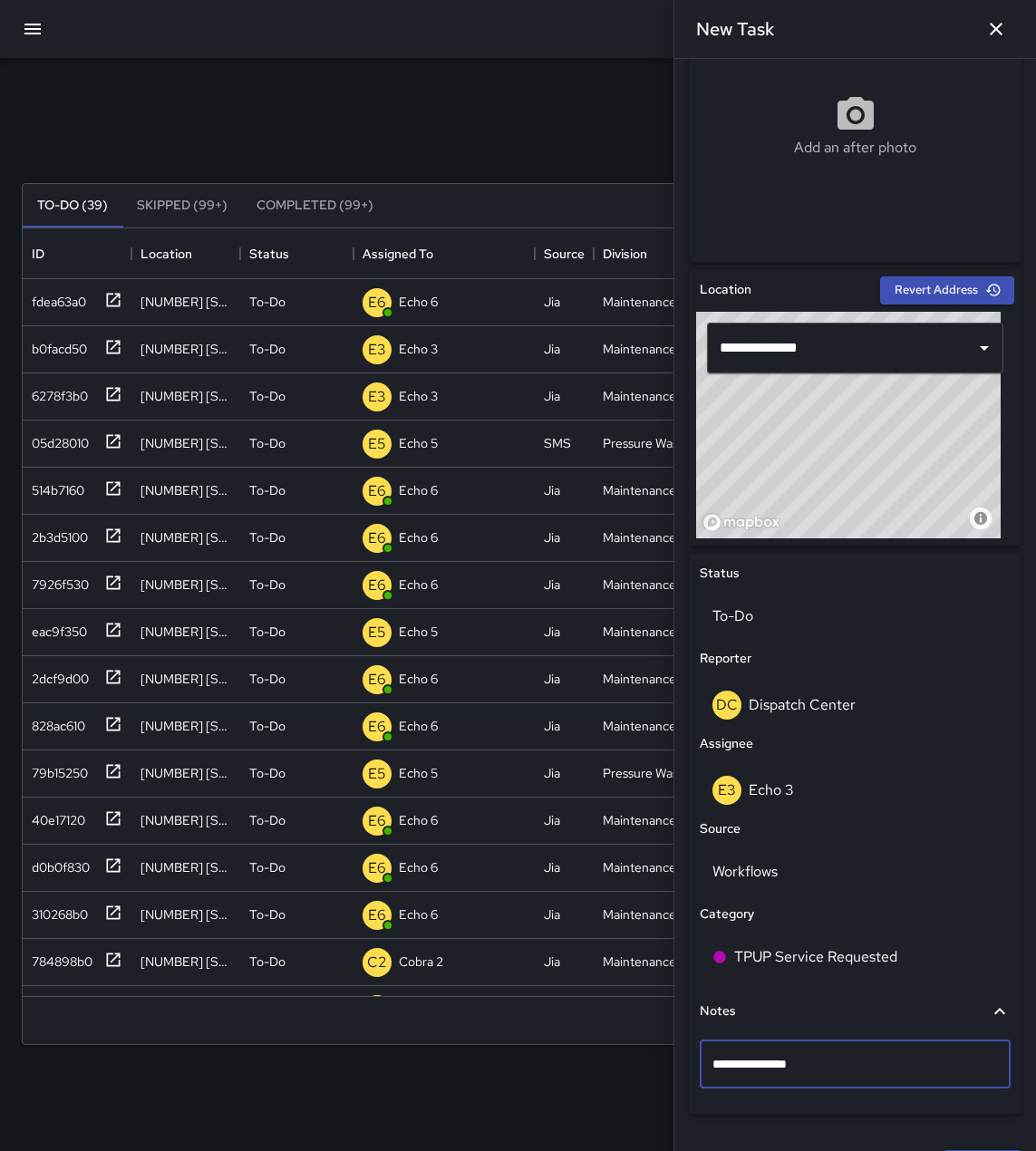 type on "**********" 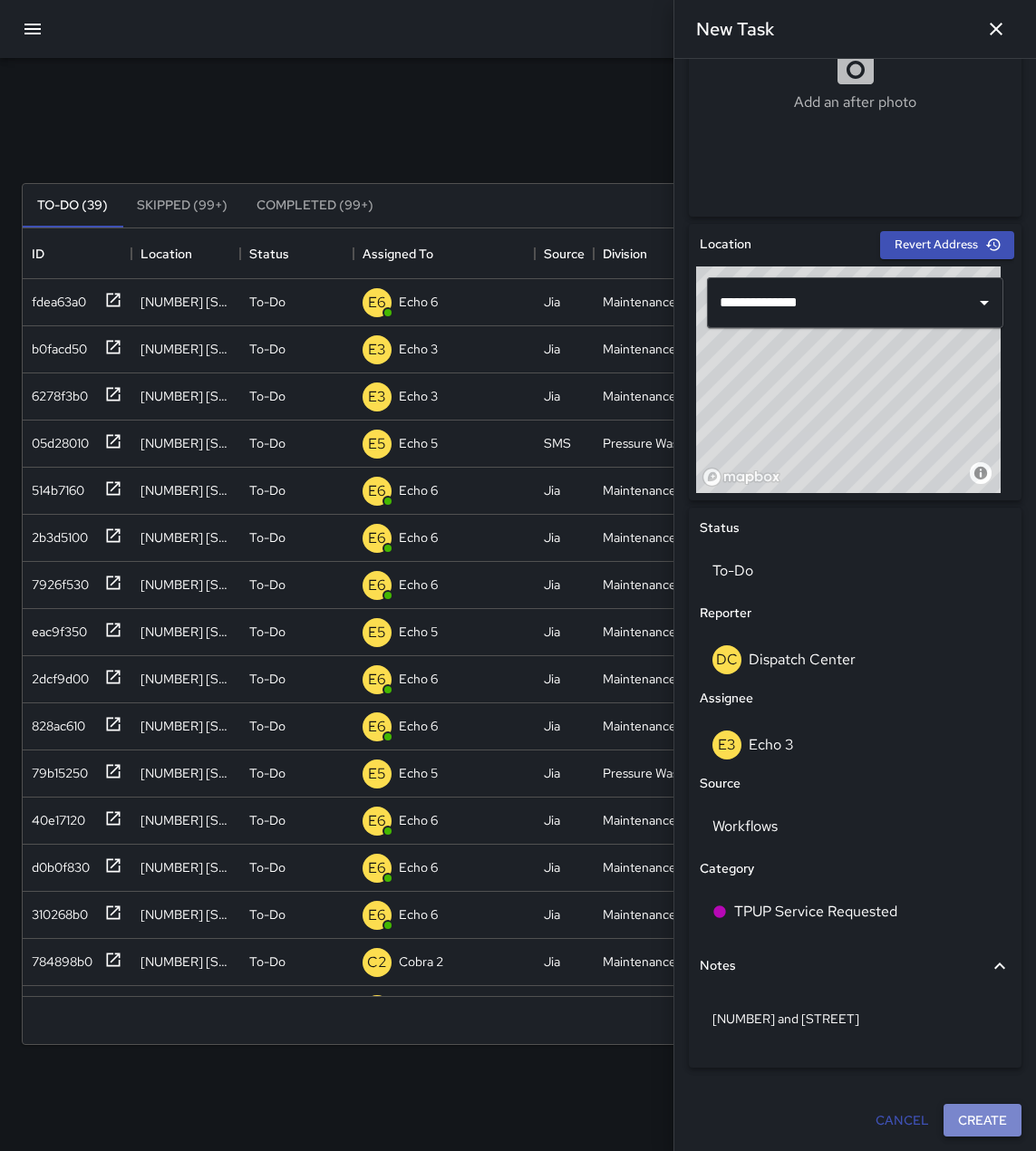 click on "Create" at bounding box center (983, 1120) 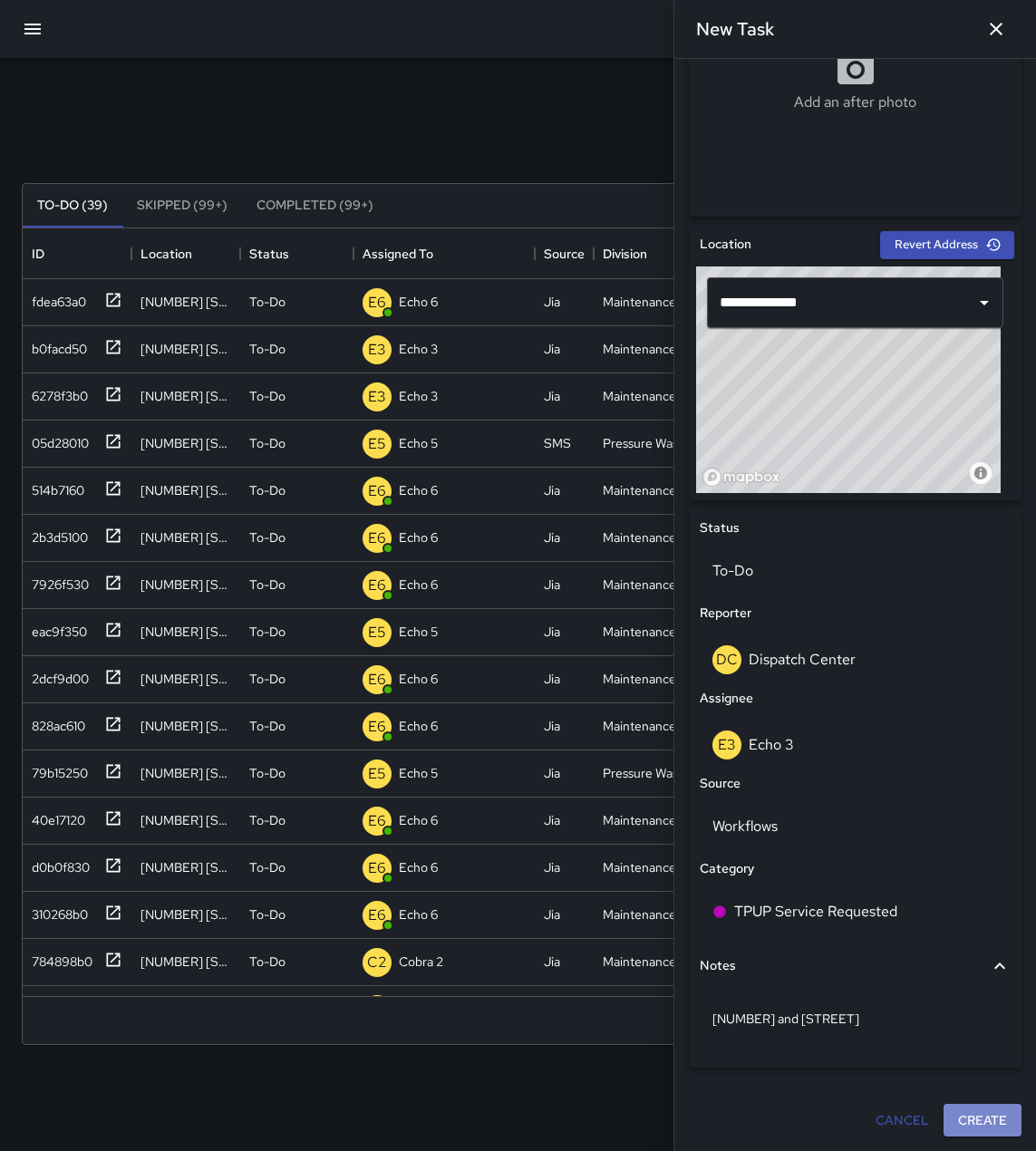 scroll, scrollTop: 408, scrollLeft: 0, axis: vertical 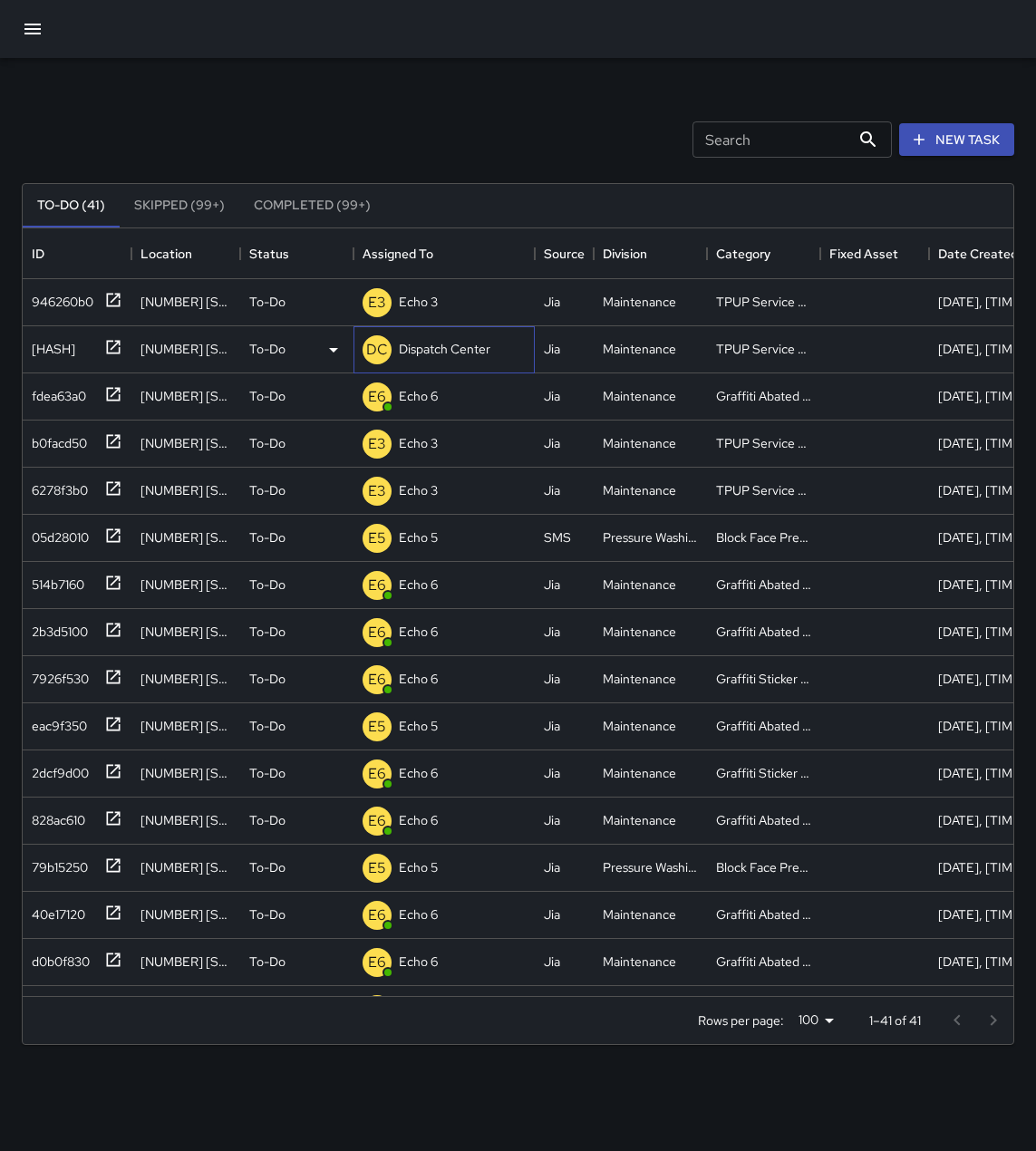 click on "Dispatch Center" at bounding box center [444, 349] 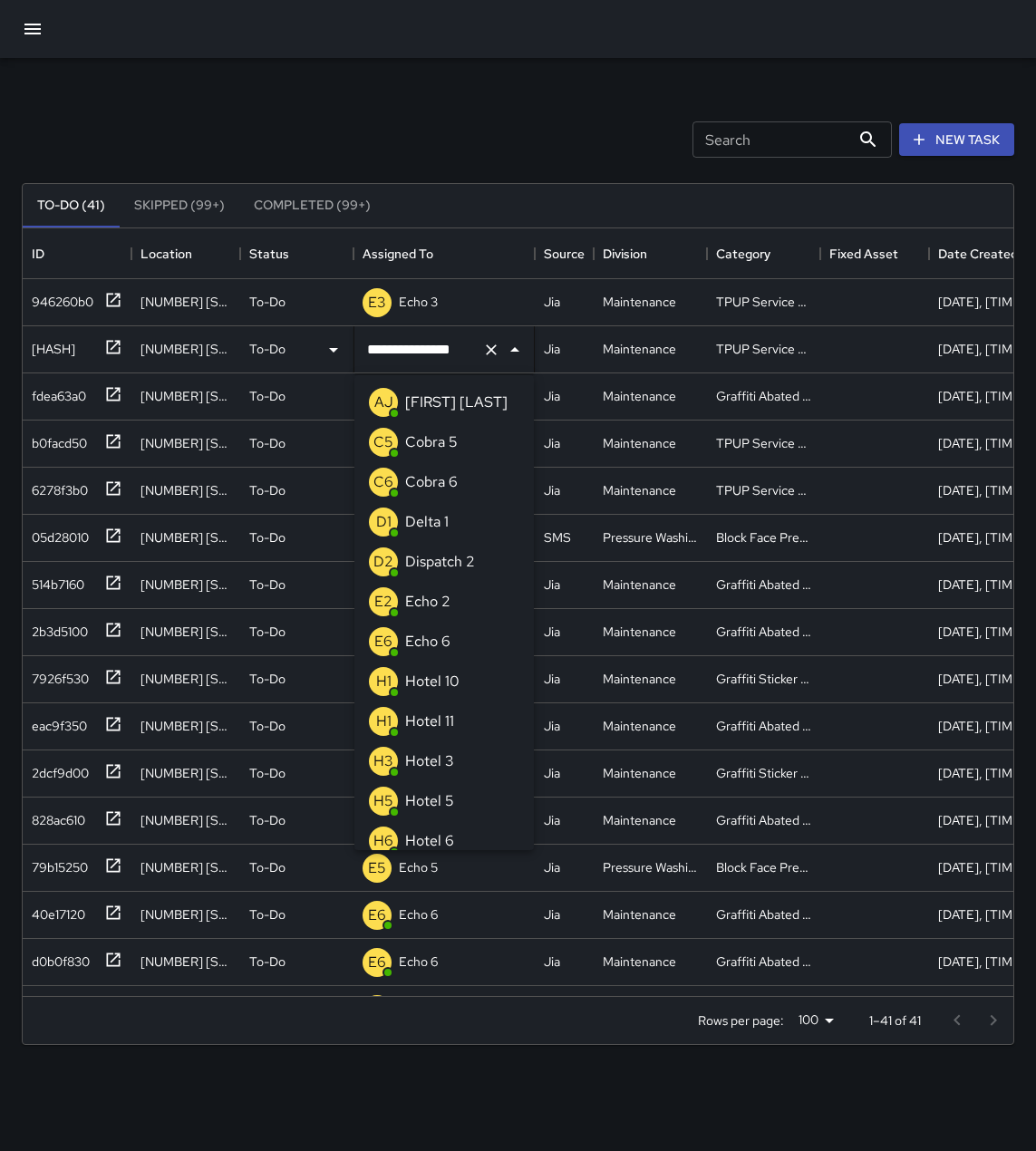 scroll, scrollTop: 1048, scrollLeft: 0, axis: vertical 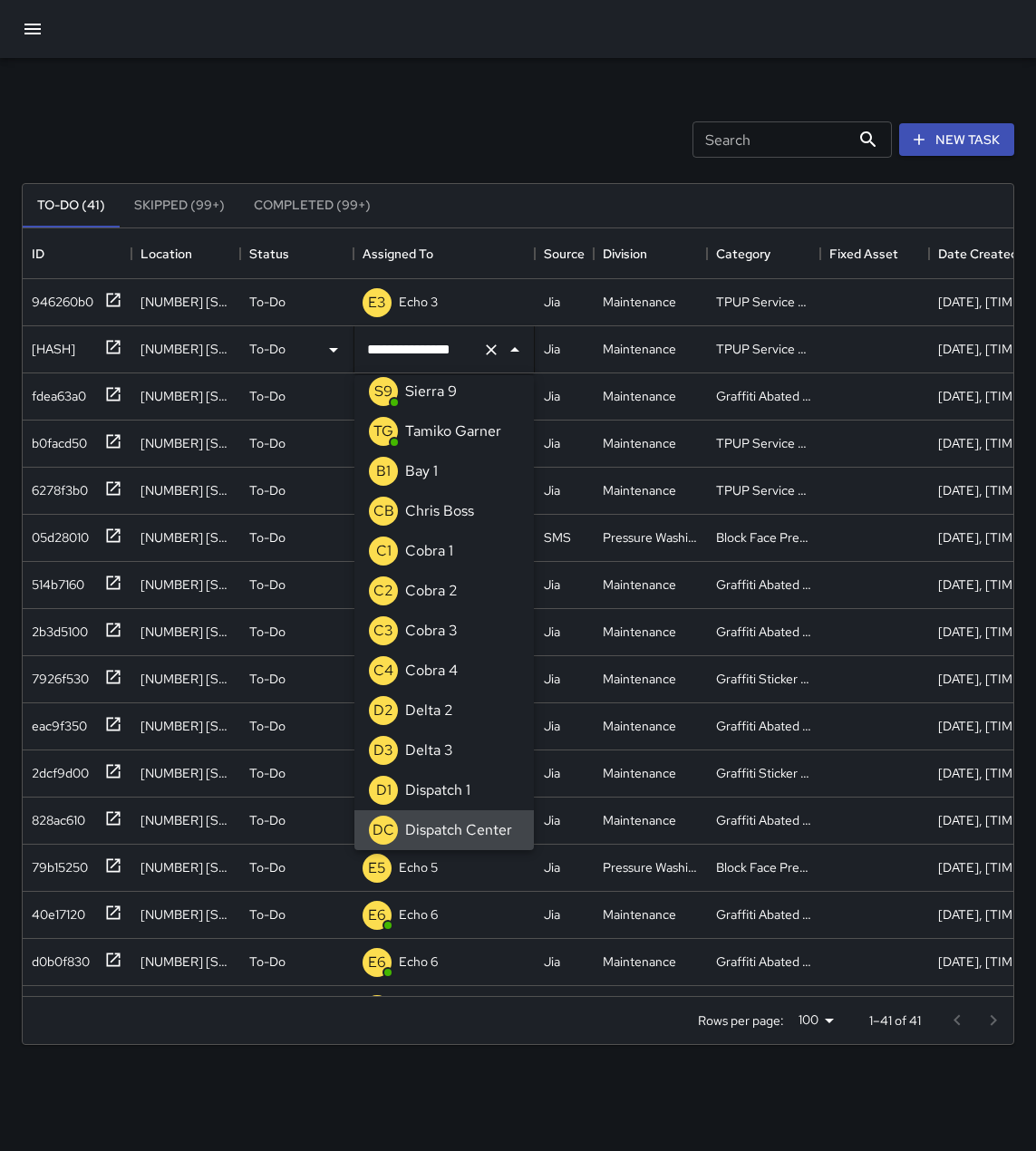click 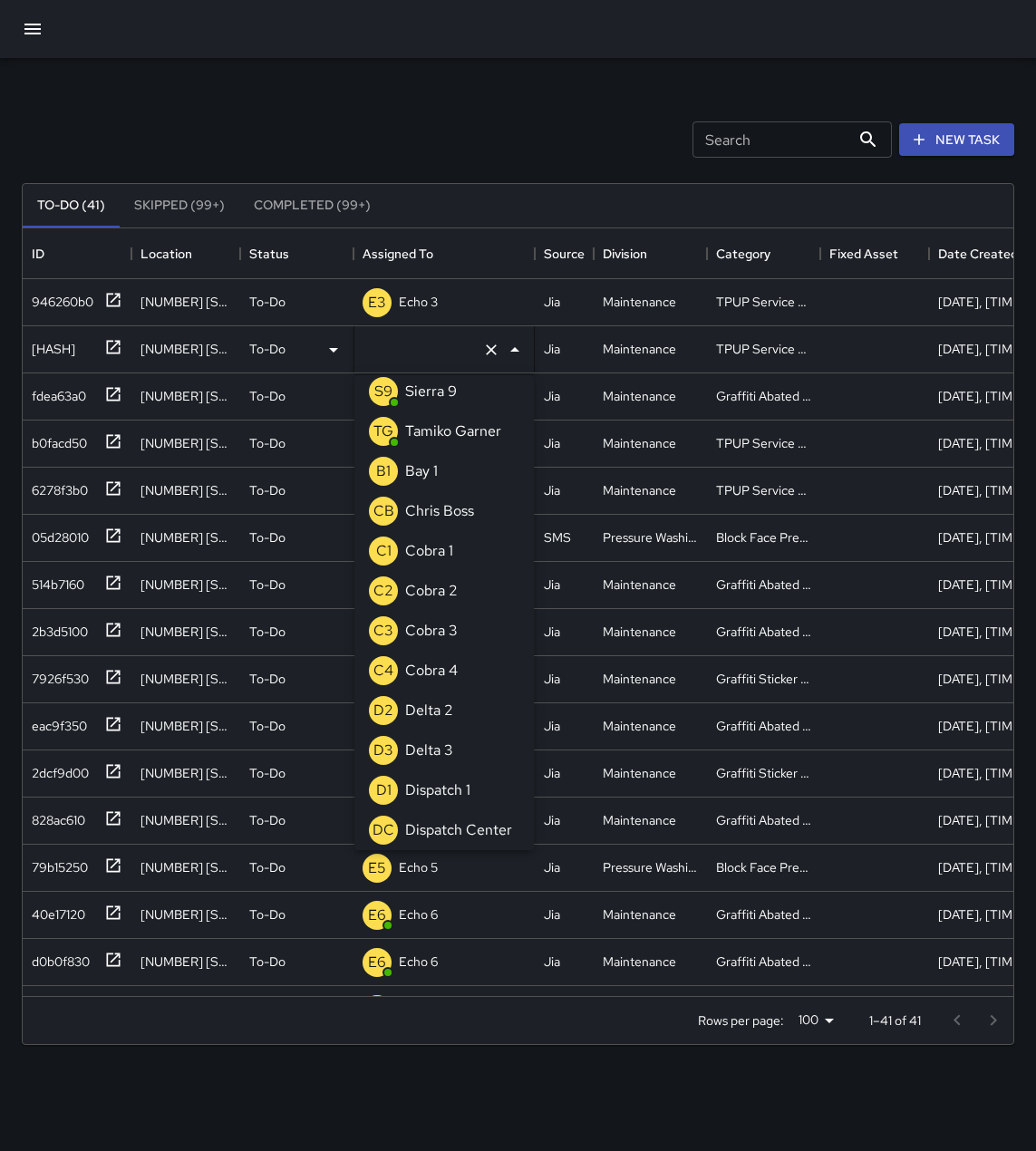 scroll, scrollTop: 7, scrollLeft: 0, axis: vertical 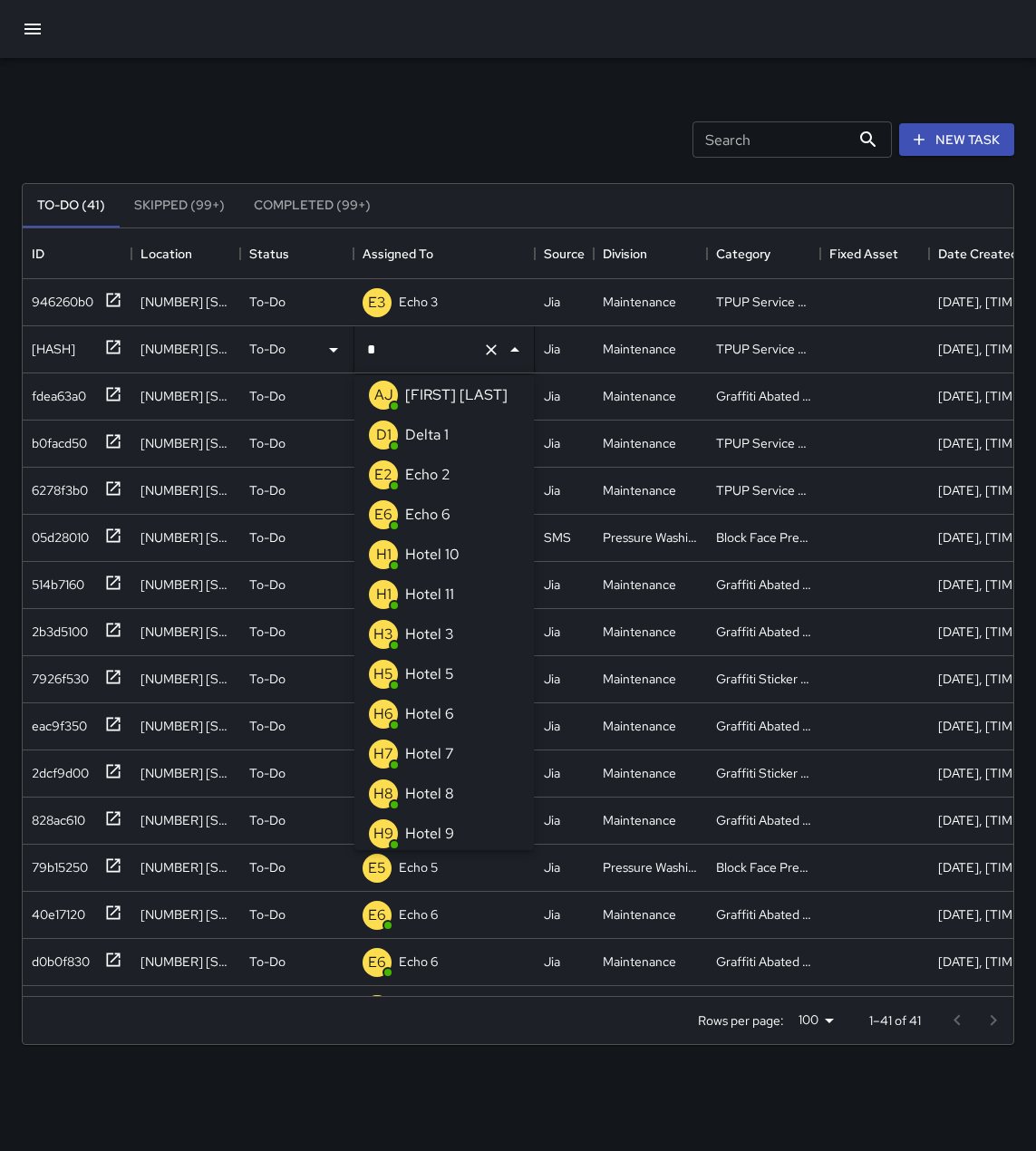 type on "**" 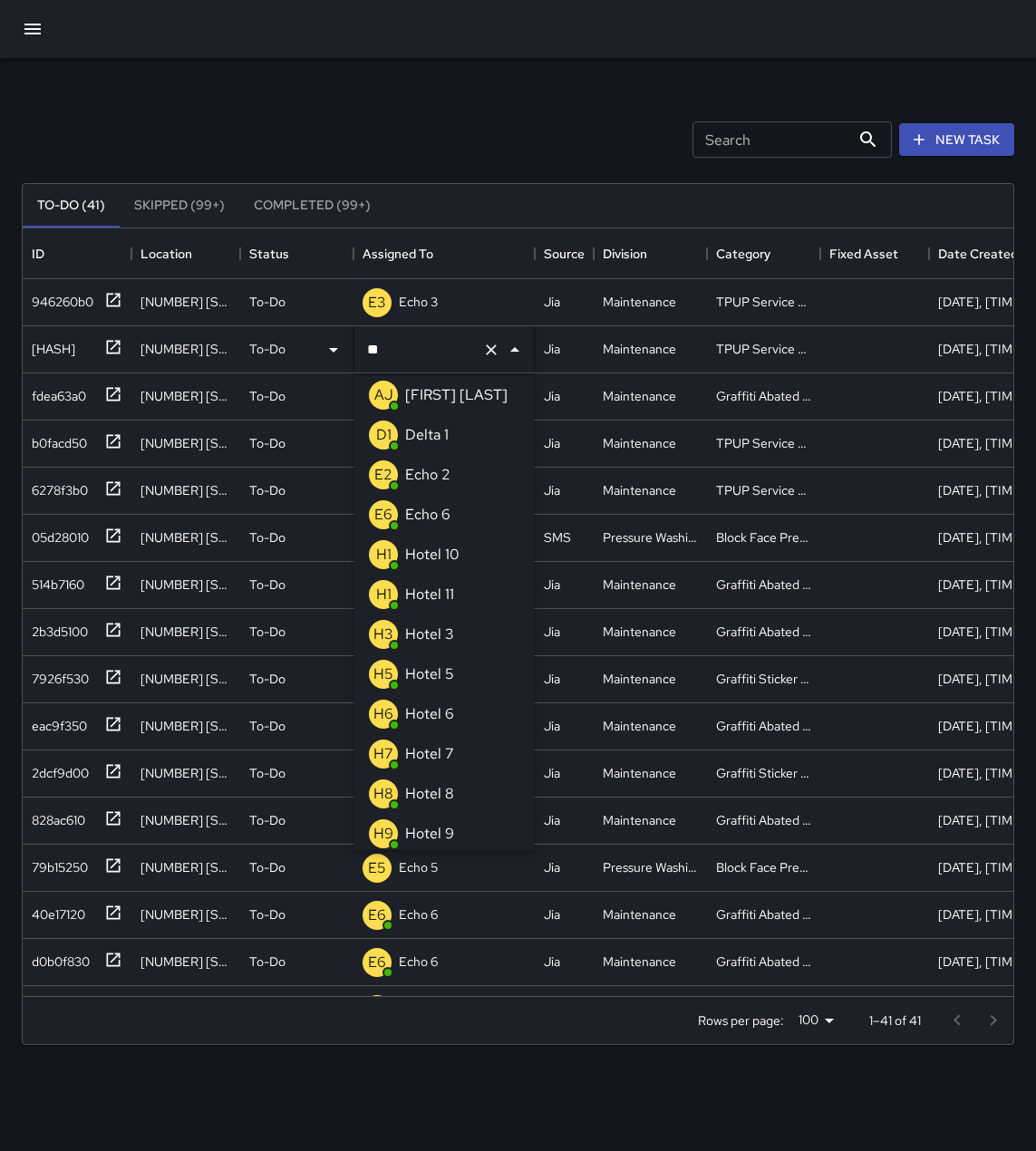scroll, scrollTop: 0, scrollLeft: 0, axis: both 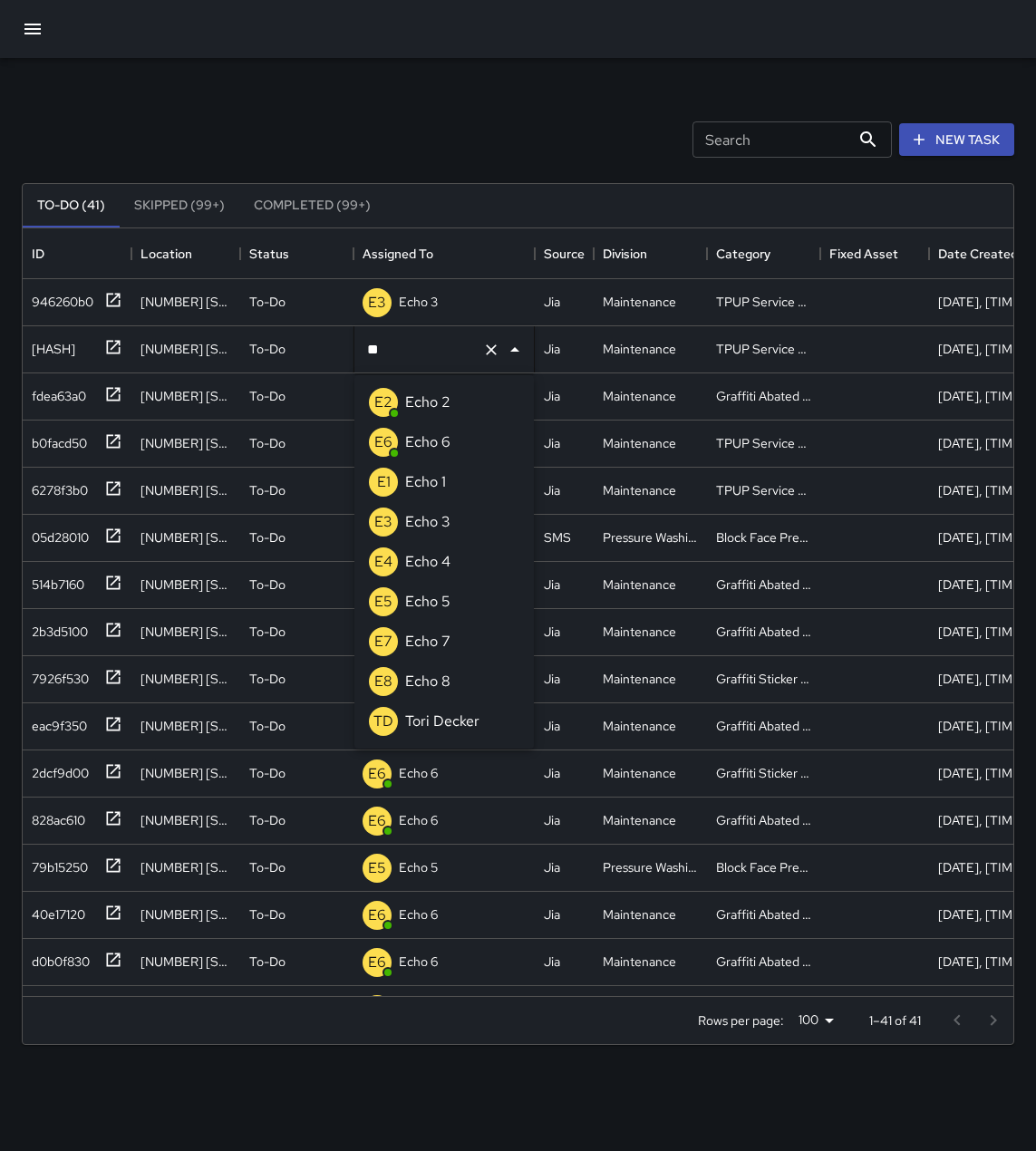 click on "E3 Echo 3" at bounding box center (444, 522) 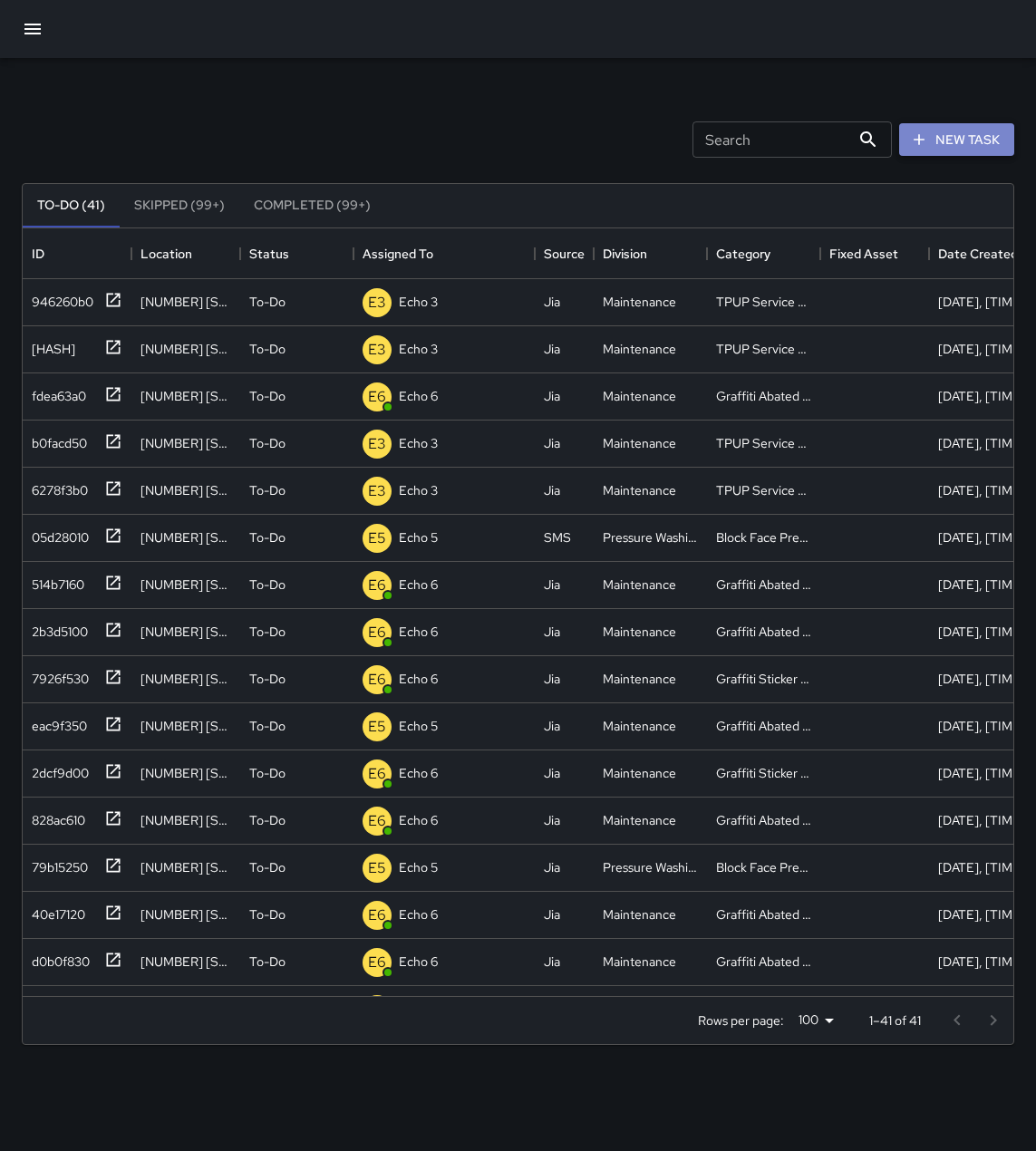 click on "New Task" at bounding box center (956, 140) 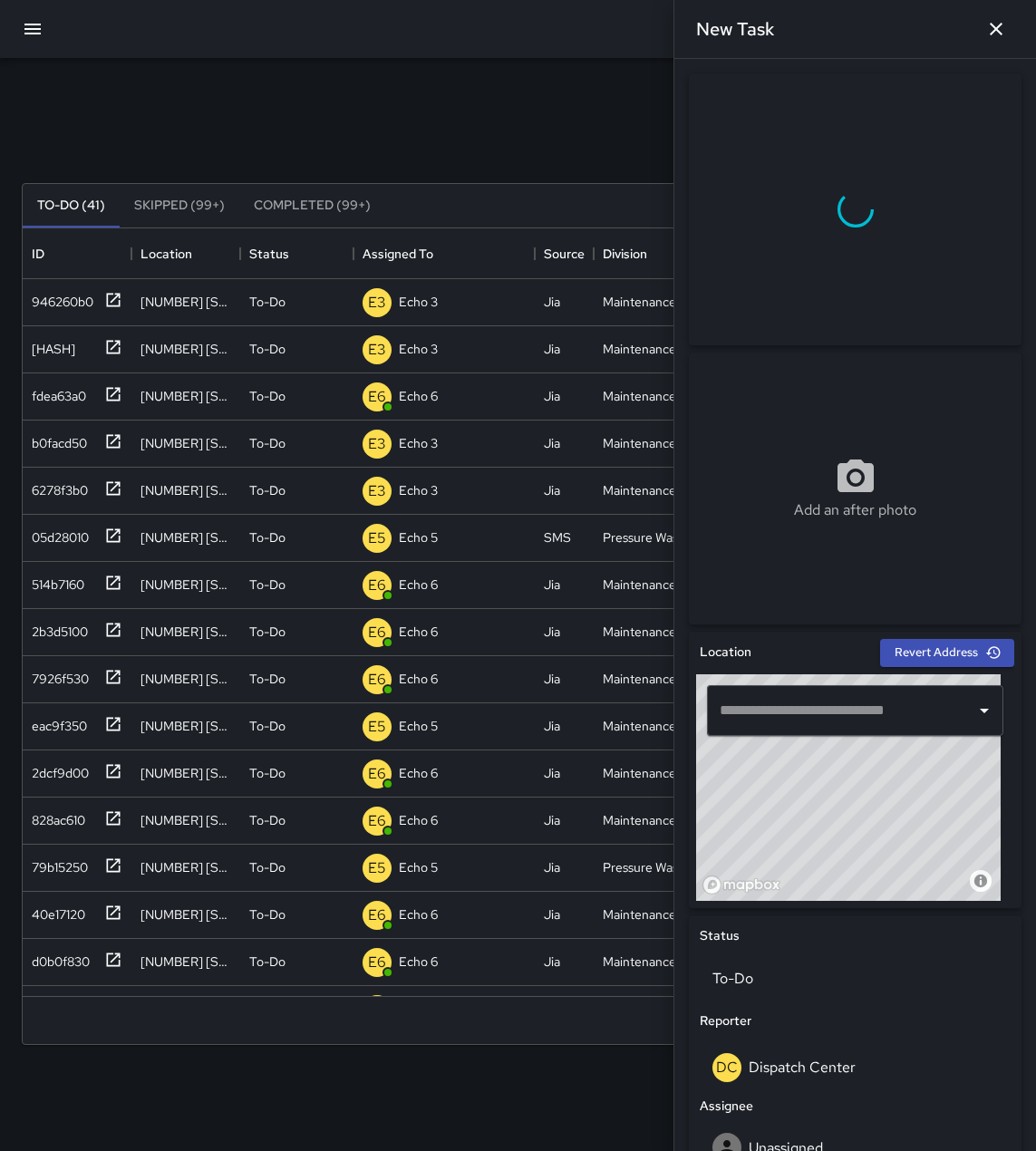 drag, startPoint x: 815, startPoint y: 891, endPoint x: 912, endPoint y: 740, distance: 179.47145 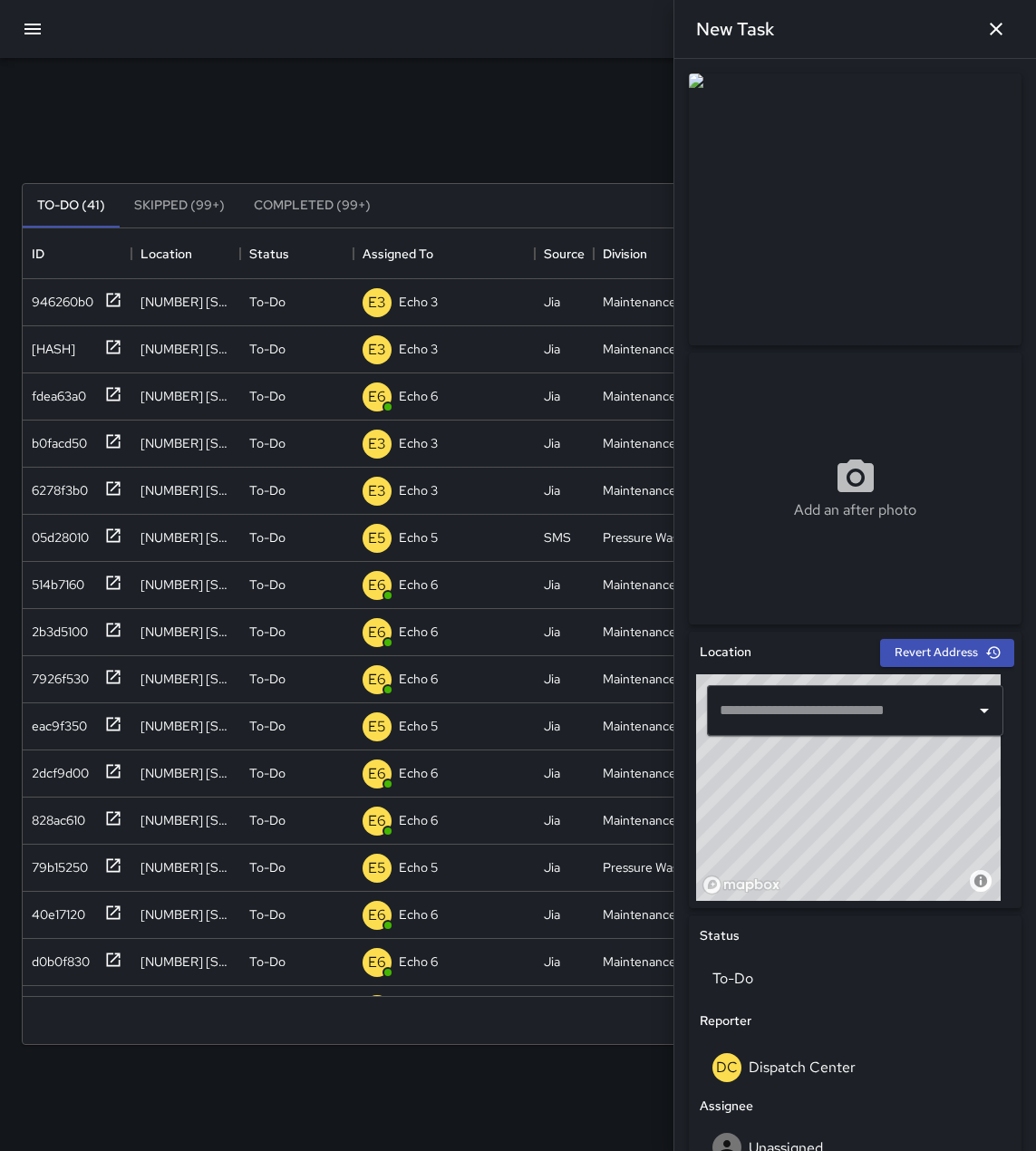 drag, startPoint x: 836, startPoint y: 878, endPoint x: 775, endPoint y: 830, distance: 77.62087 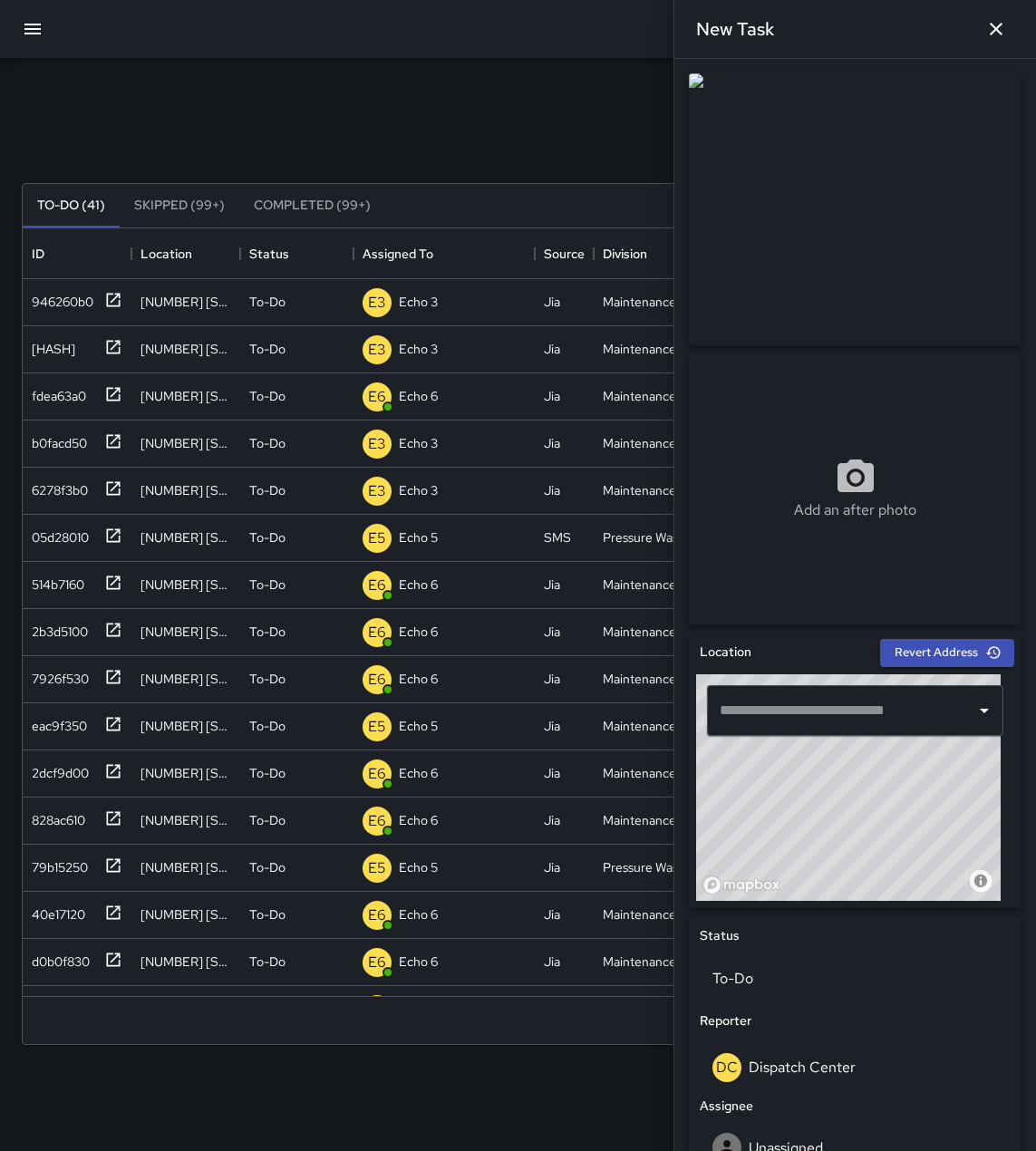 click on "© Mapbox   © OpenStreetMap   Improve this map" at bounding box center (848, 788) 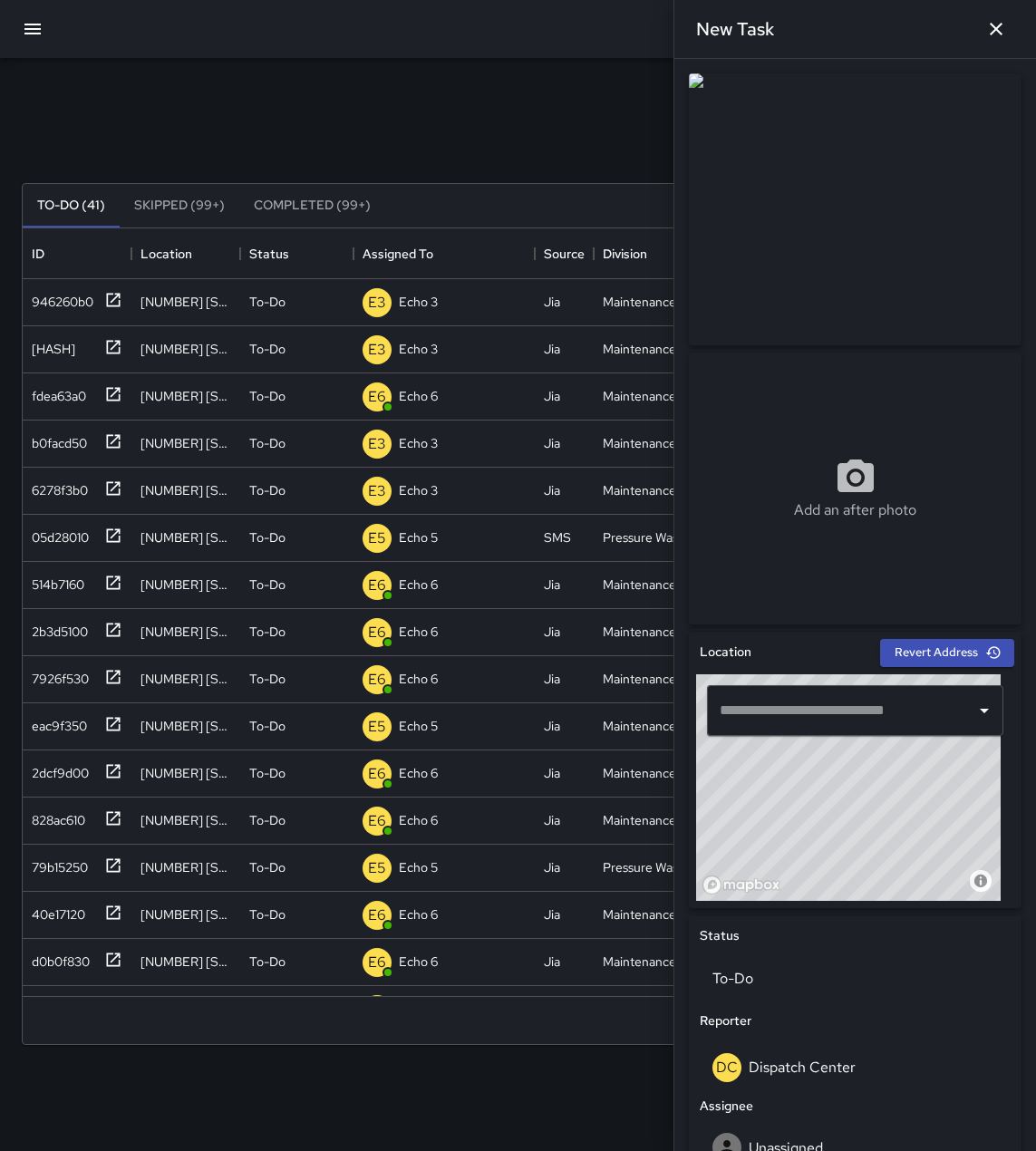 click on "© Mapbox   © OpenStreetMap   Improve this map" at bounding box center [848, 788] 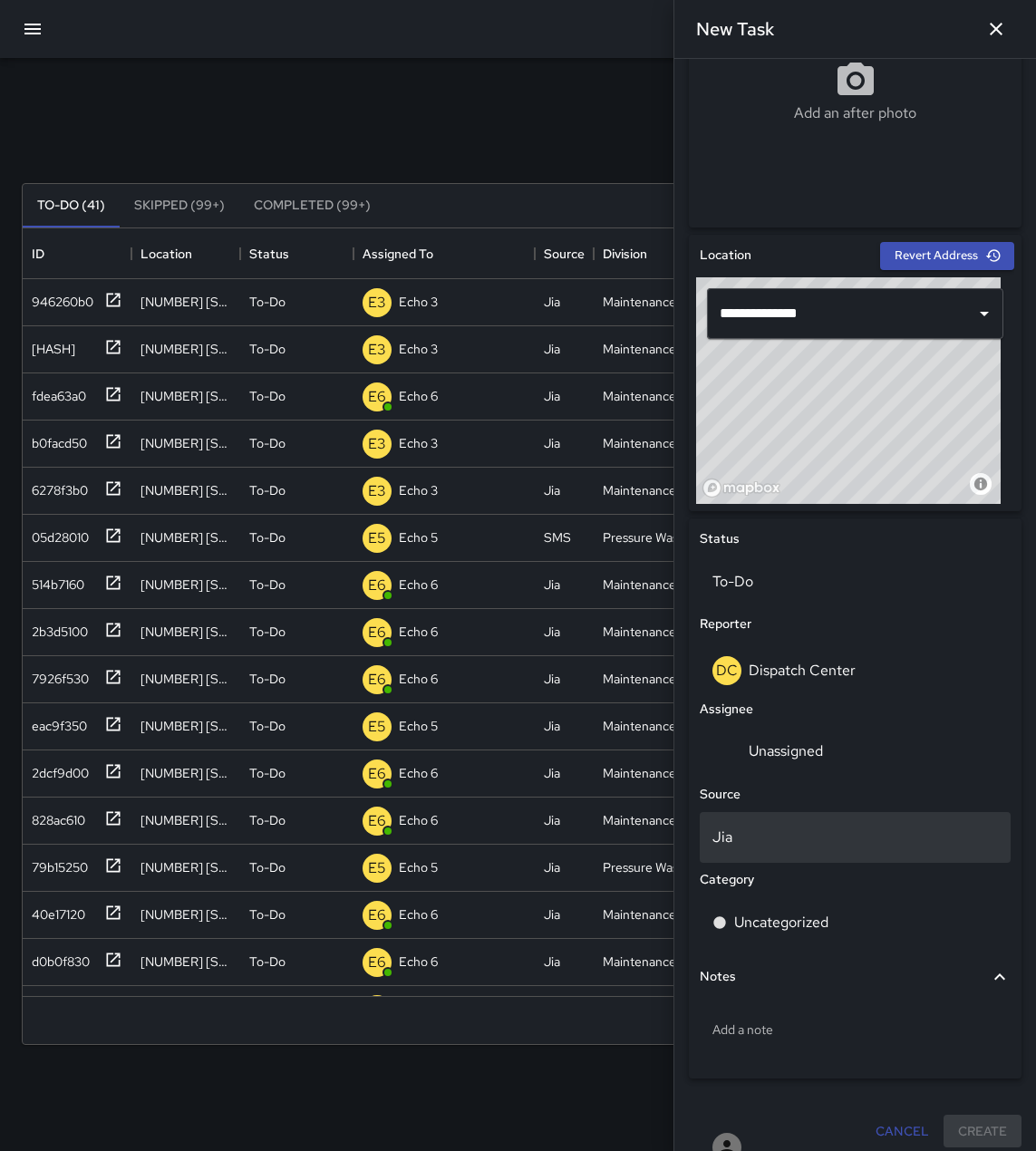scroll, scrollTop: 408, scrollLeft: 0, axis: vertical 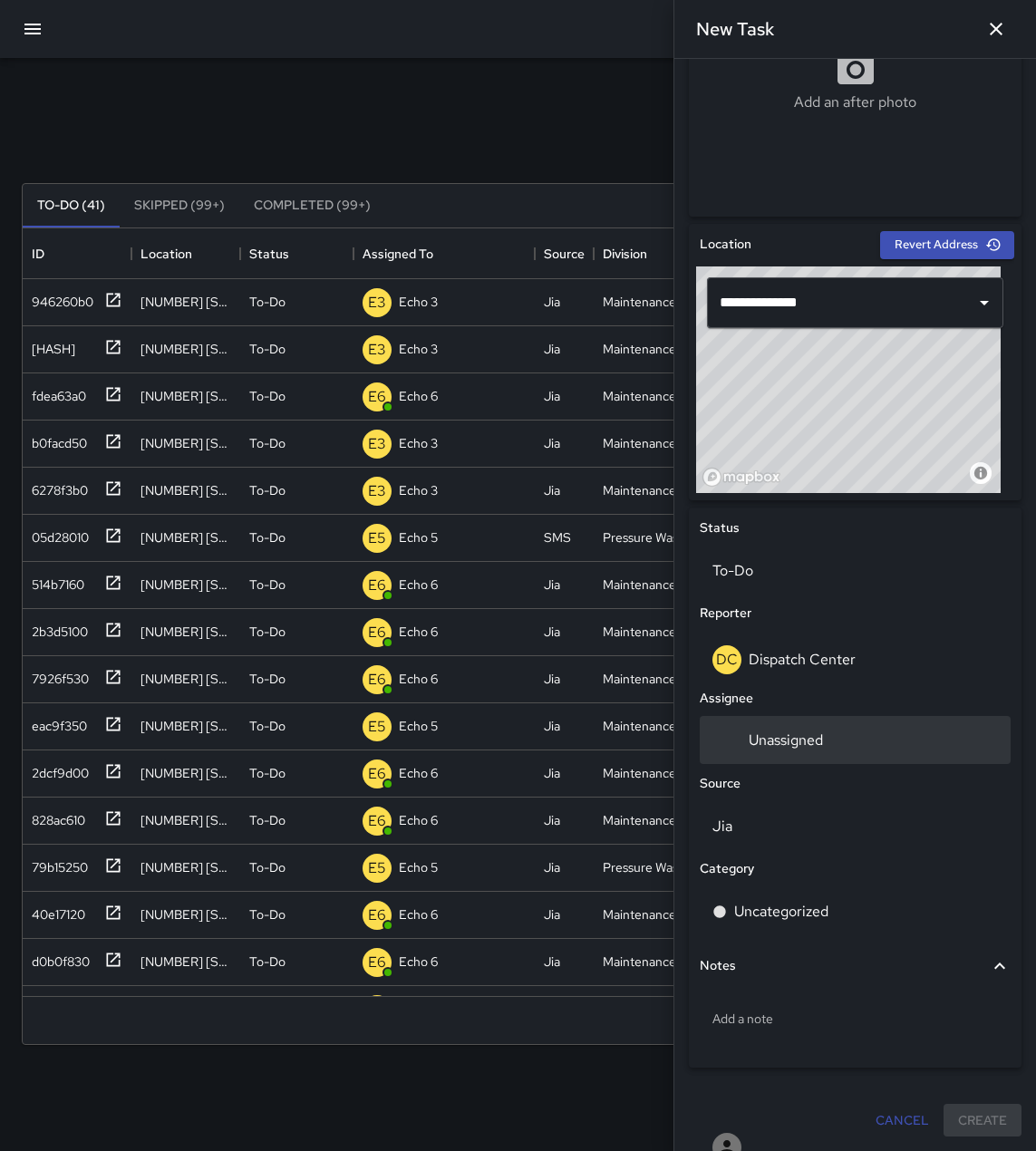 click on "Unassigned" at bounding box center [855, 740] 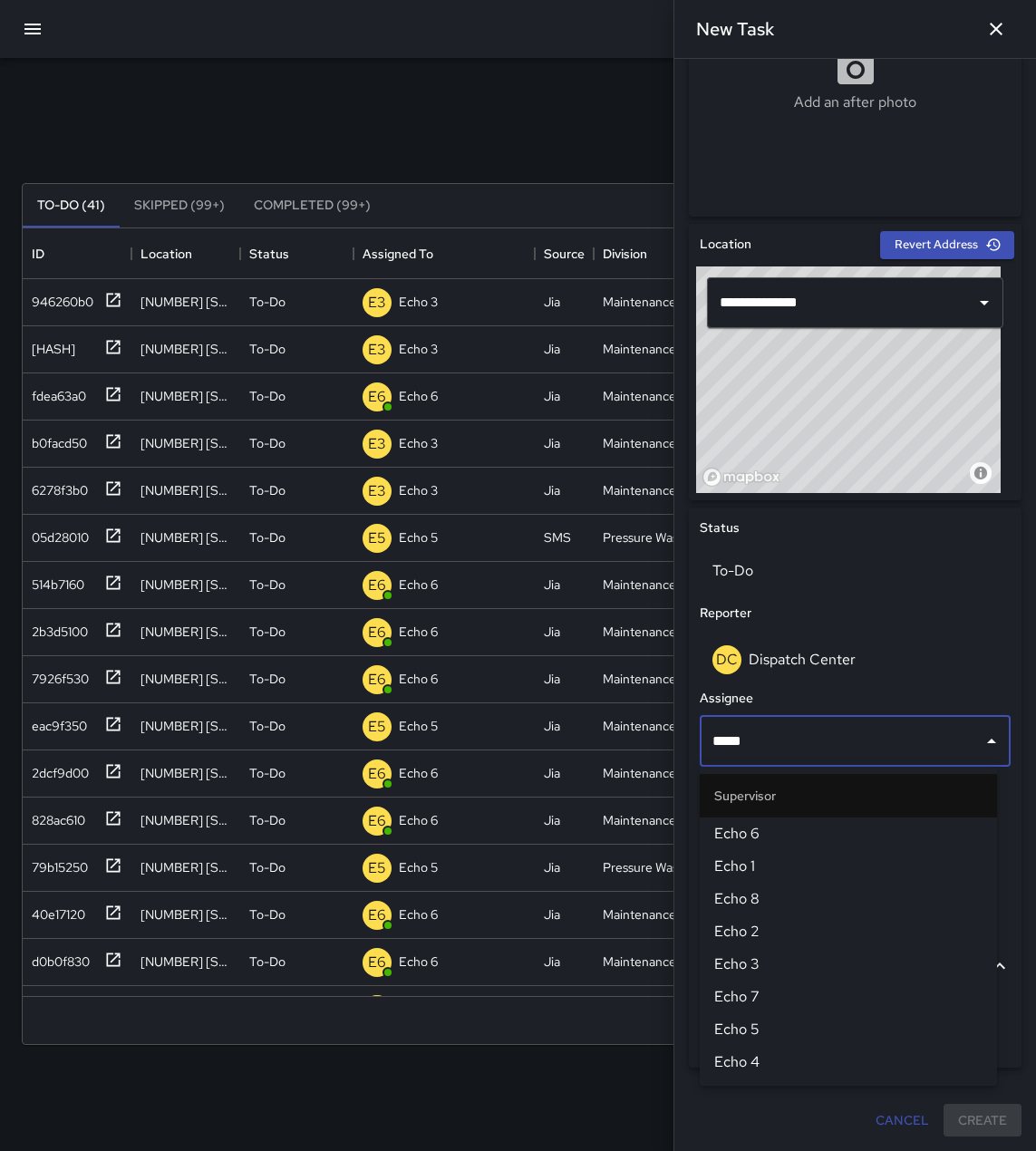 type on "******" 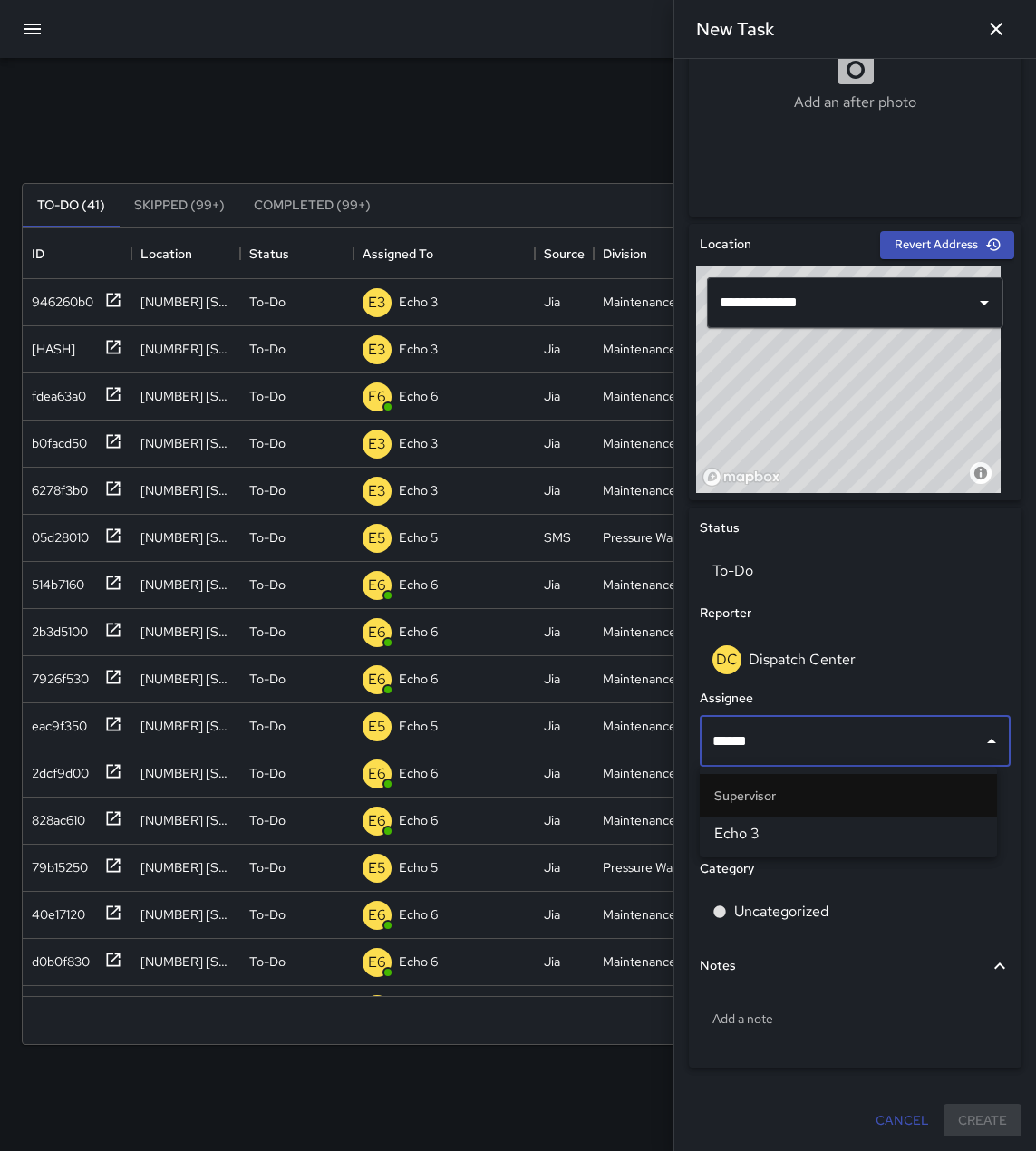 click on "Echo 3" at bounding box center [848, 834] 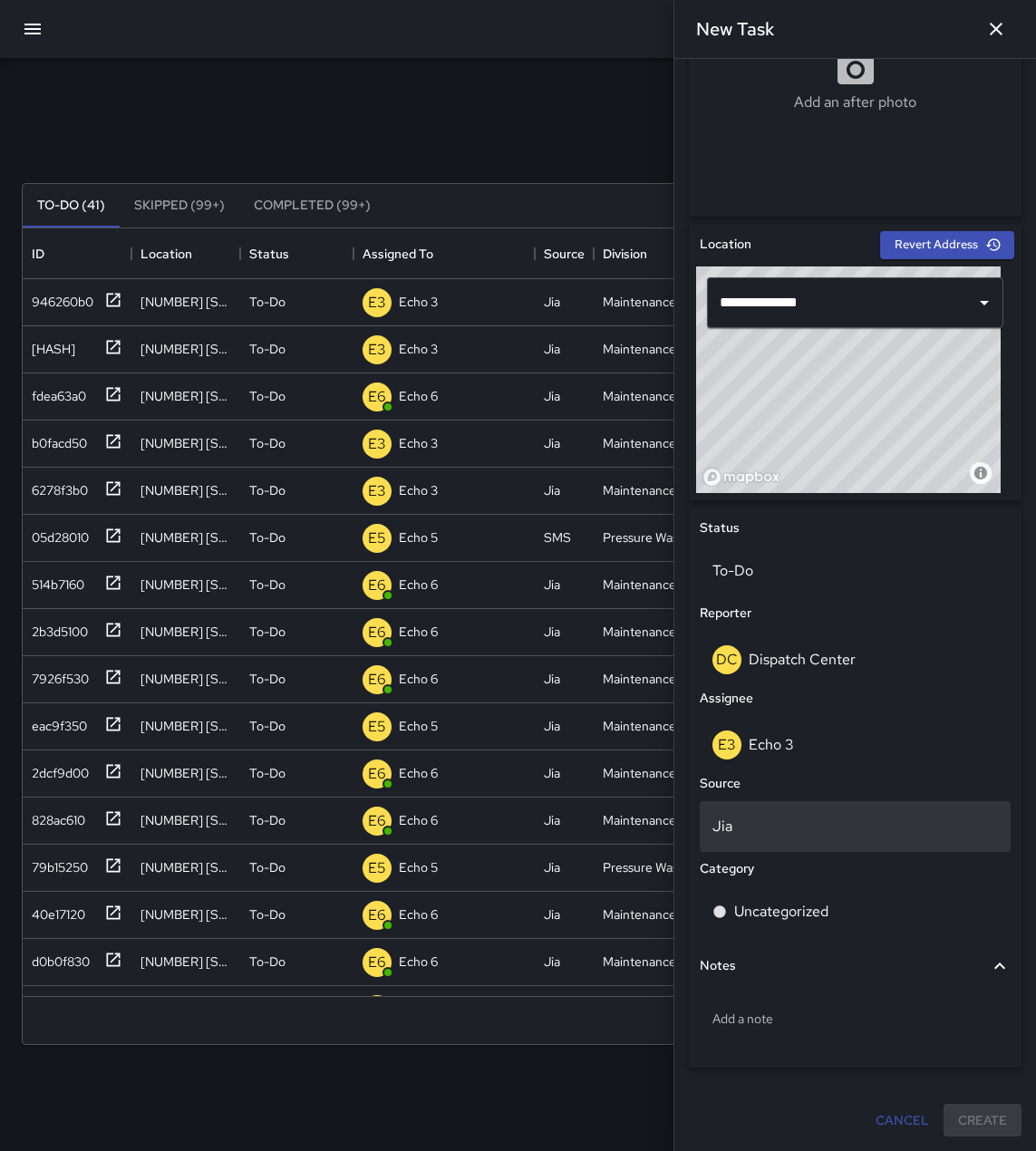 click on "Jia" at bounding box center [855, 827] 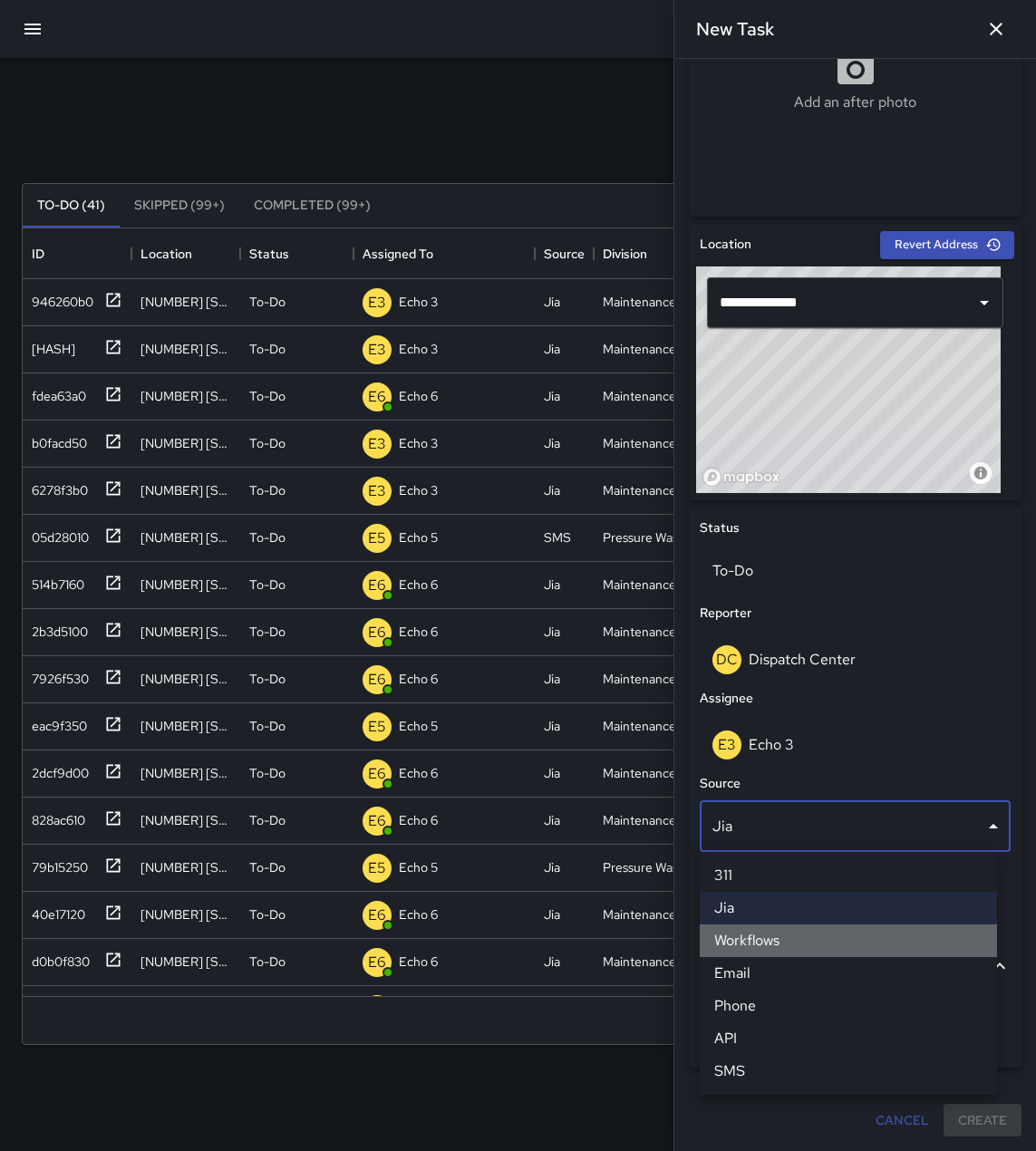 click on "Workflows" at bounding box center (848, 941) 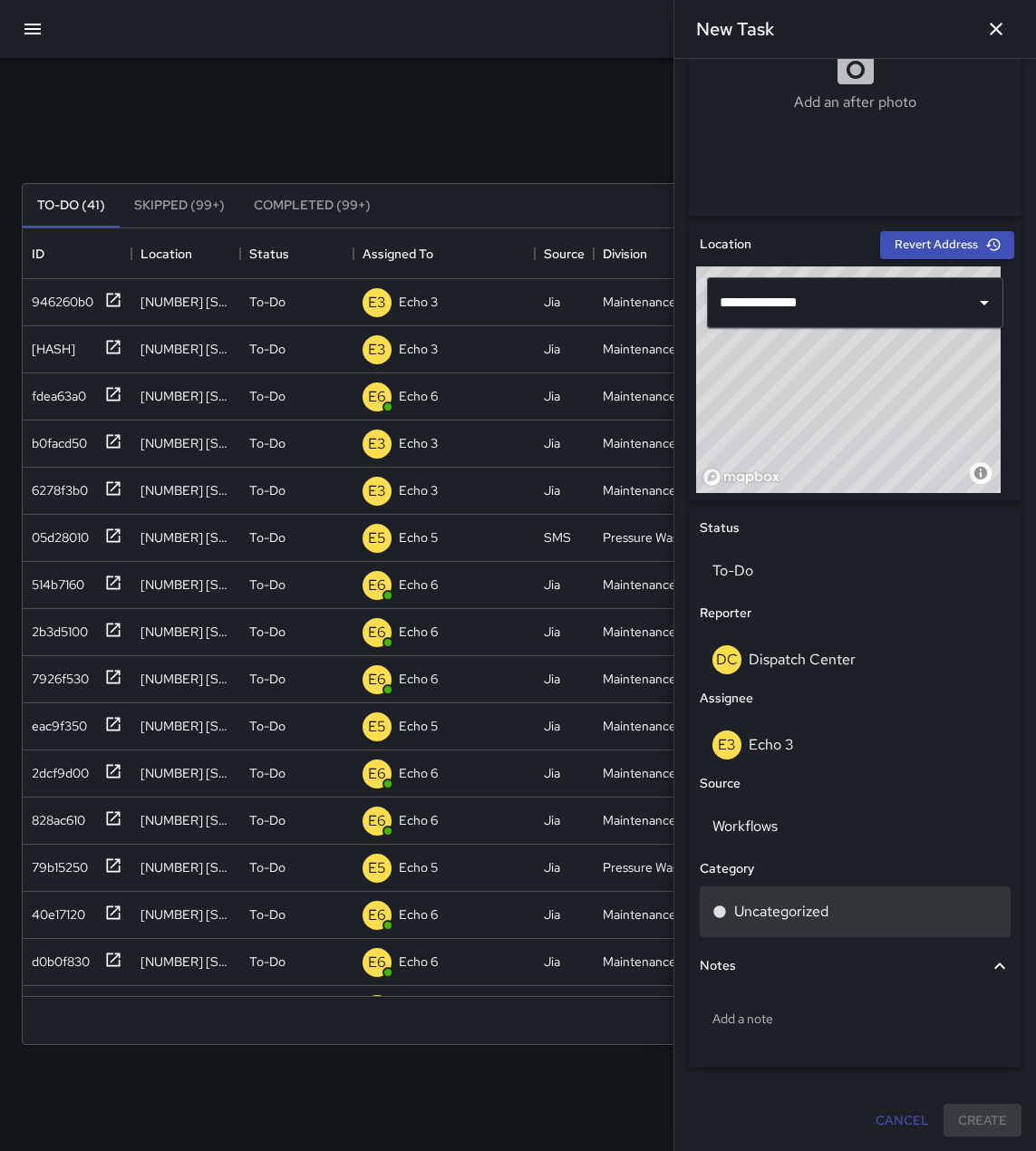 click on "Uncategorized" at bounding box center [855, 912] 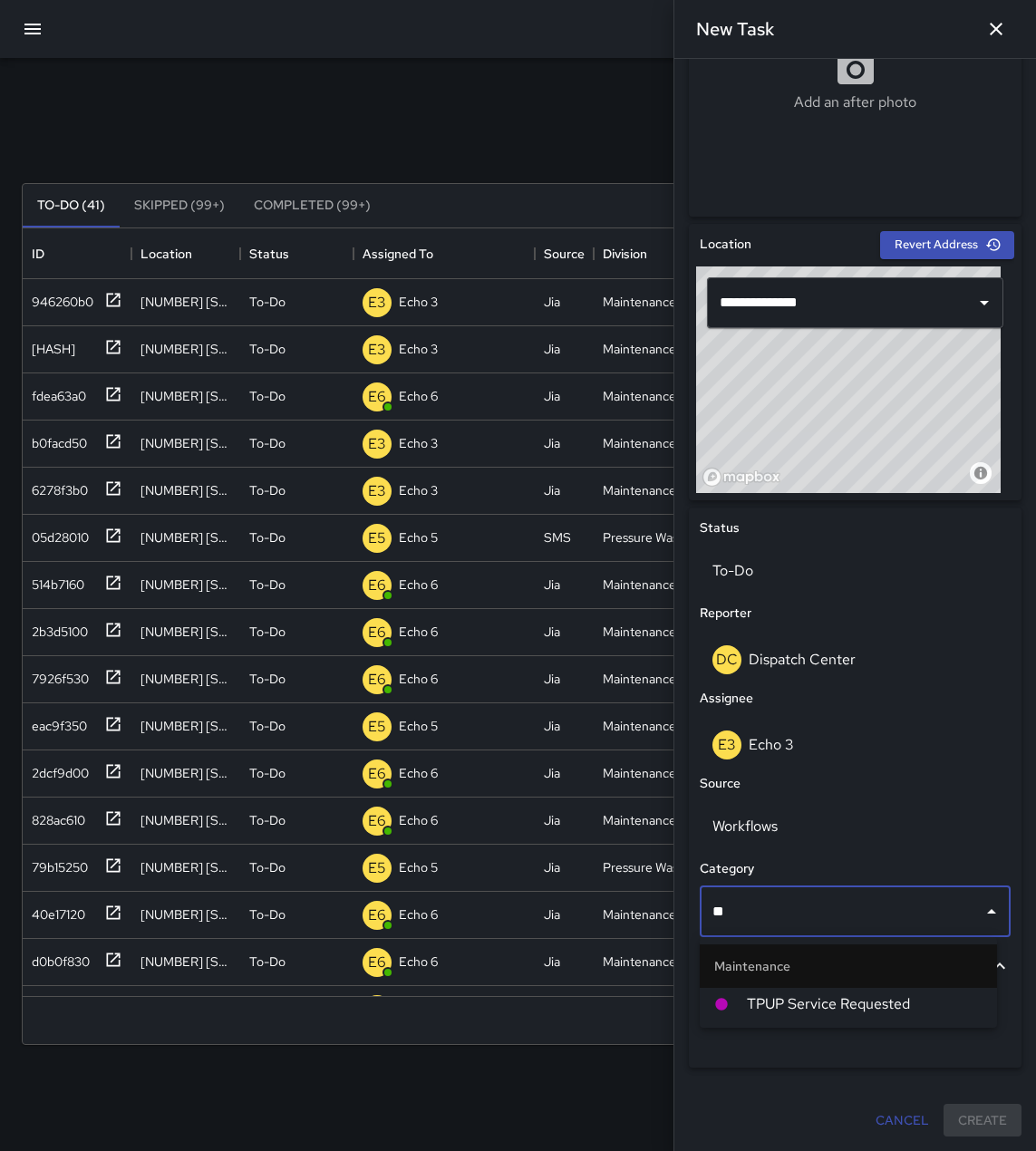 type on "***" 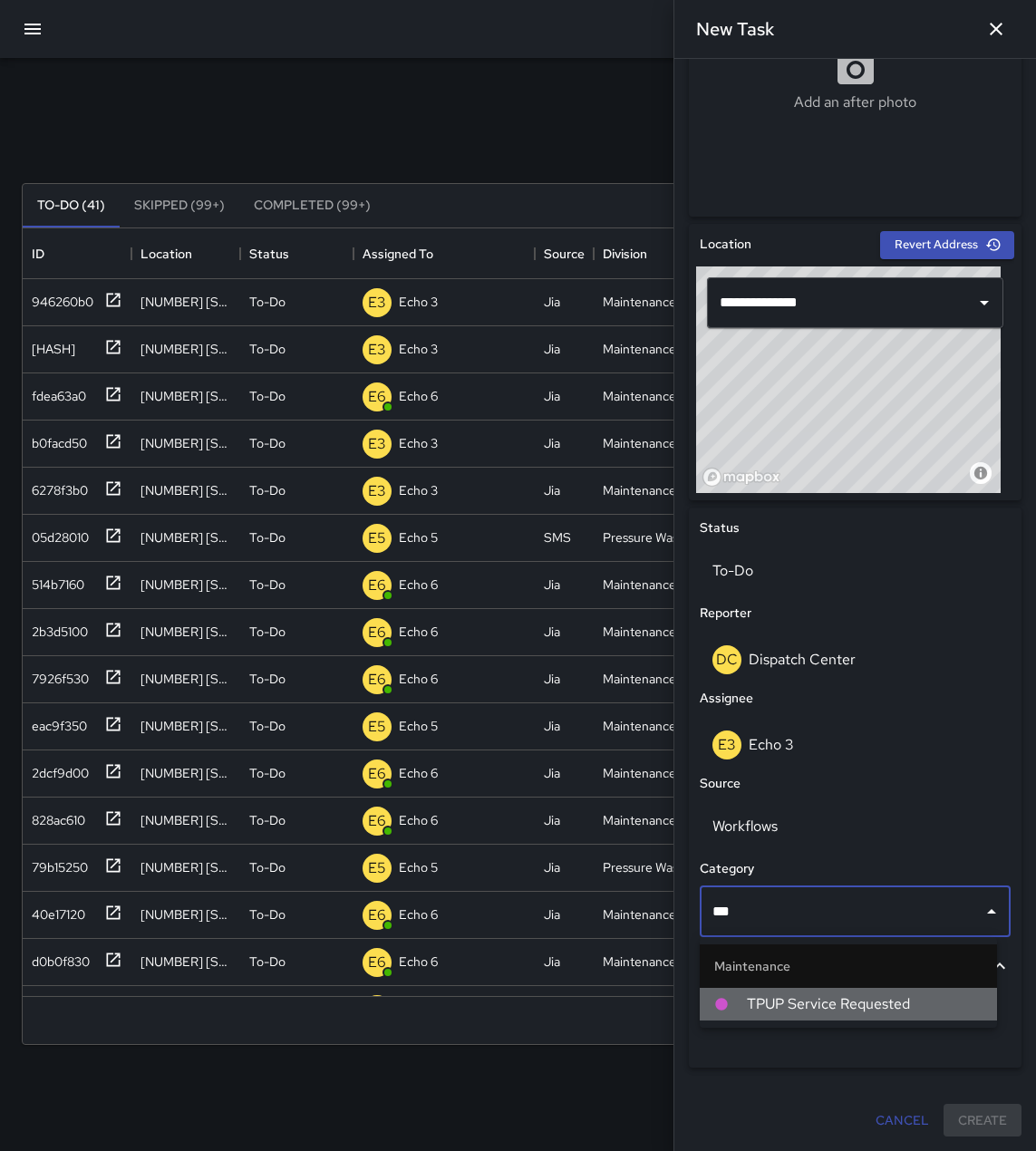 click on "TPUP Service Requested" at bounding box center (865, 1004) 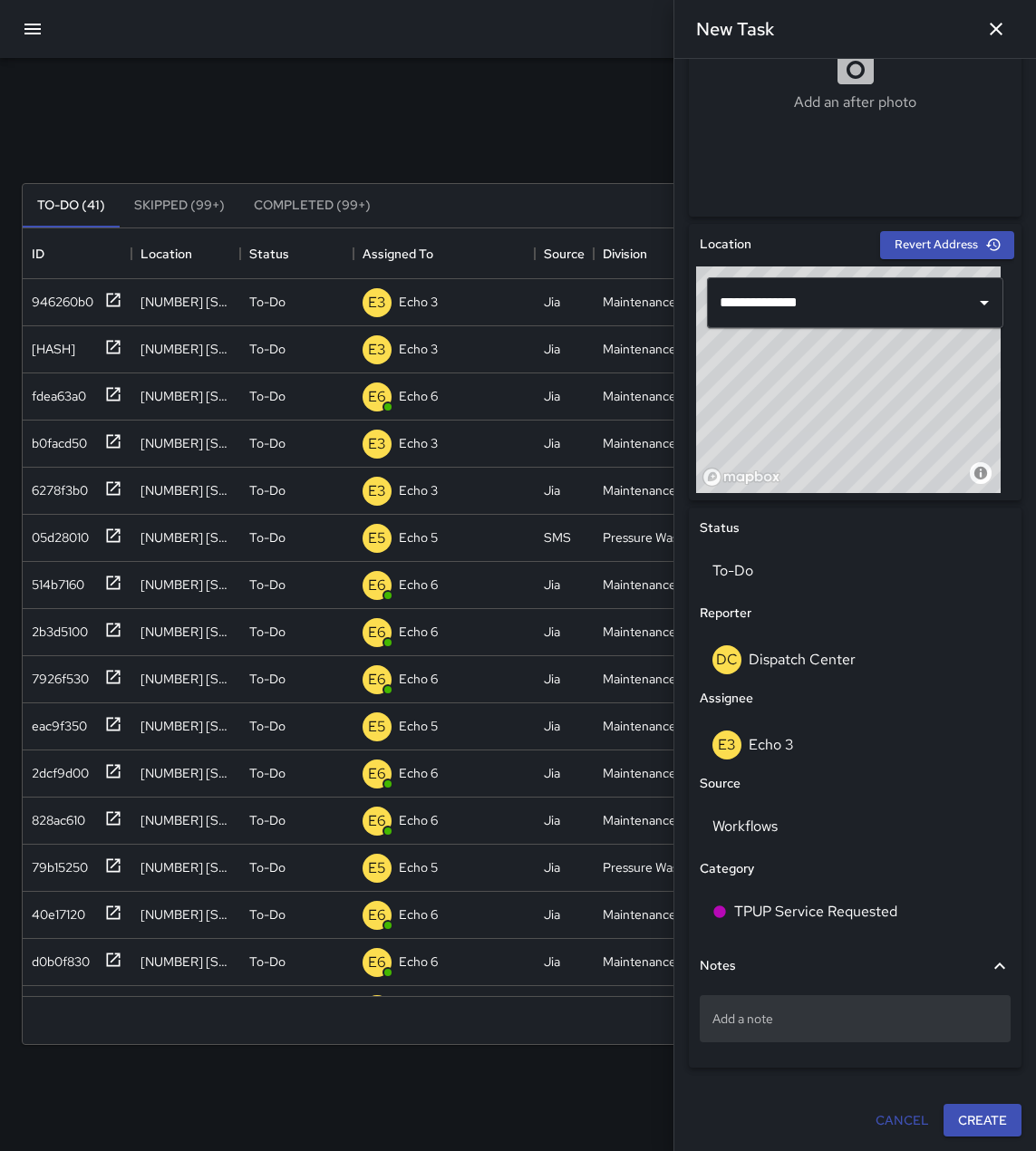 click on "Add a note" at bounding box center [855, 1019] 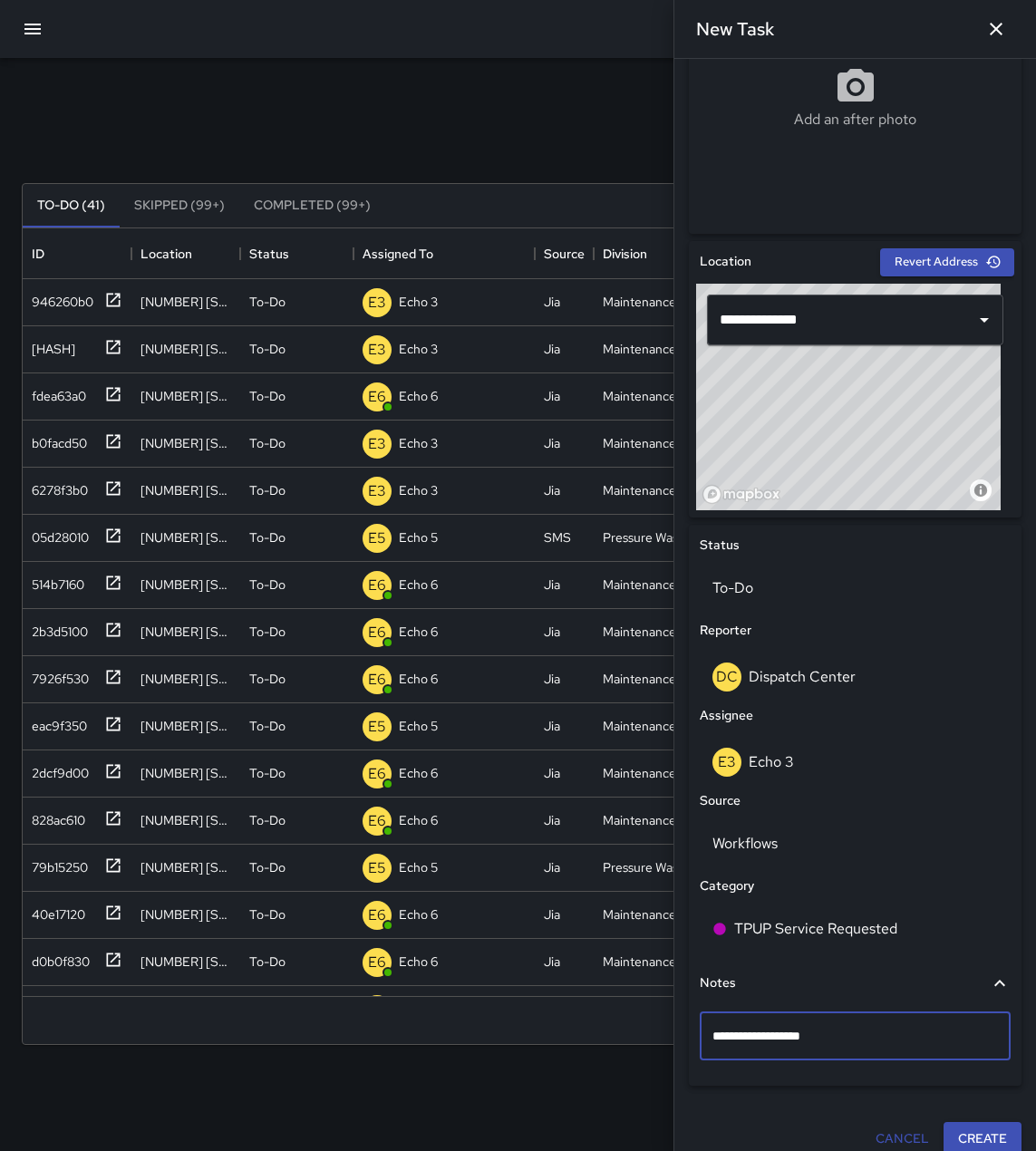 type on "**********" 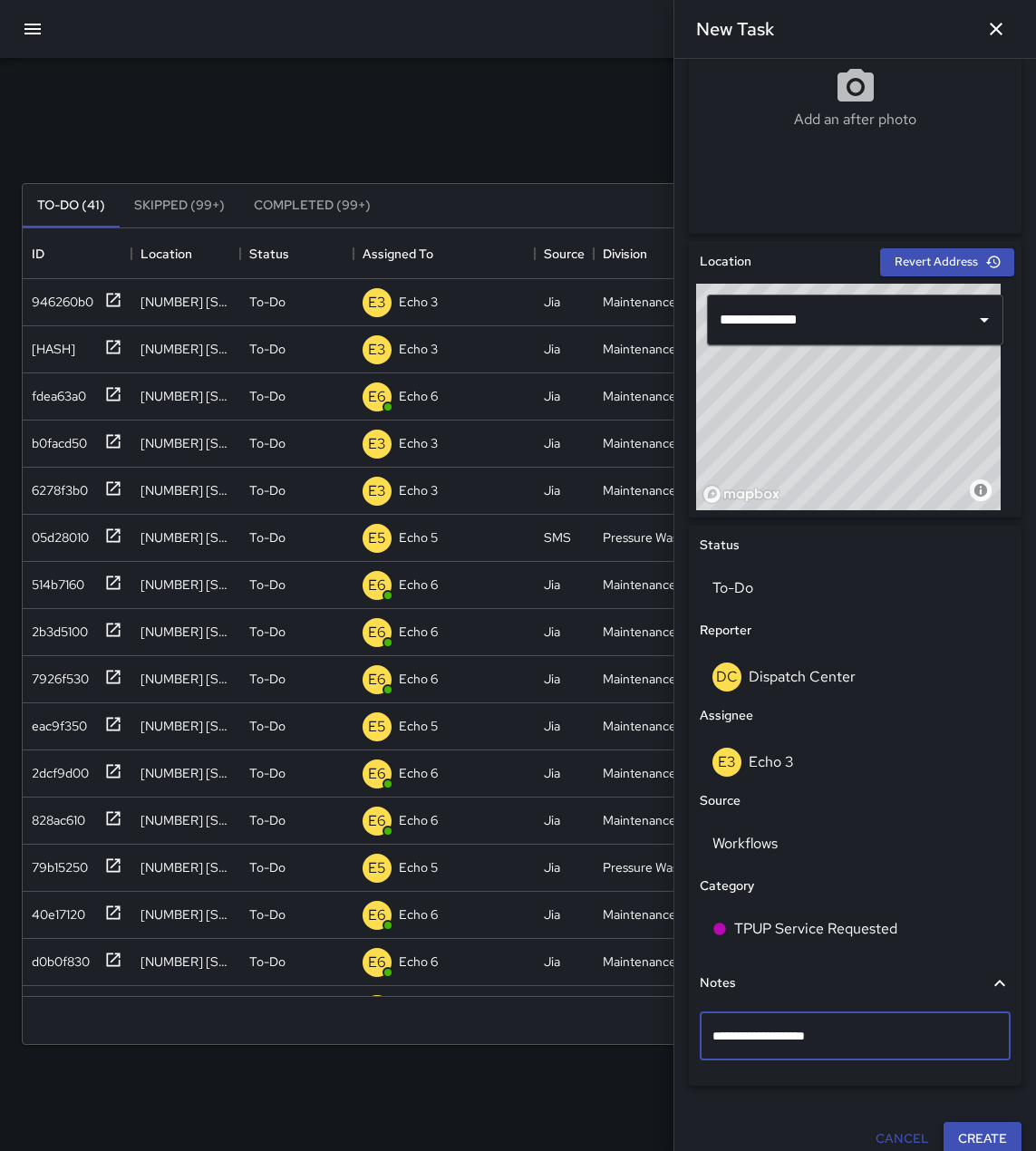 click on "Create" at bounding box center (983, 1138) 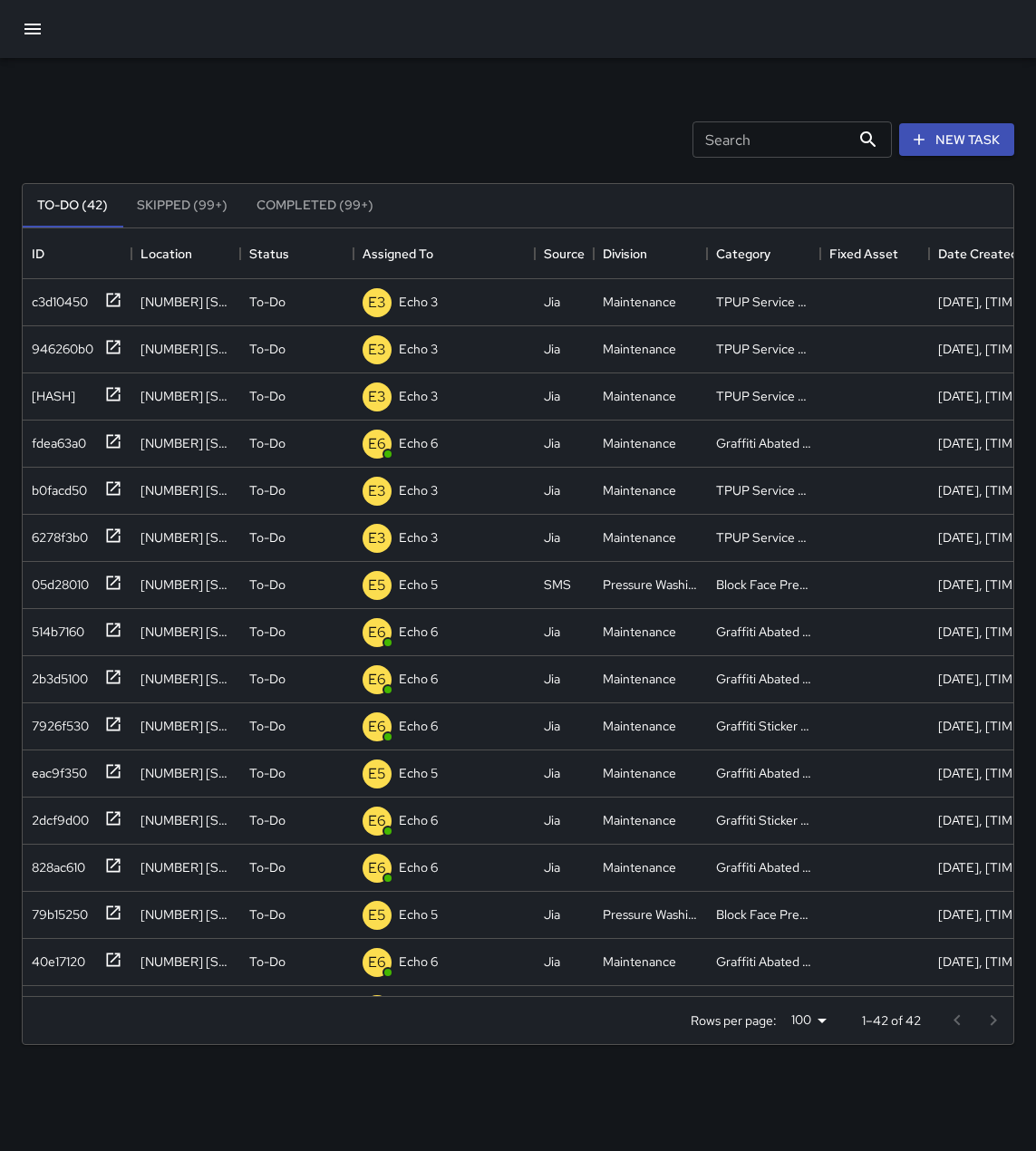 click on "Search Search New Task" at bounding box center [518, 140] 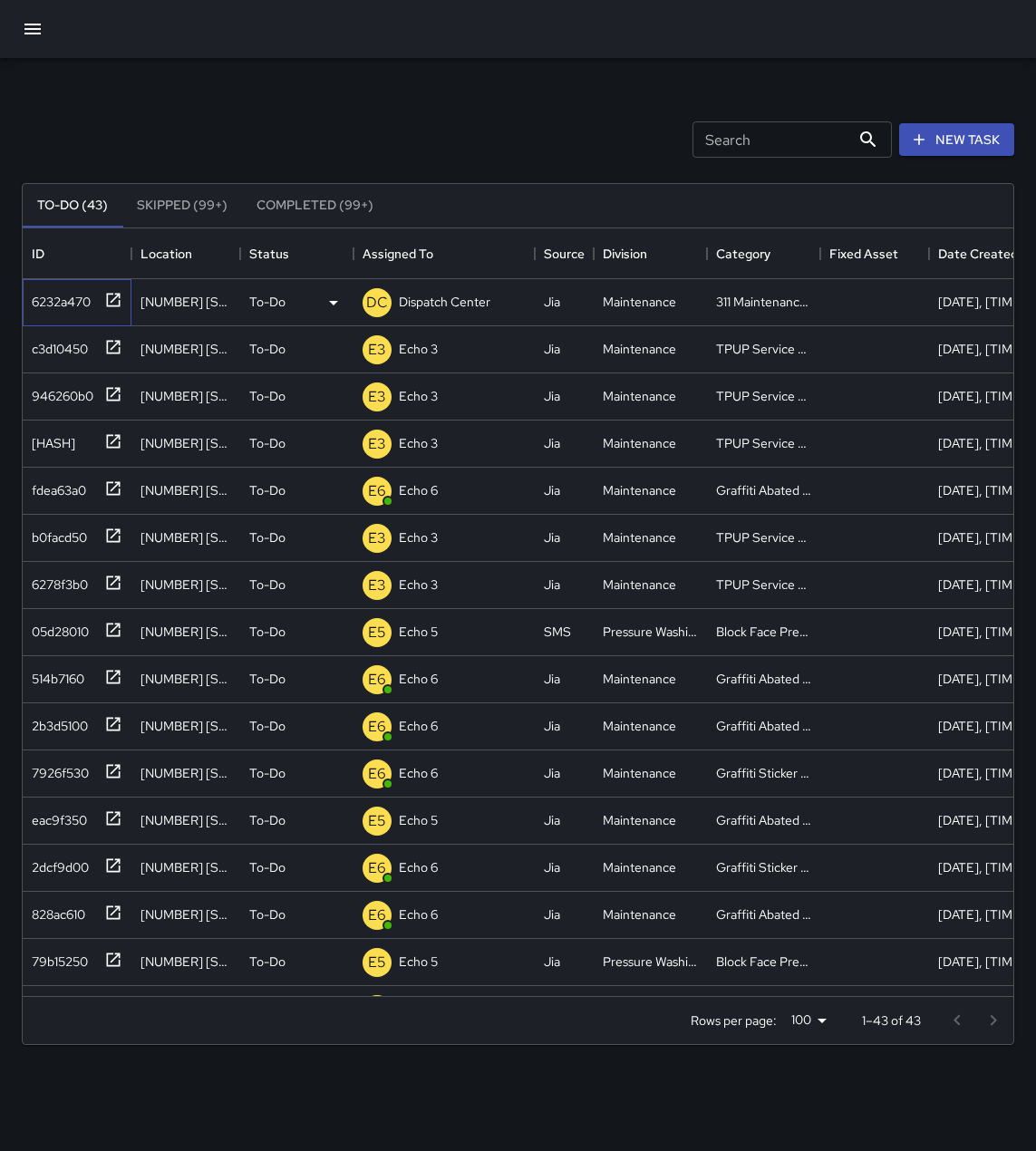 click at bounding box center (110, 298) 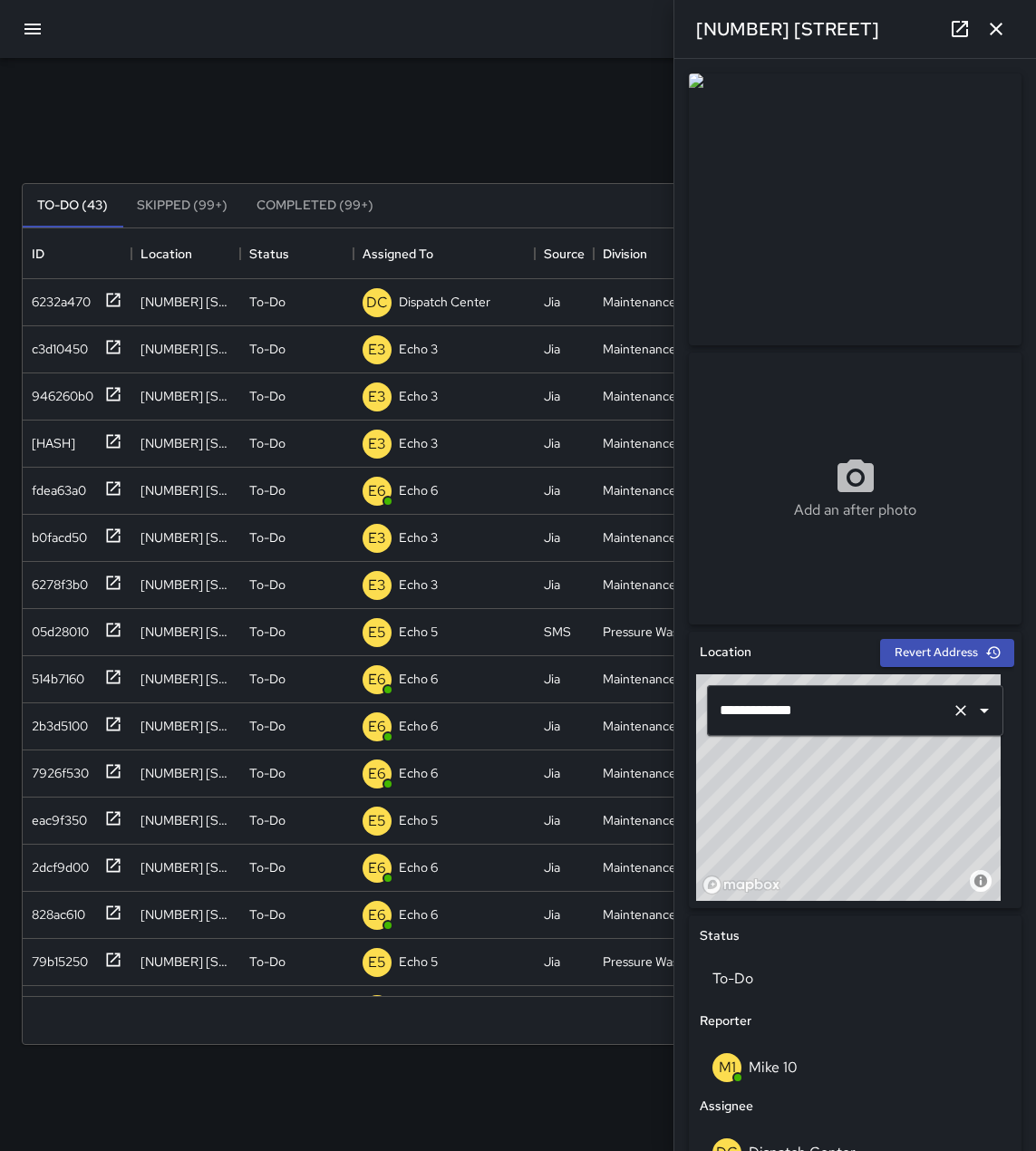 click on "**********" at bounding box center (829, 711) 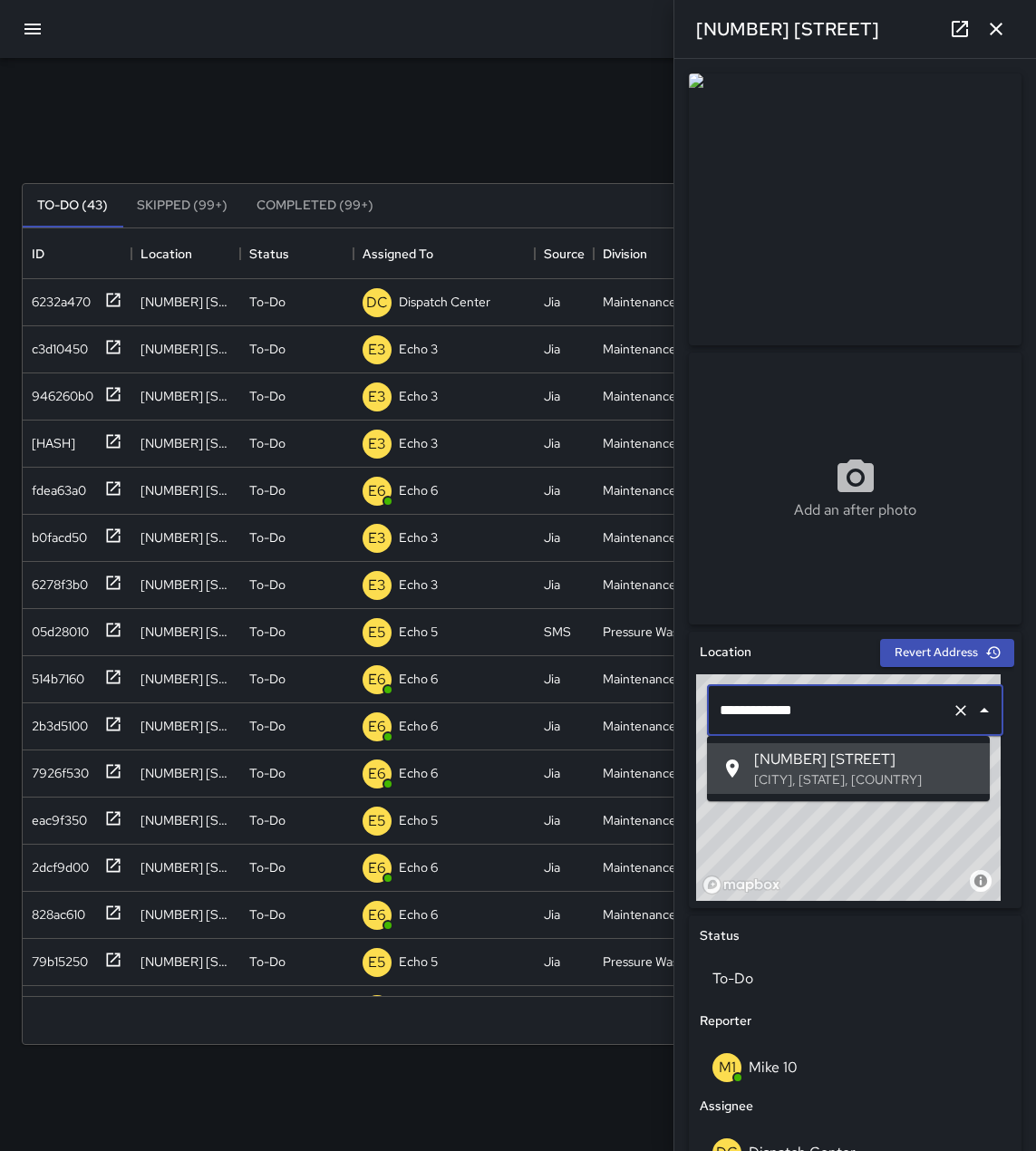 click on "**********" at bounding box center [829, 711] 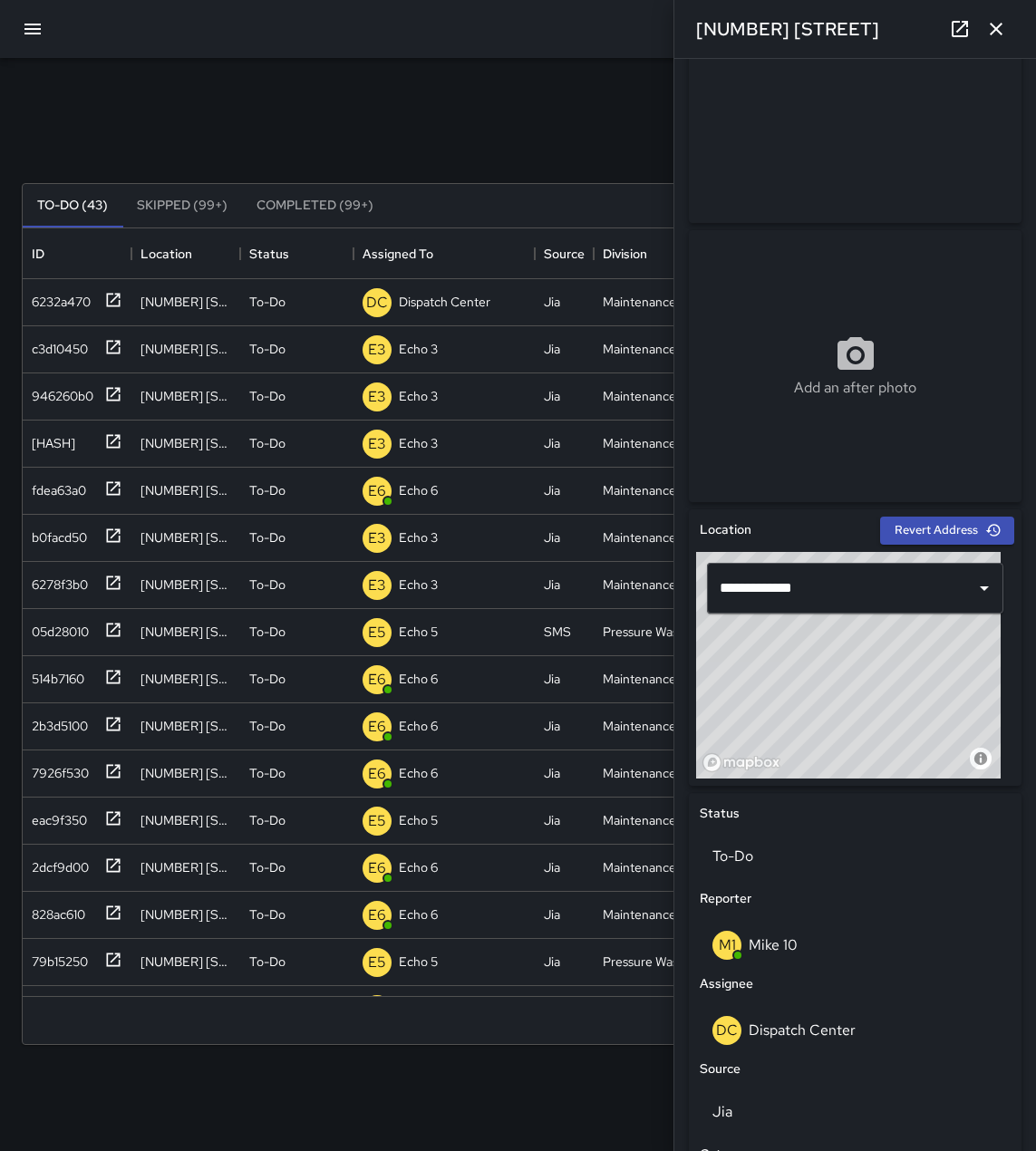 scroll, scrollTop: 491, scrollLeft: 0, axis: vertical 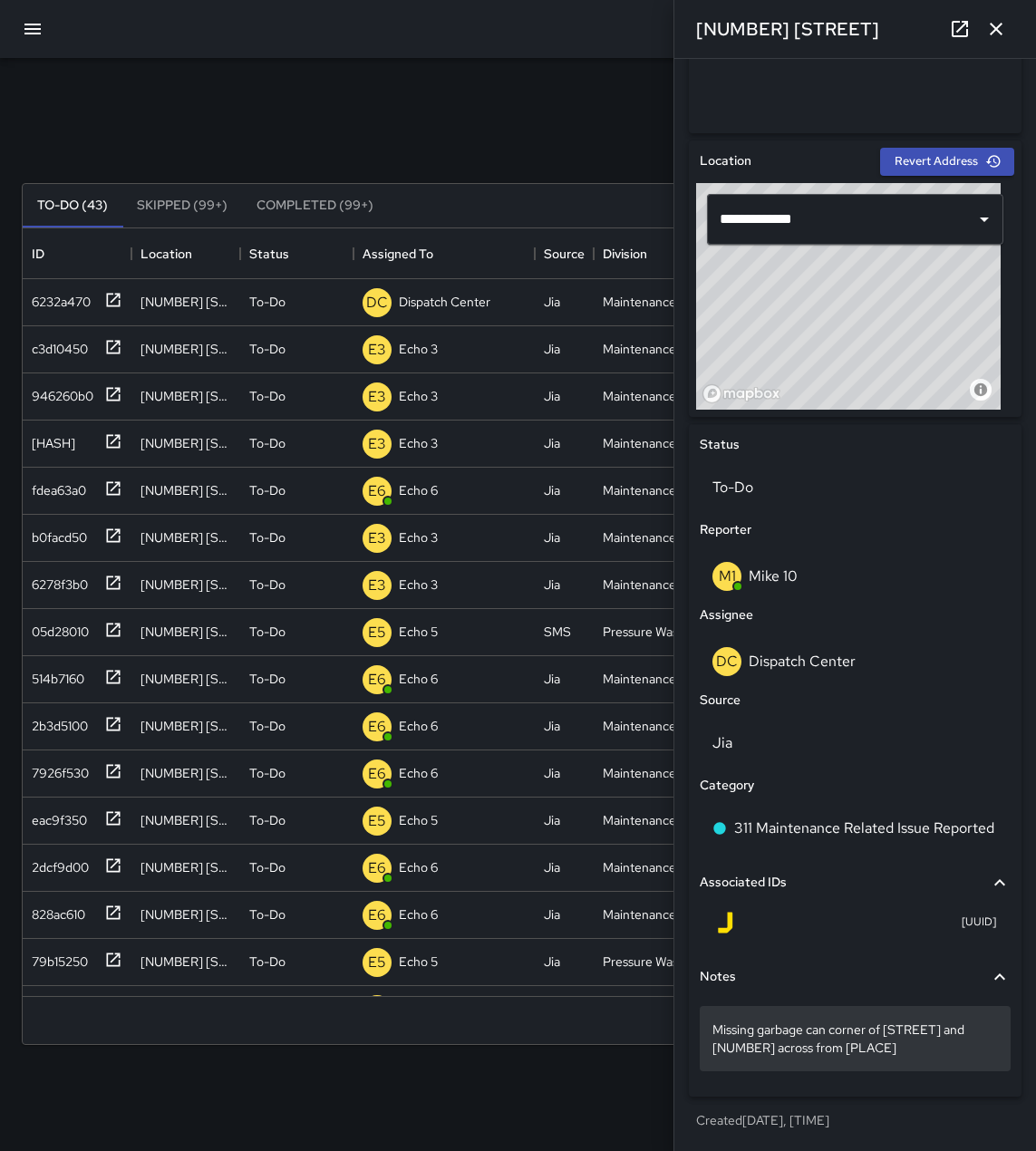 drag, startPoint x: 959, startPoint y: 1051, endPoint x: 705, endPoint y: 1031, distance: 254.78618 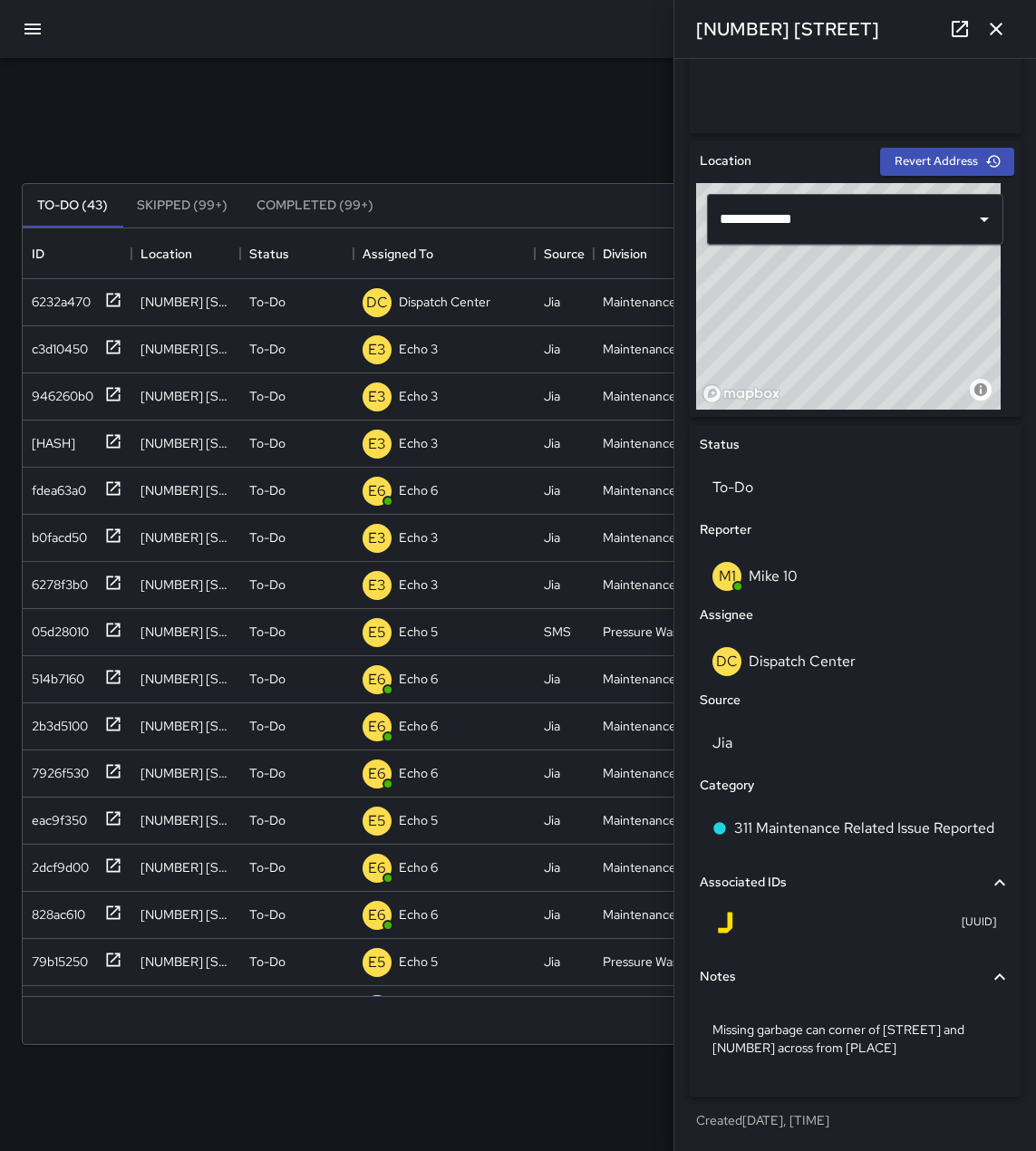 scroll, scrollTop: 456, scrollLeft: 0, axis: vertical 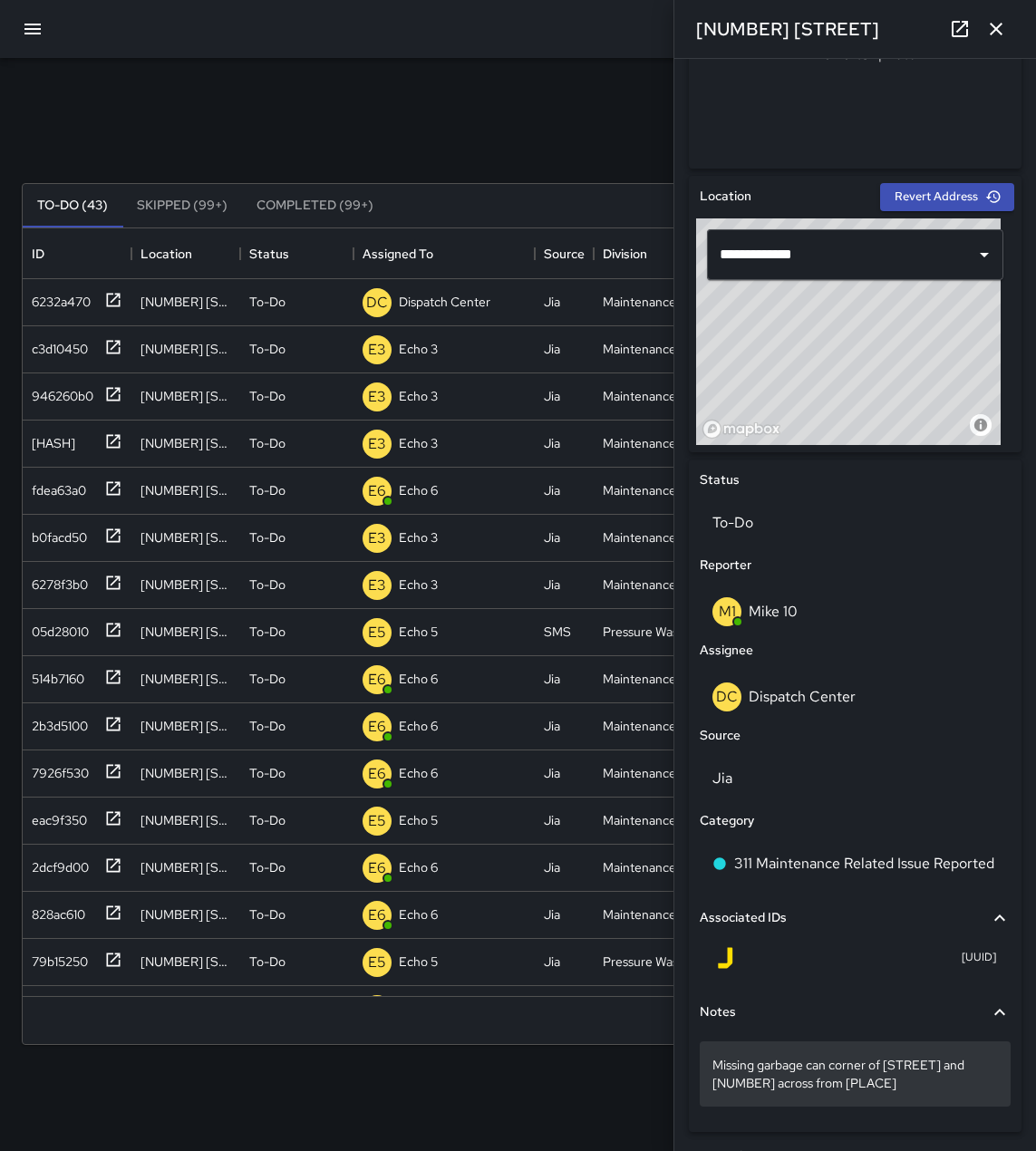 drag, startPoint x: 712, startPoint y: 1061, endPoint x: 959, endPoint y: 1088, distance: 248.47133 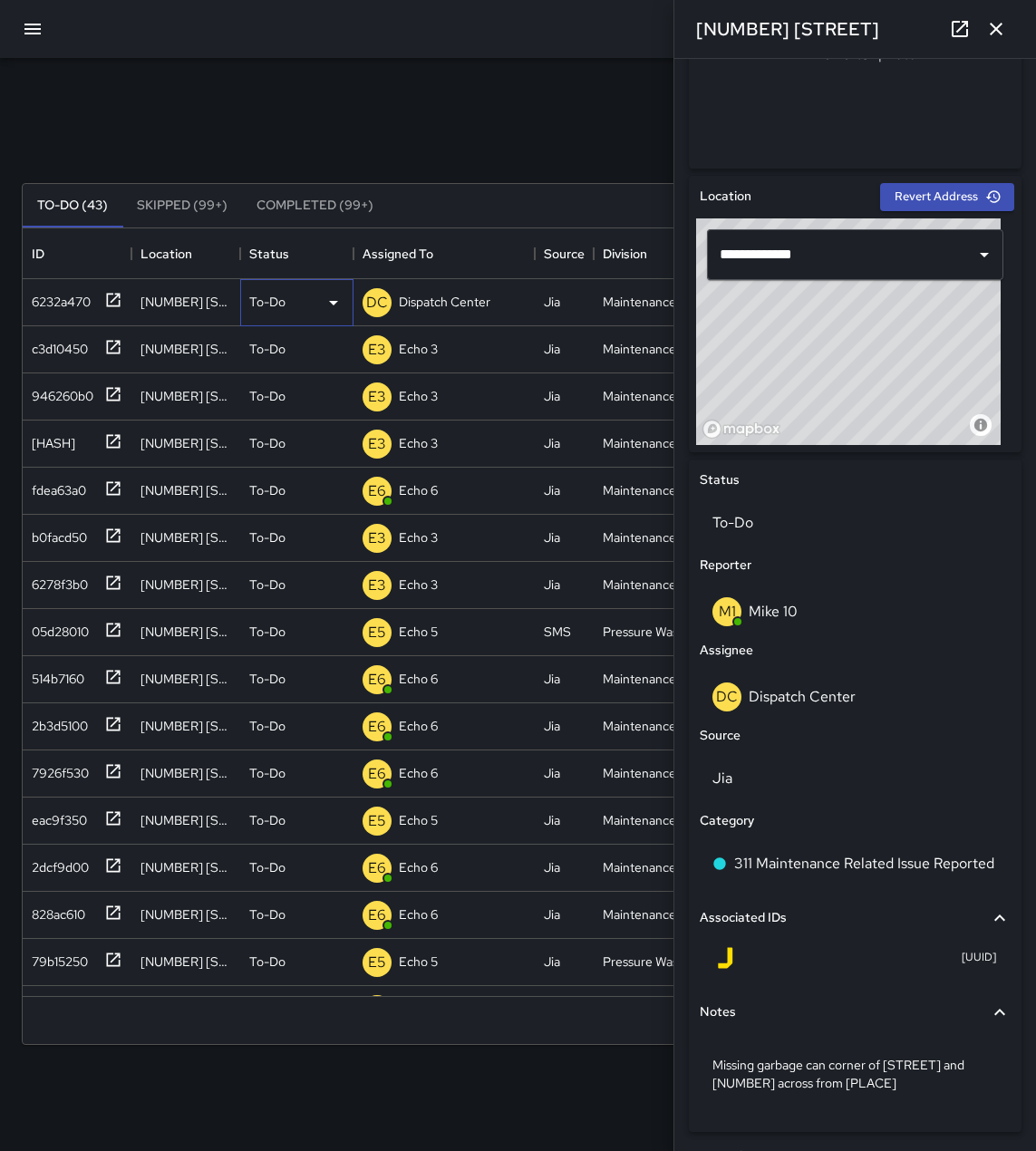 click 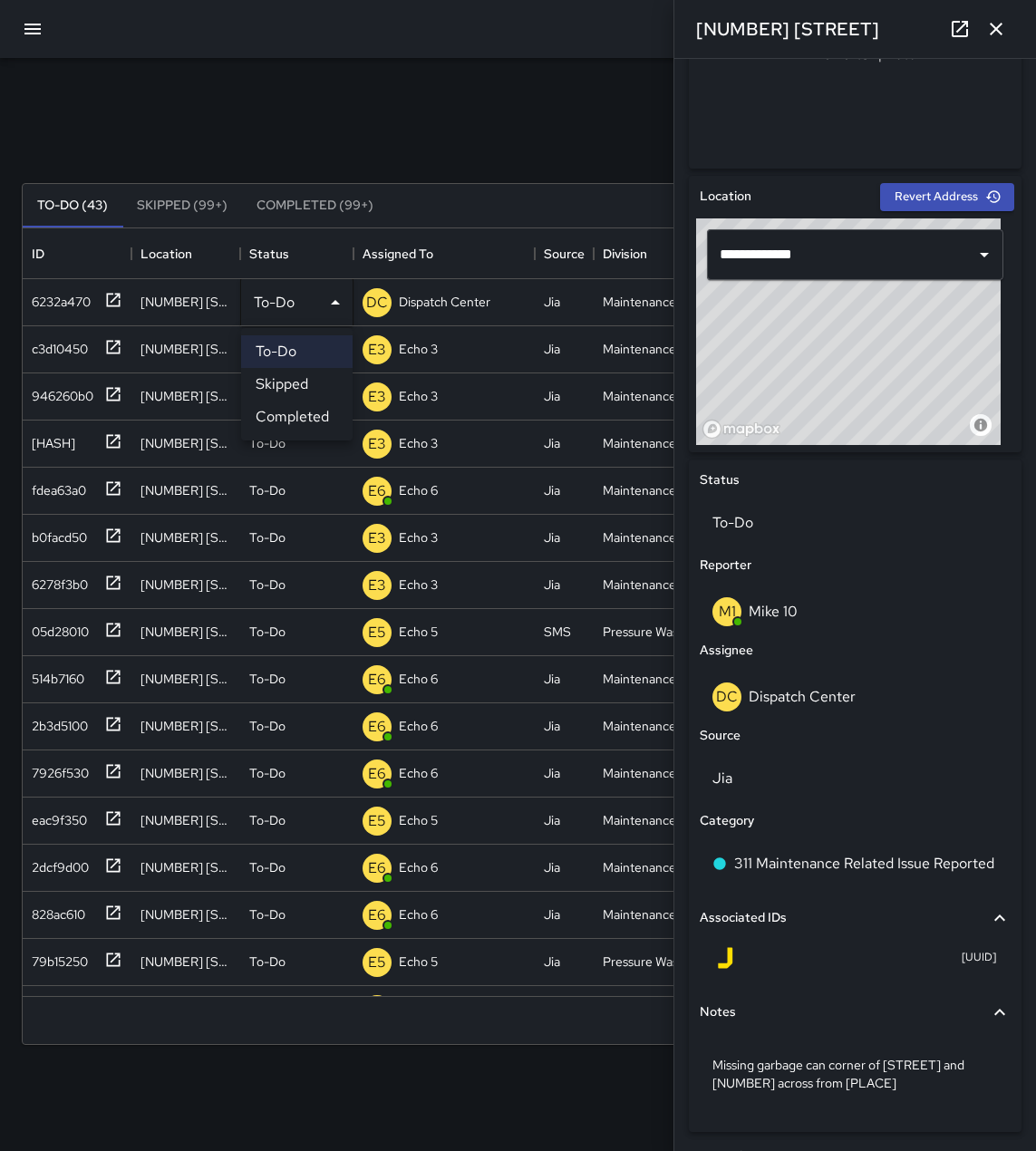 click on "Completed" at bounding box center (296, 417) 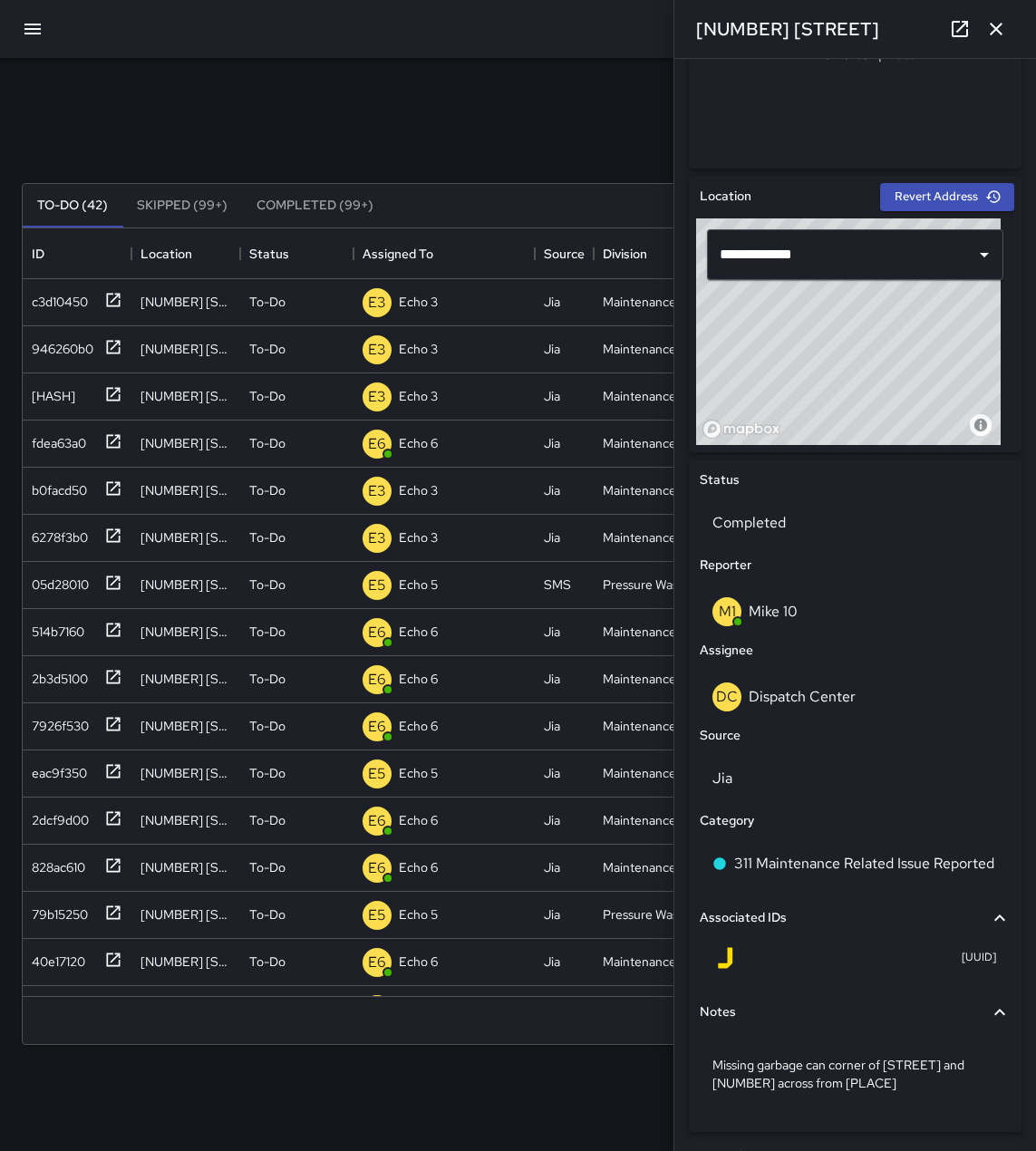 click at bounding box center [996, 29] 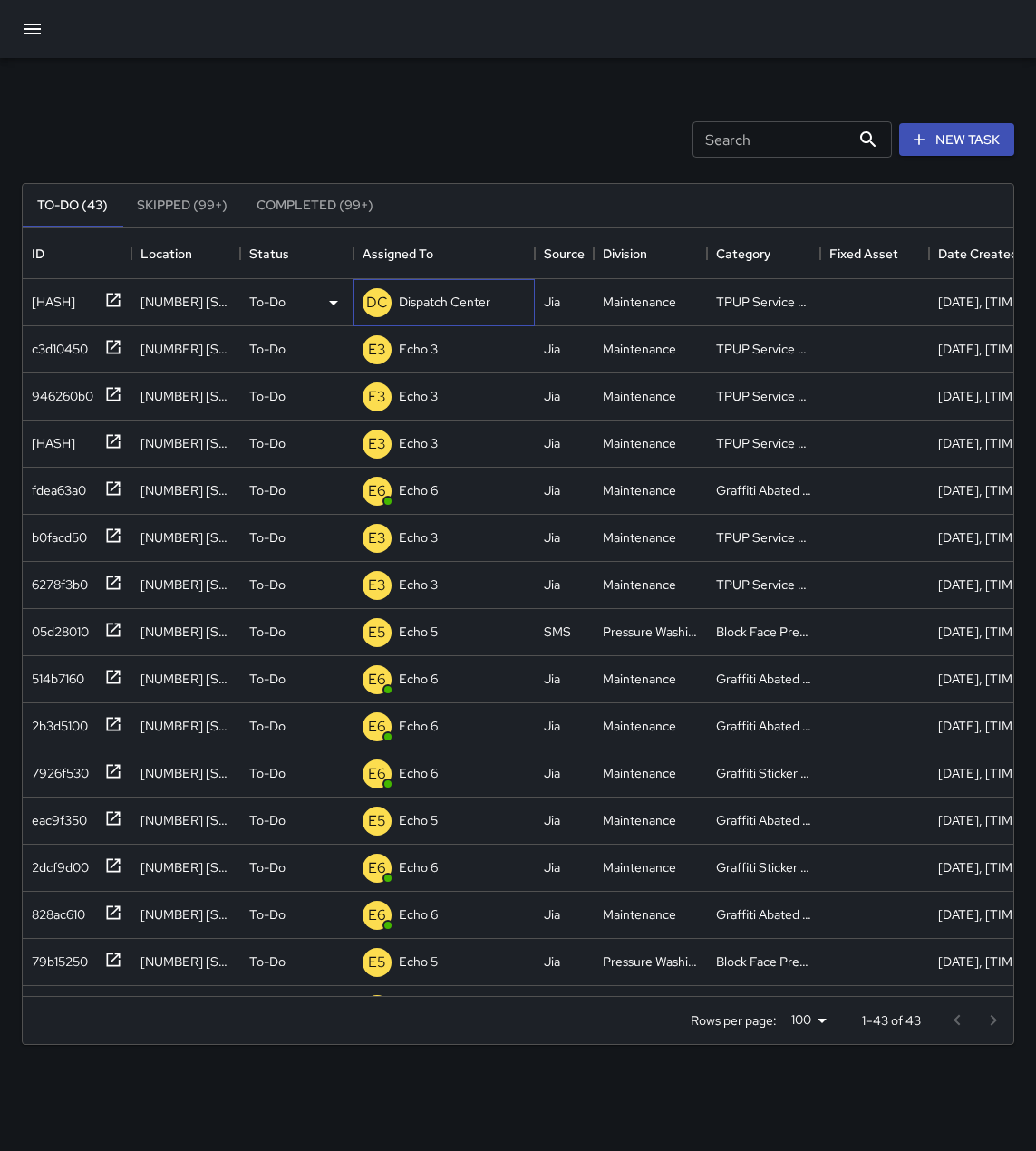 click on "Dispatch Center" at bounding box center (444, 302) 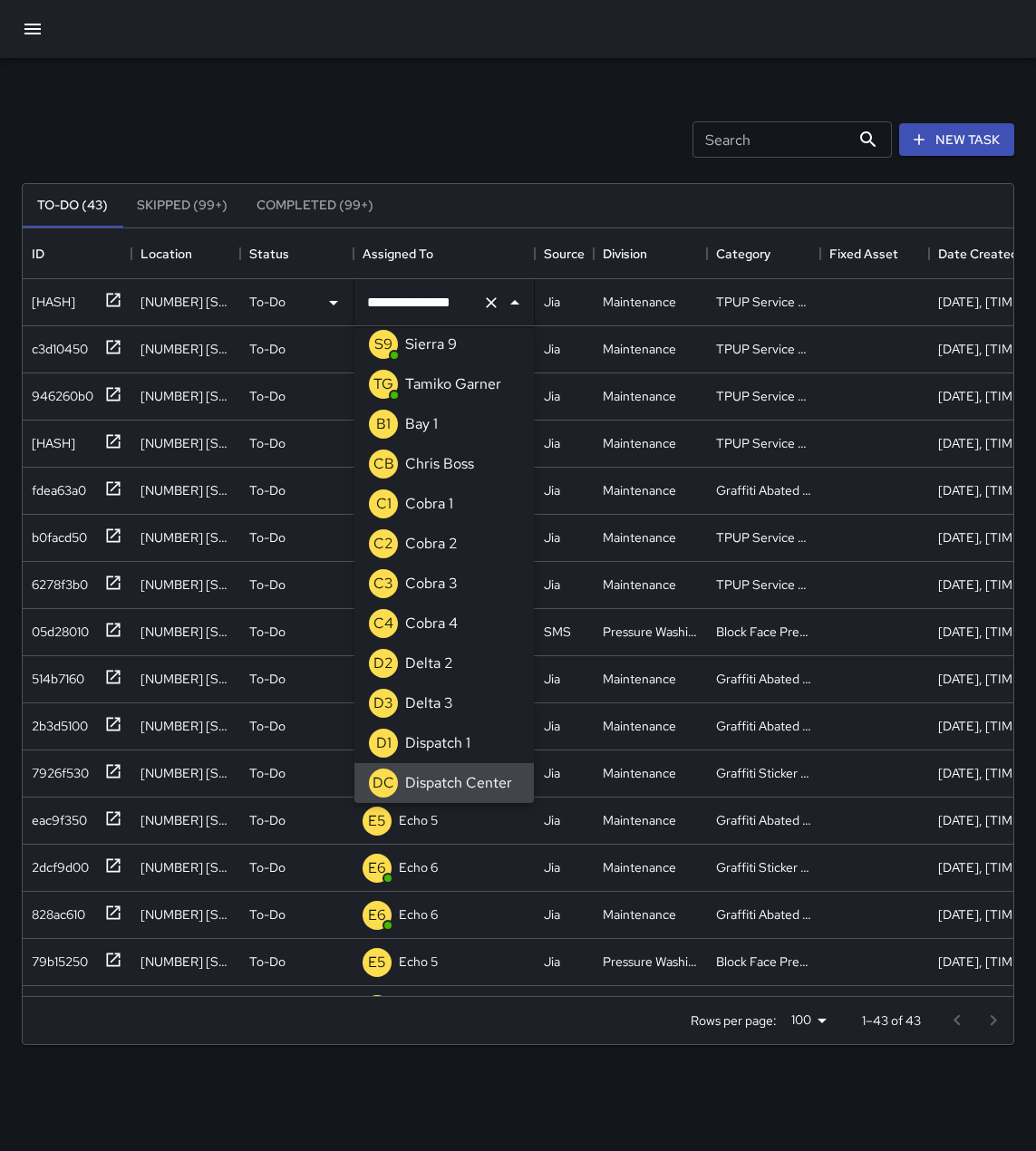 click 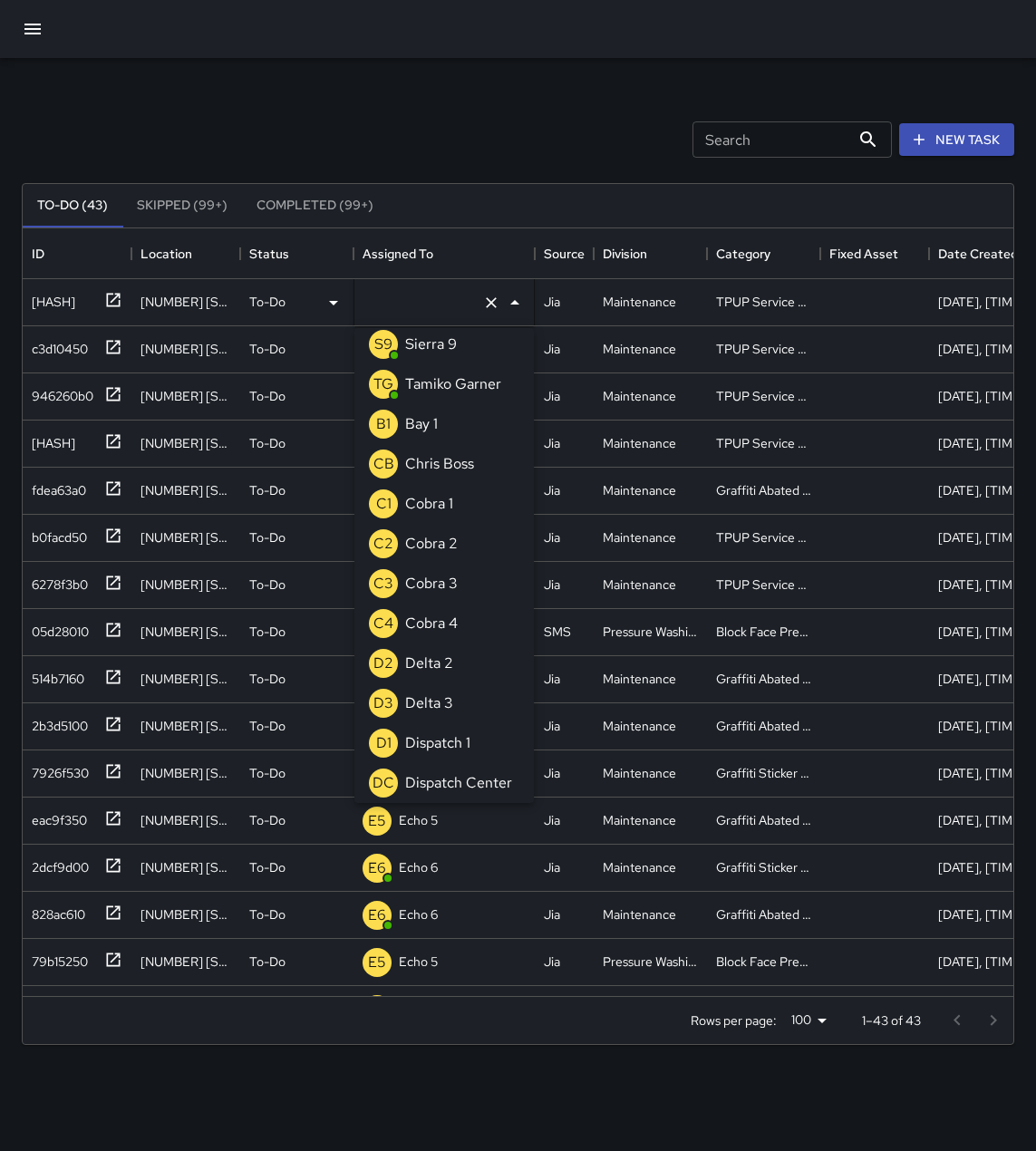scroll, scrollTop: 7, scrollLeft: 0, axis: vertical 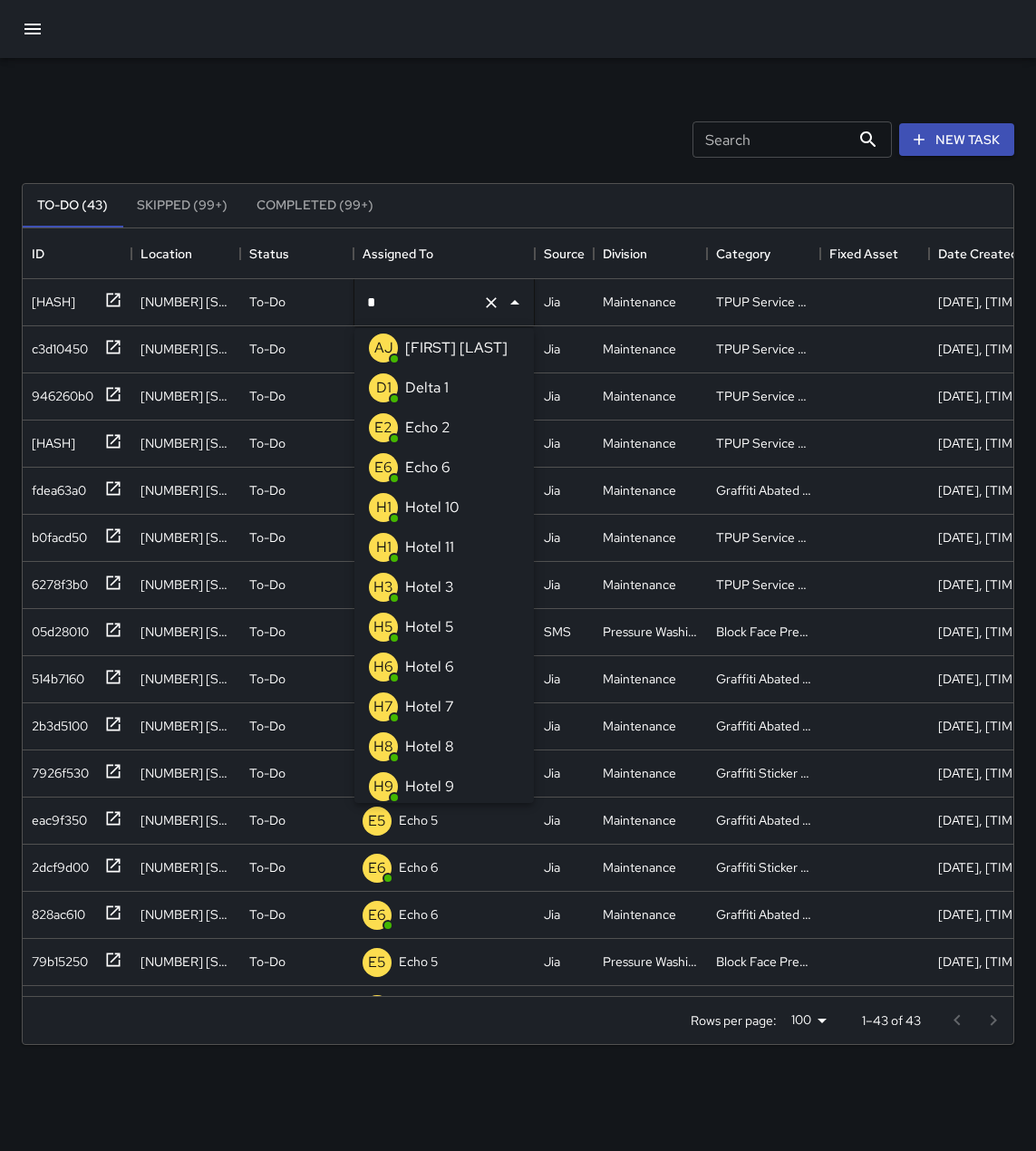 type on "**" 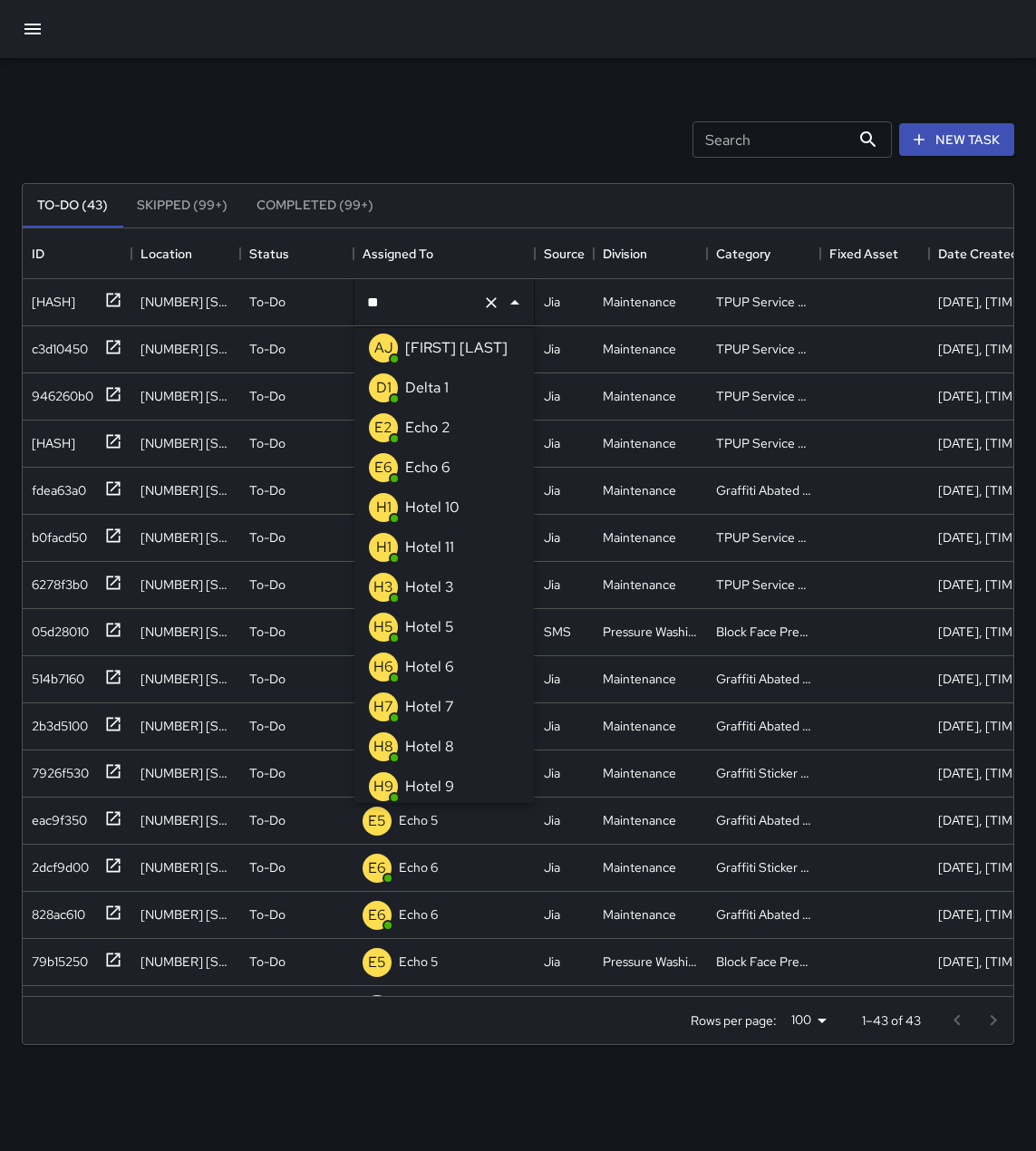 scroll, scrollTop: 0, scrollLeft: 0, axis: both 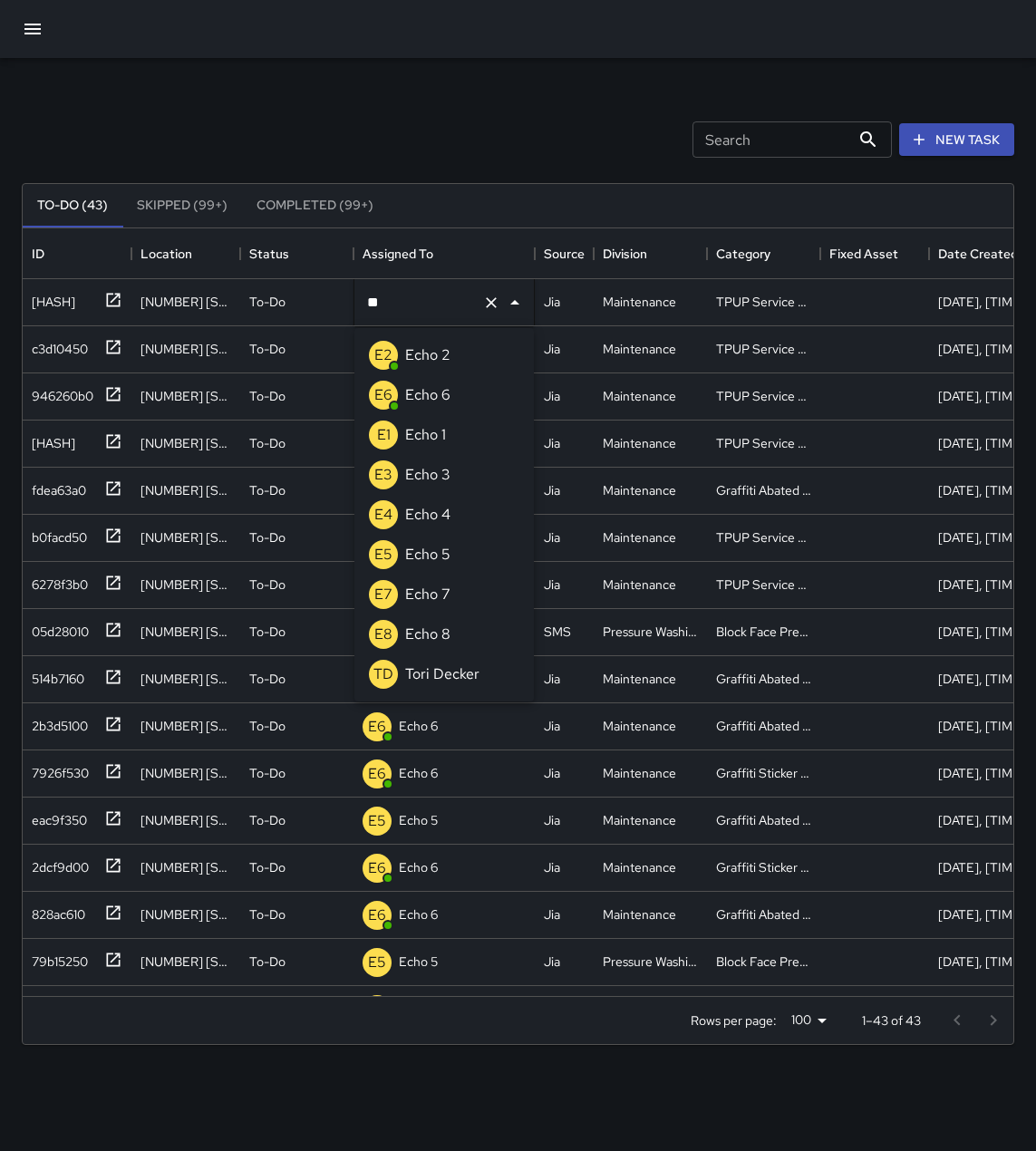 click on "E3 Echo 3" at bounding box center (444, 475) 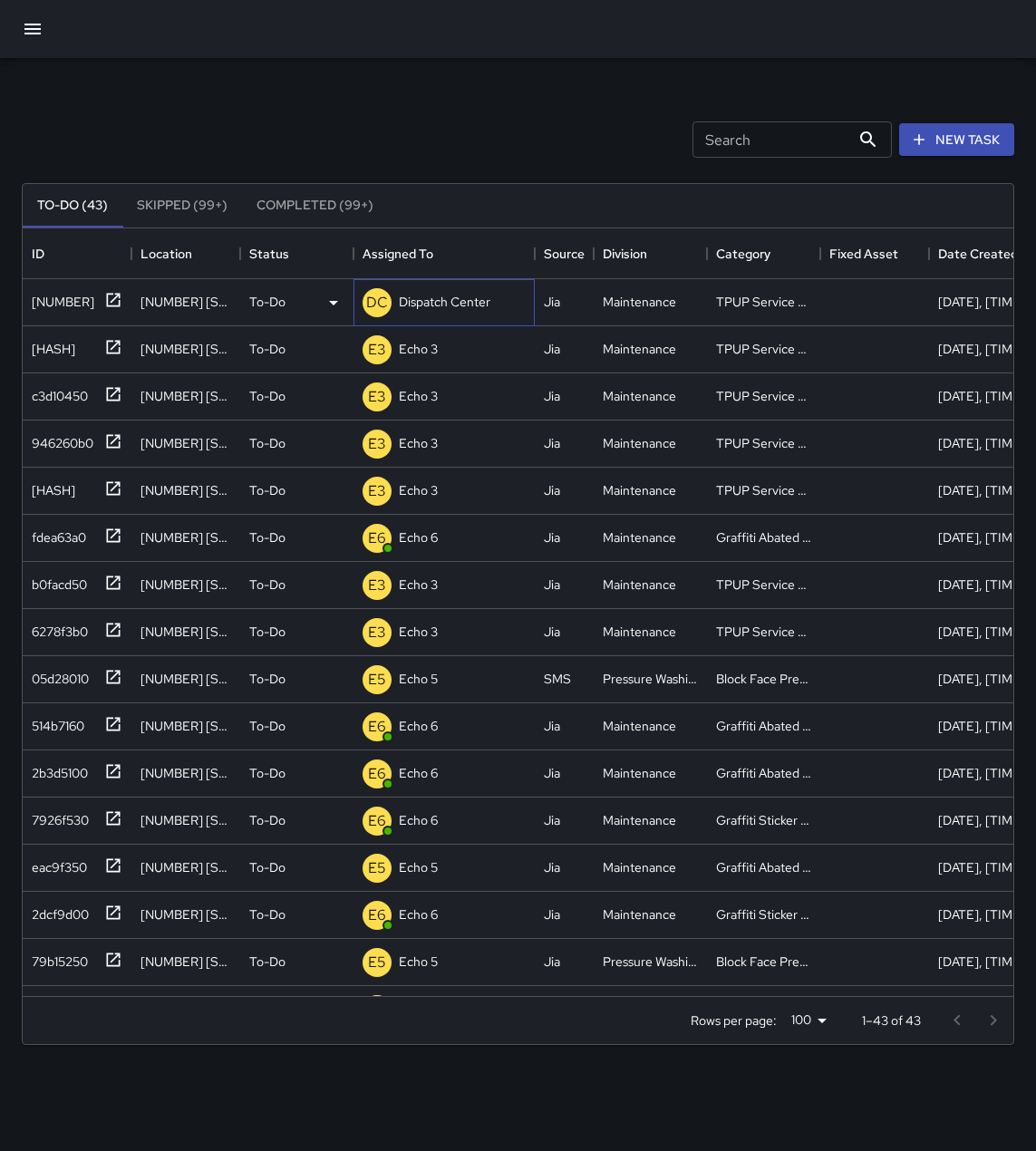 click on "Dispatch Center" at bounding box center (444, 302) 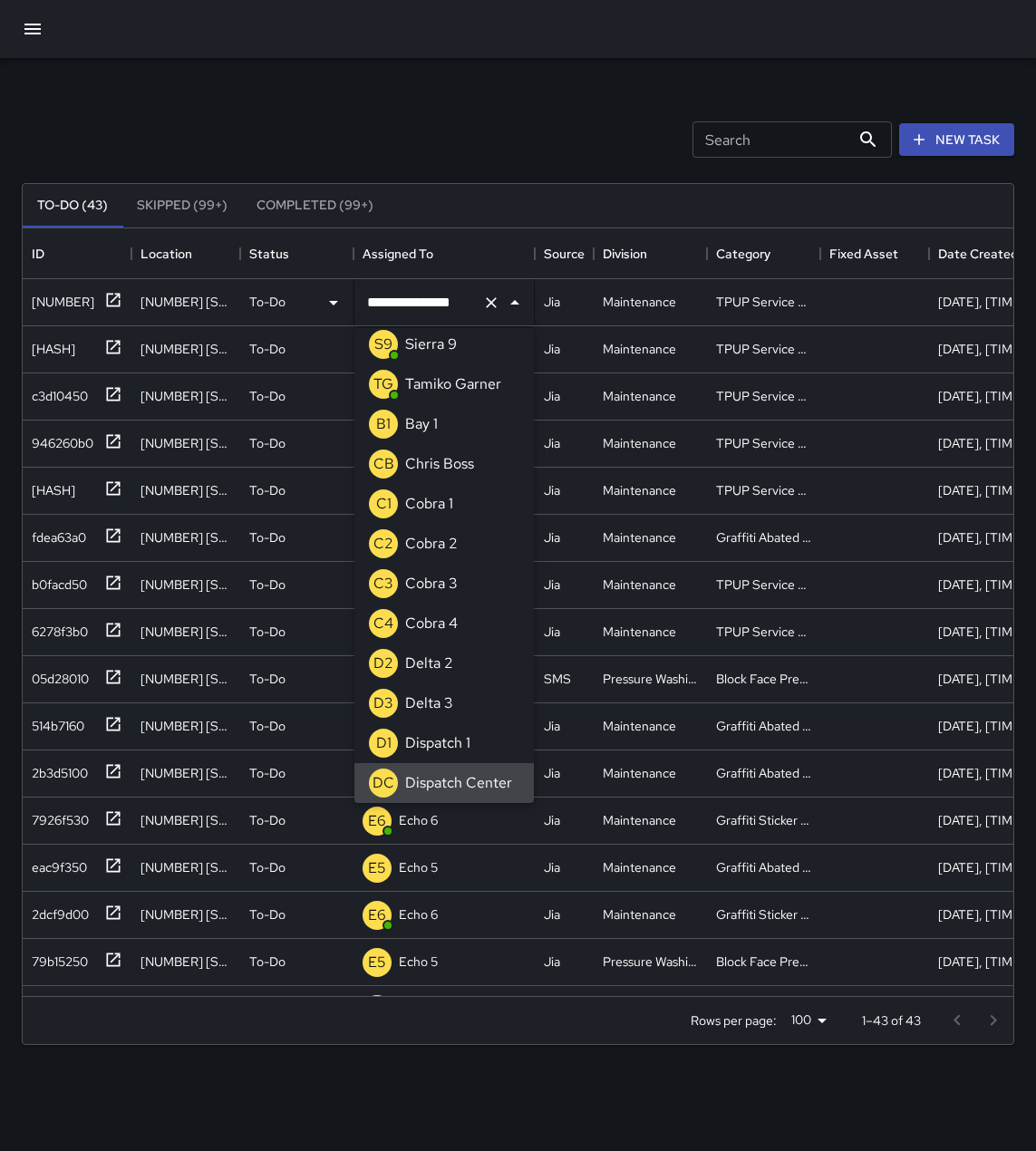 click at bounding box center [491, 303] 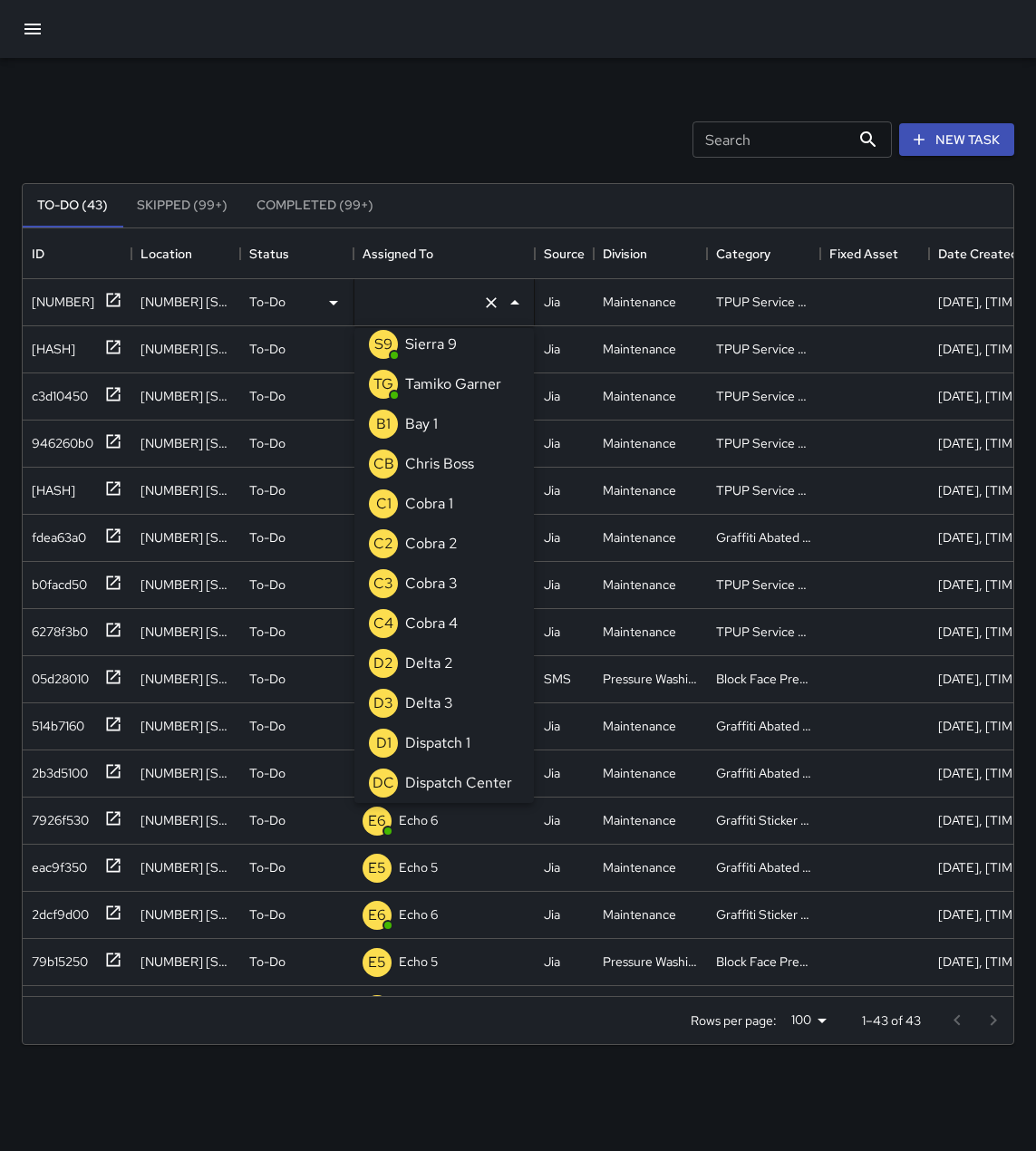 scroll, scrollTop: 7, scrollLeft: 0, axis: vertical 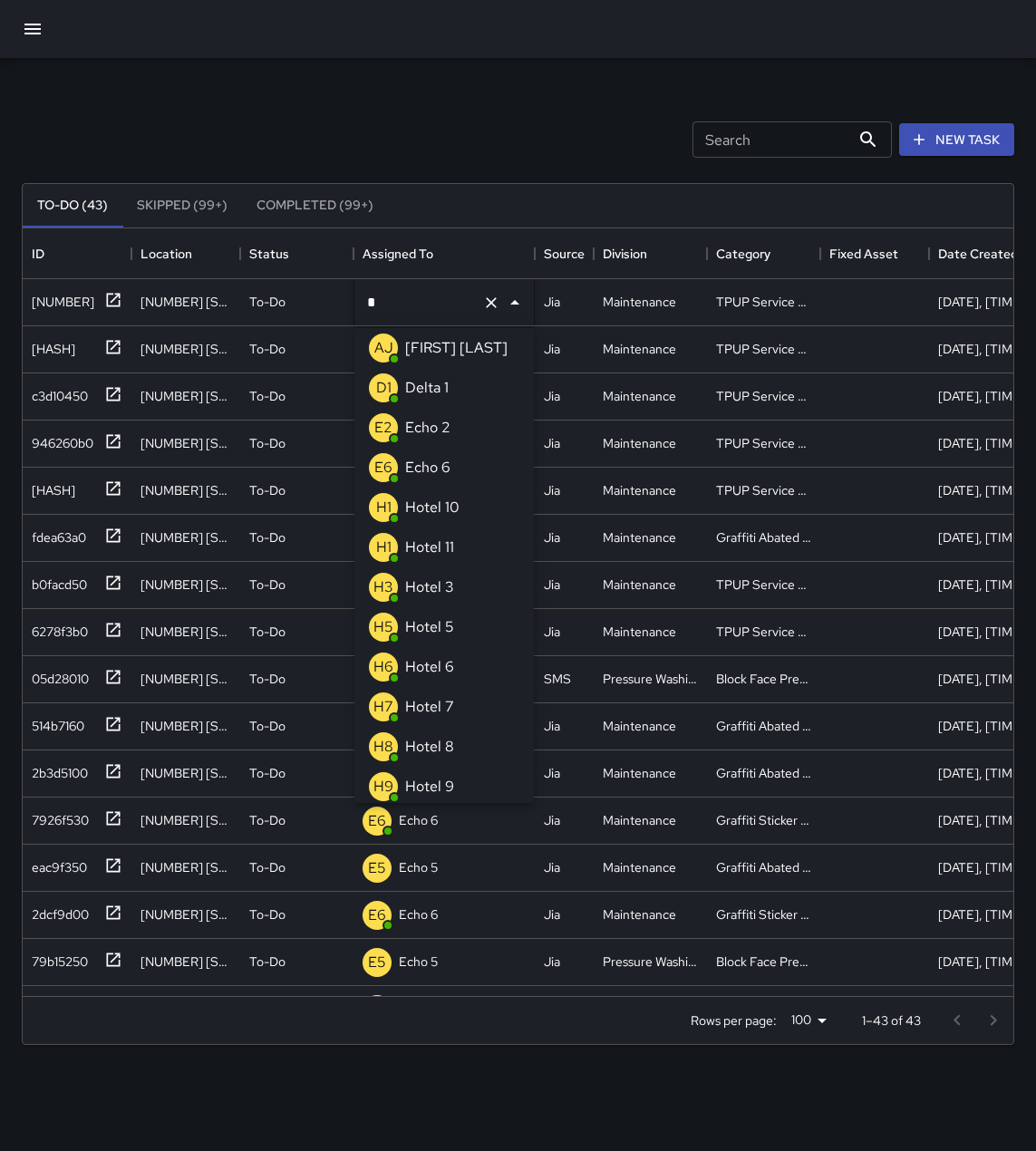type on "**" 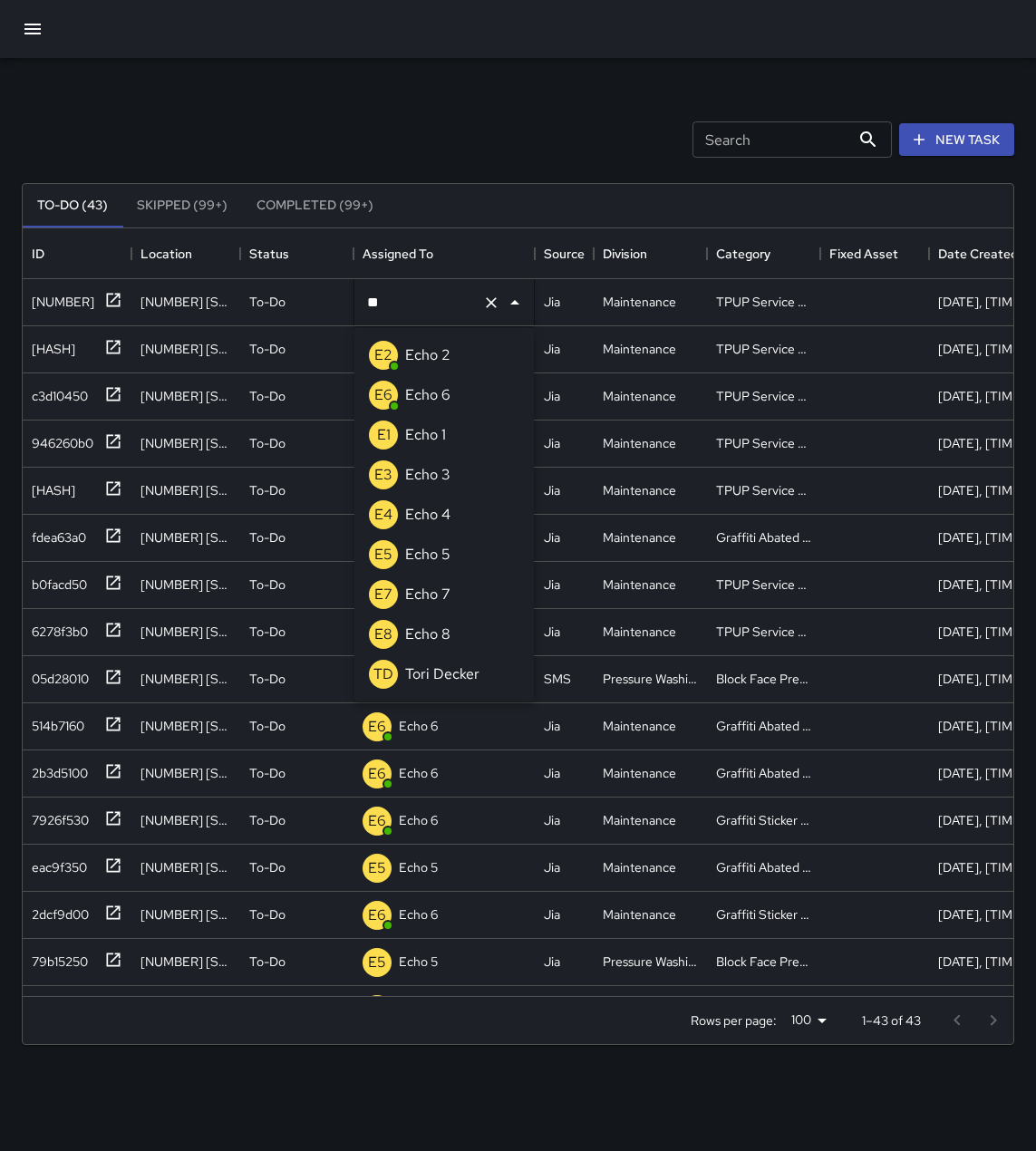 scroll, scrollTop: 0, scrollLeft: 0, axis: both 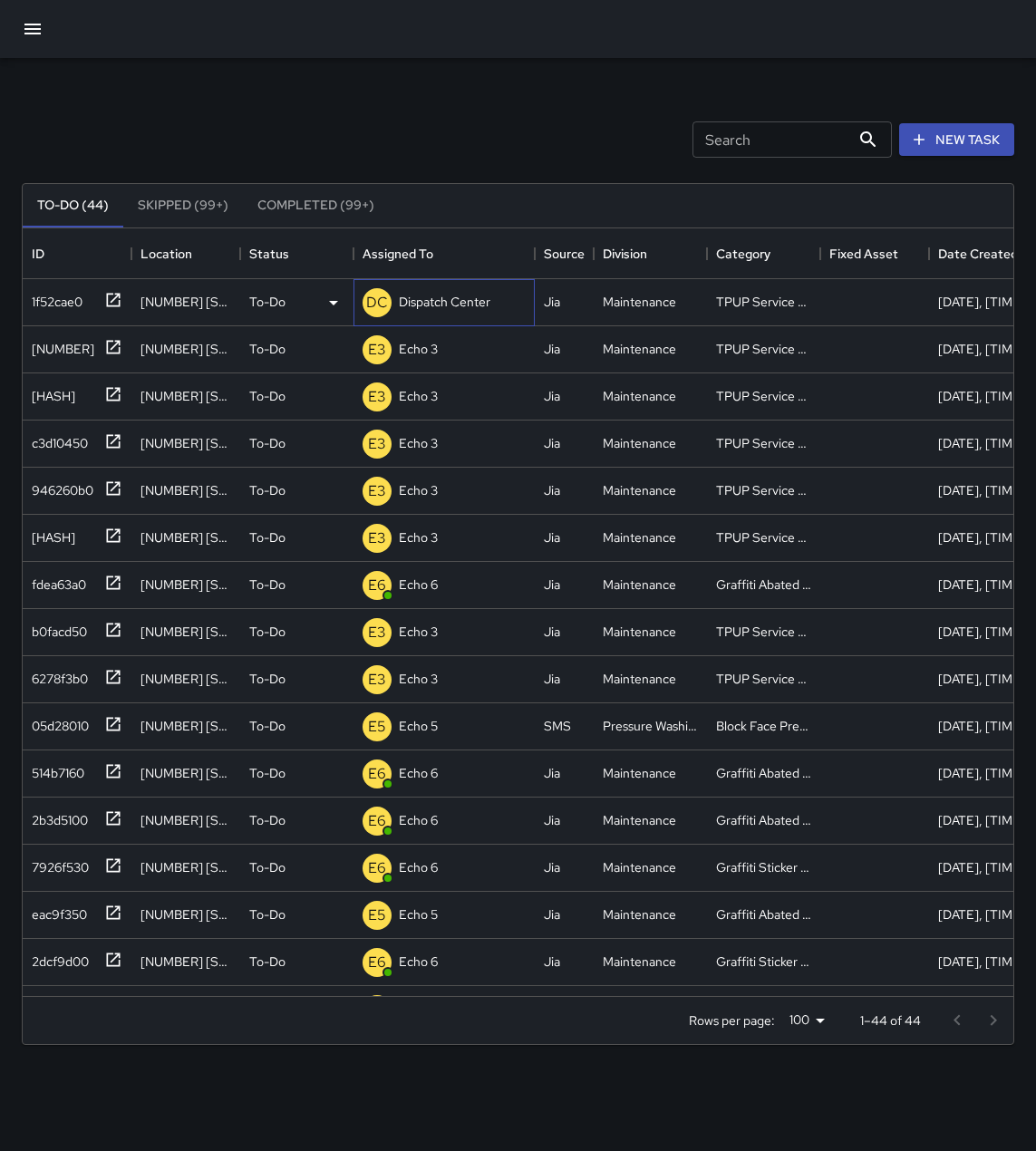 click on "Dispatch Center" at bounding box center [444, 302] 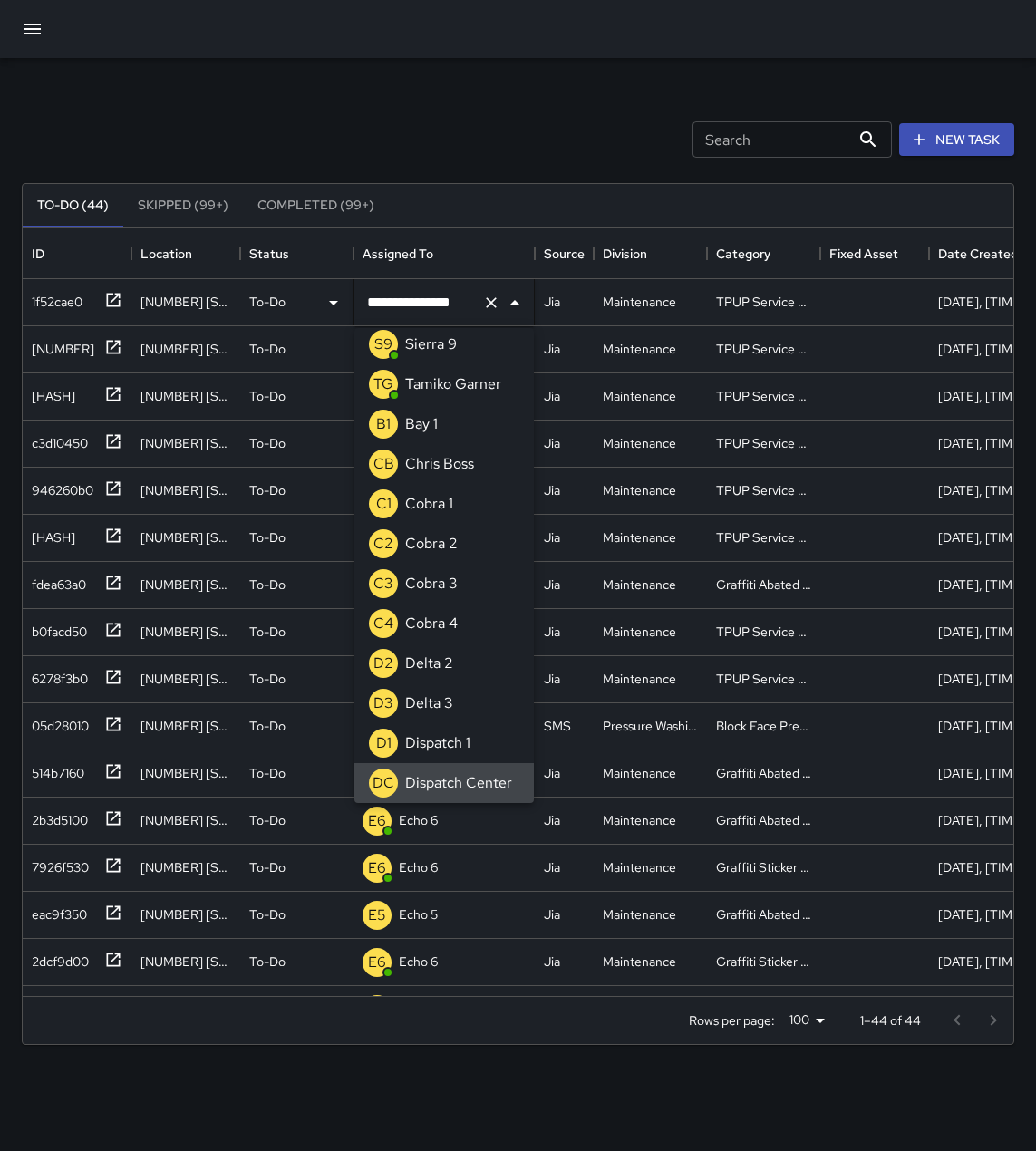 click 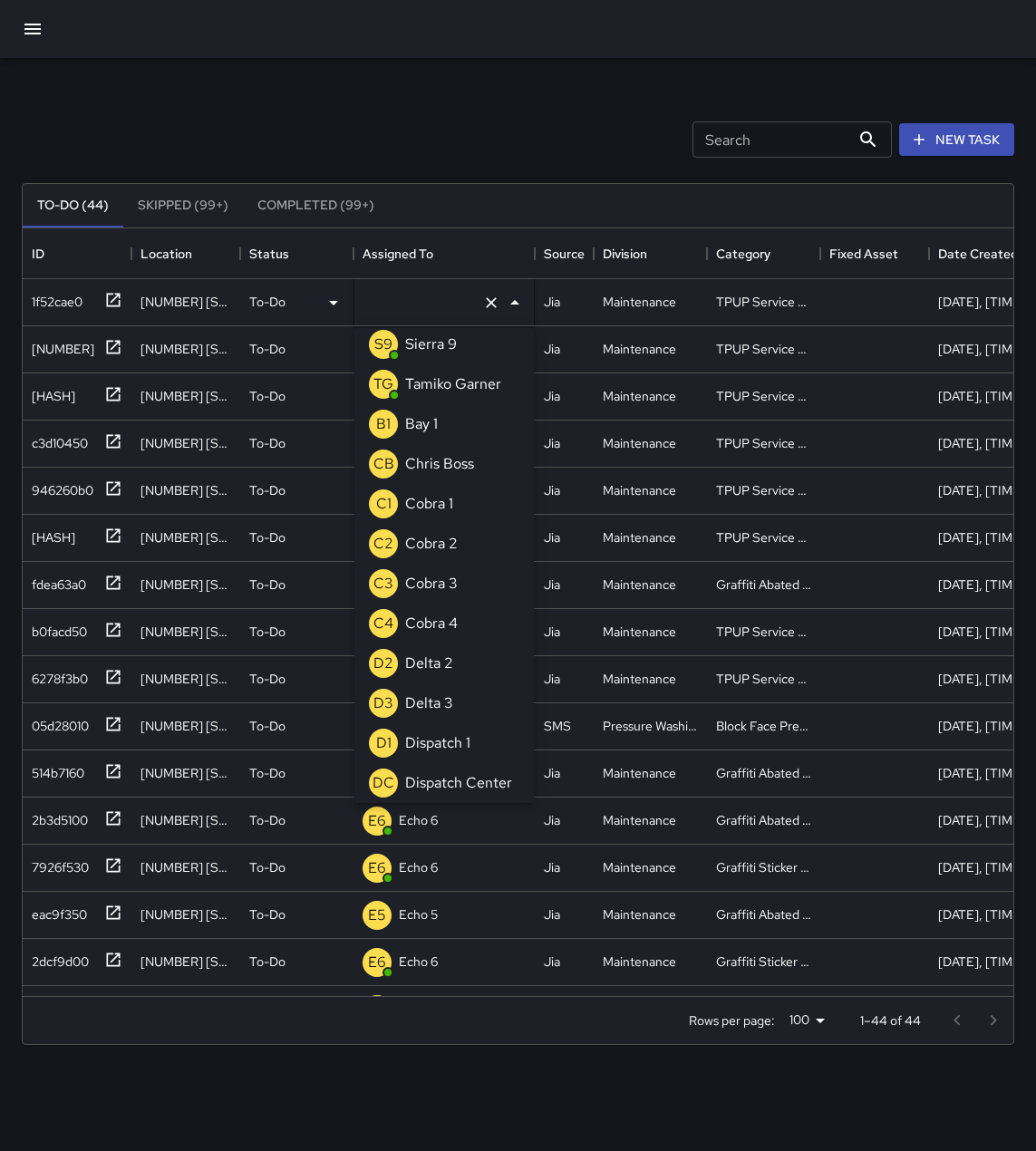 scroll, scrollTop: 7, scrollLeft: 0, axis: vertical 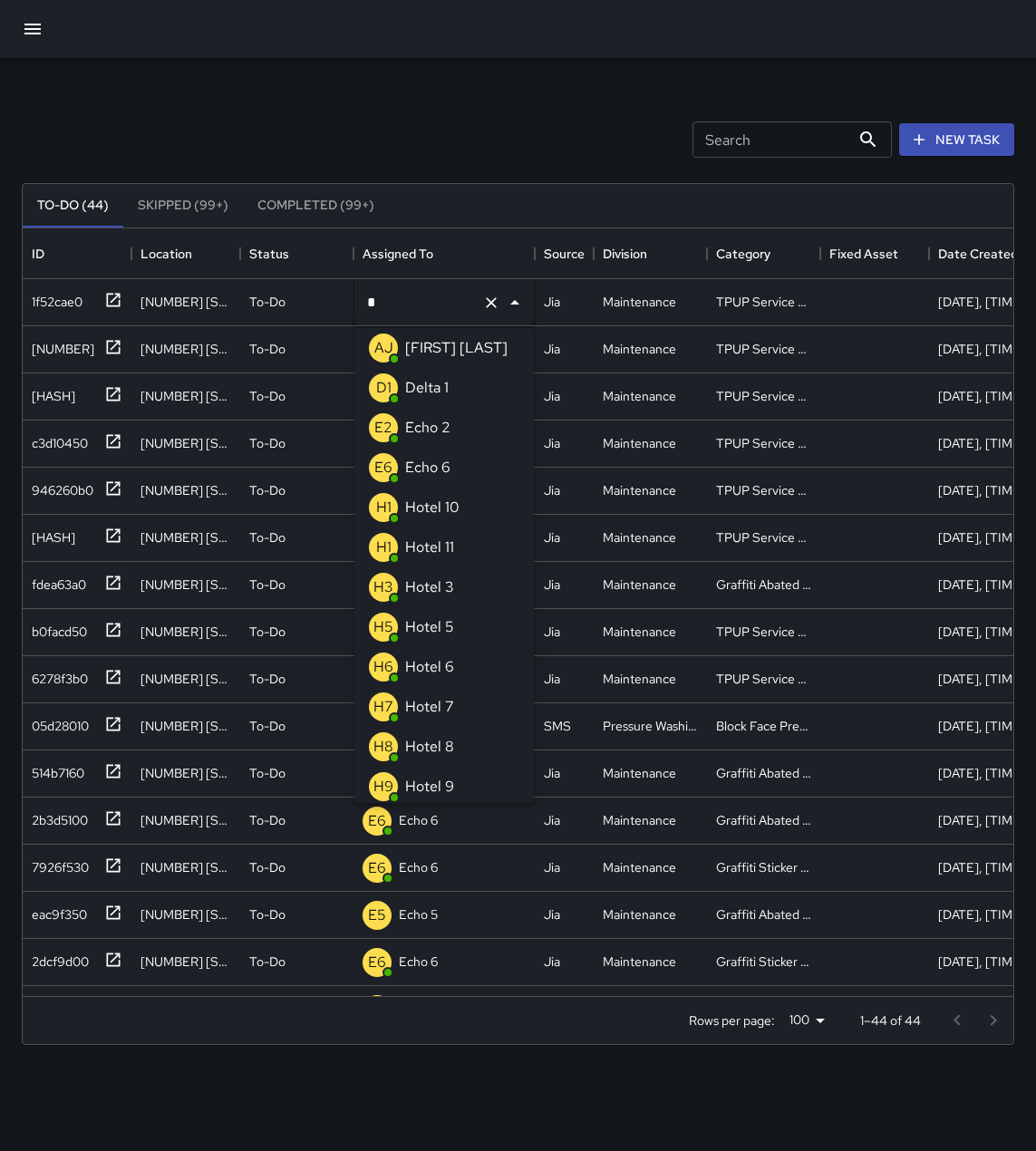 type on "**" 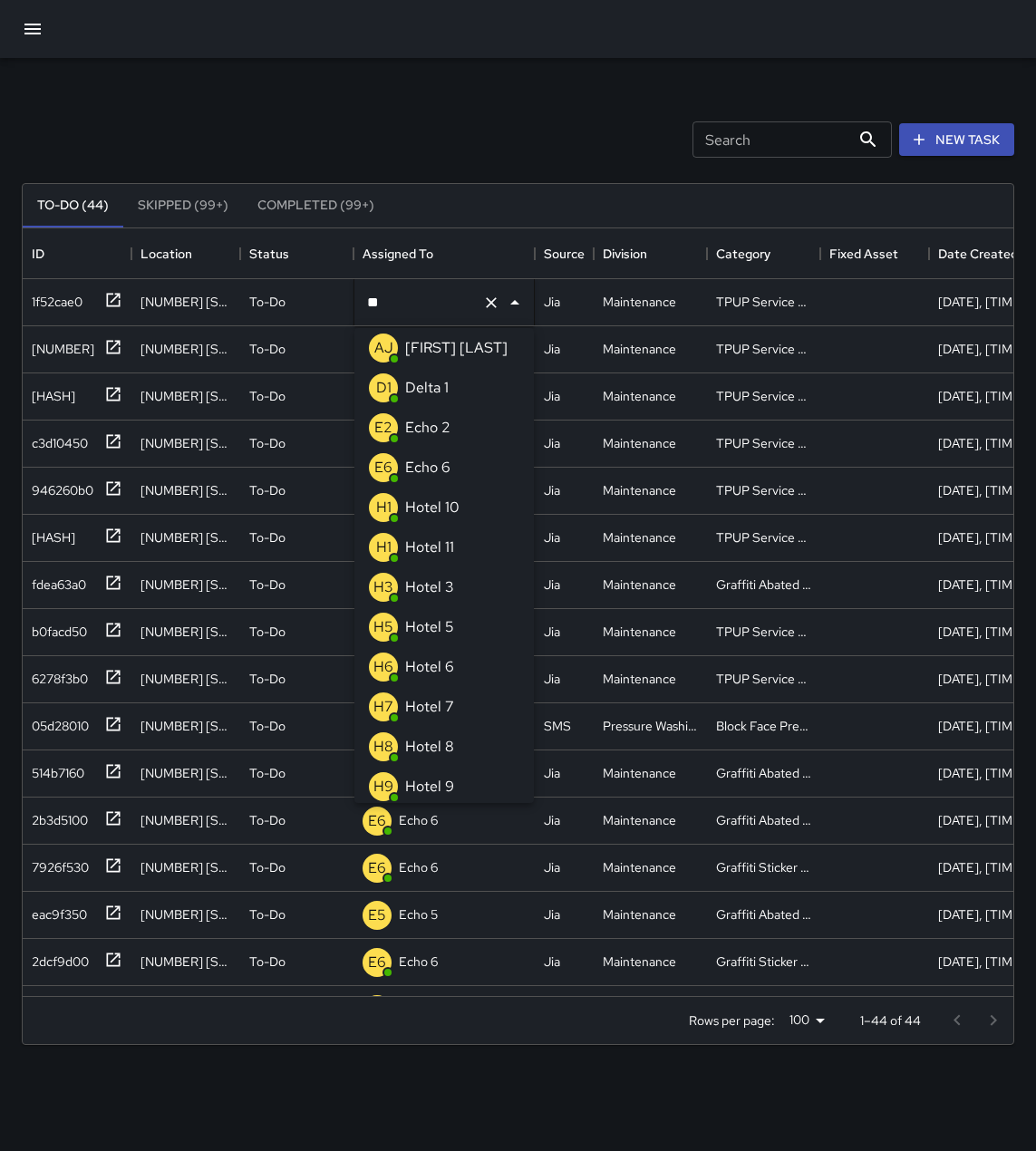 scroll, scrollTop: 0, scrollLeft: 0, axis: both 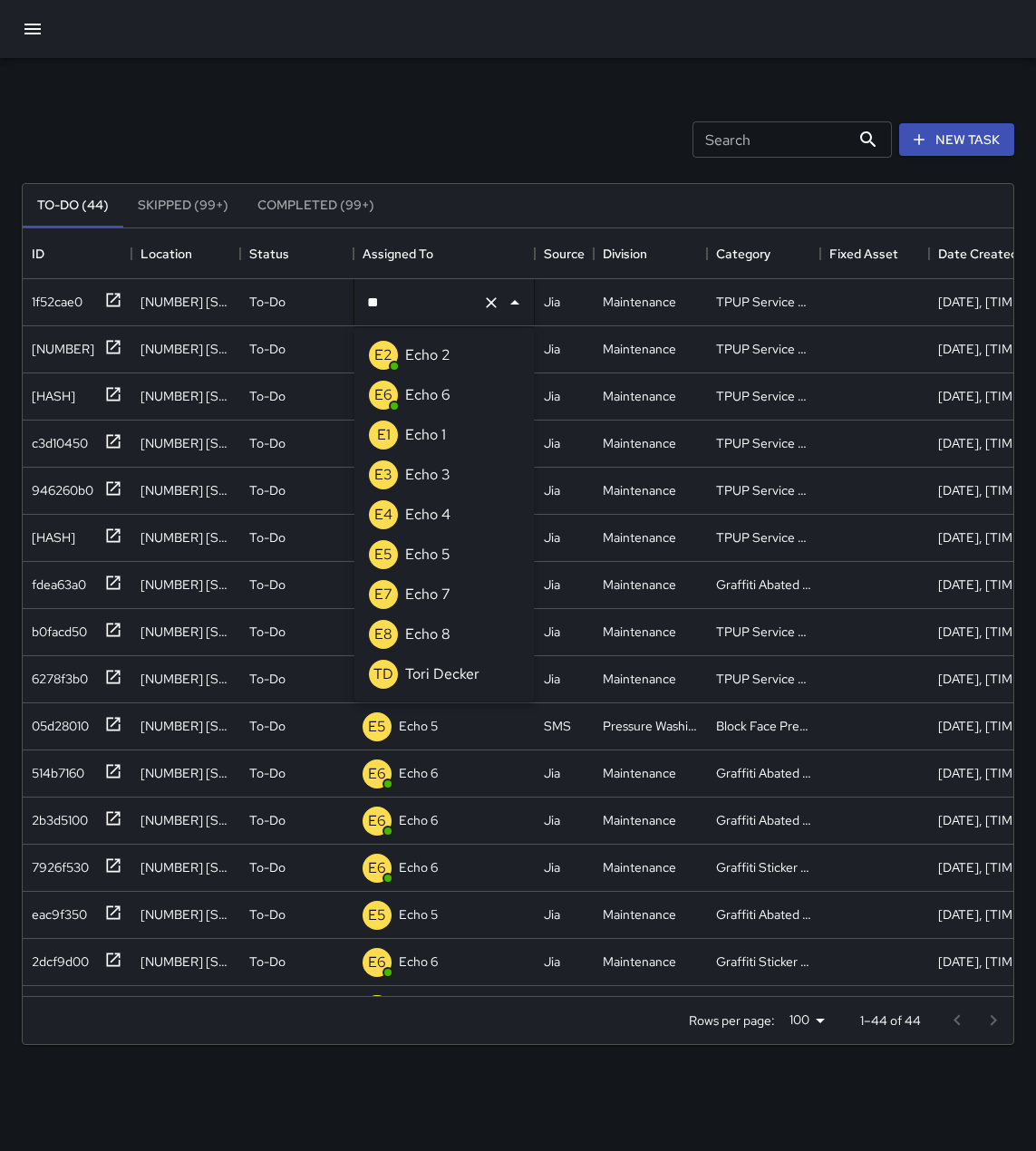 click on "E3 Echo 3" at bounding box center (444, 475) 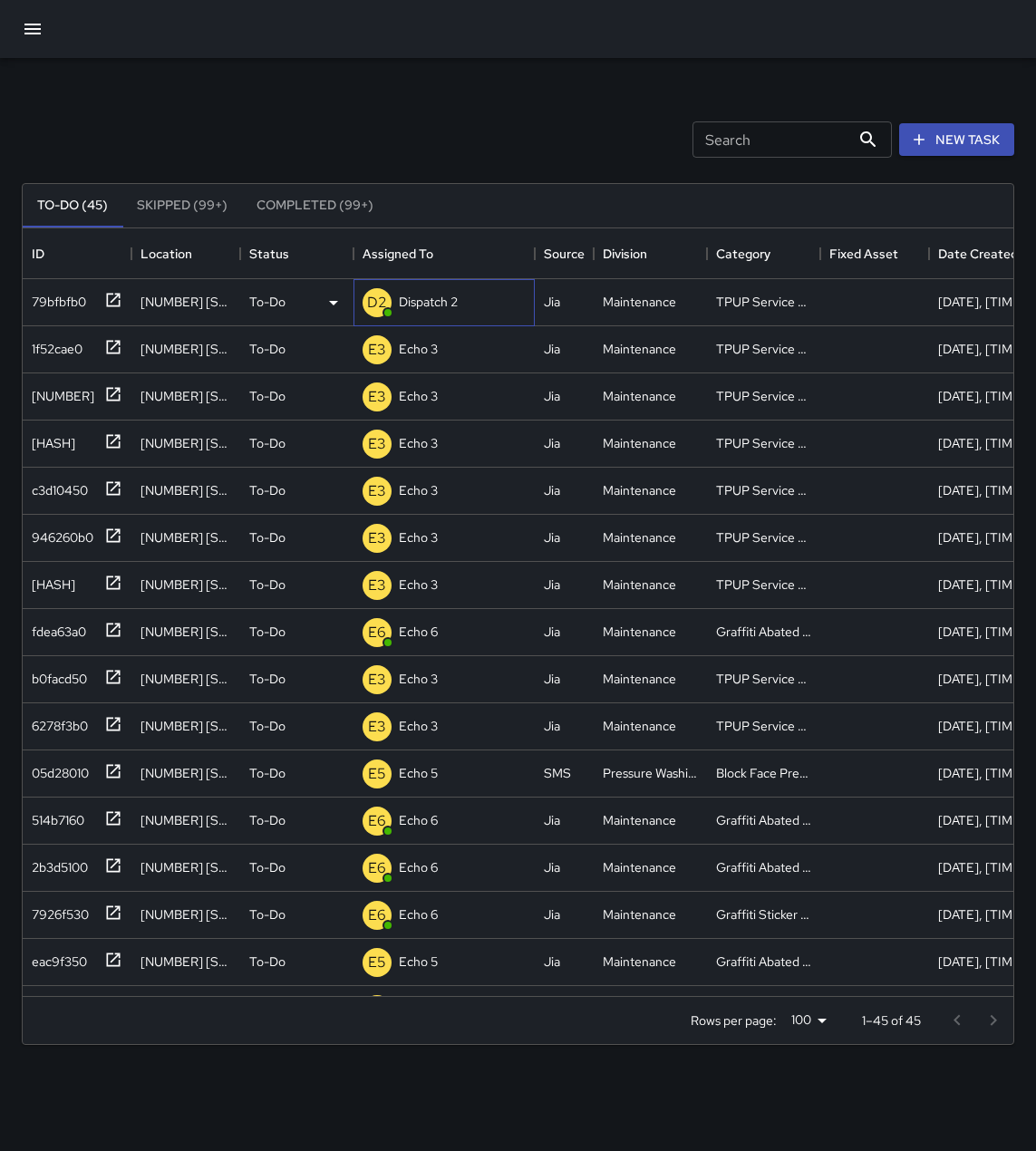 click on "D2 Dispatch 2" at bounding box center [444, 303] 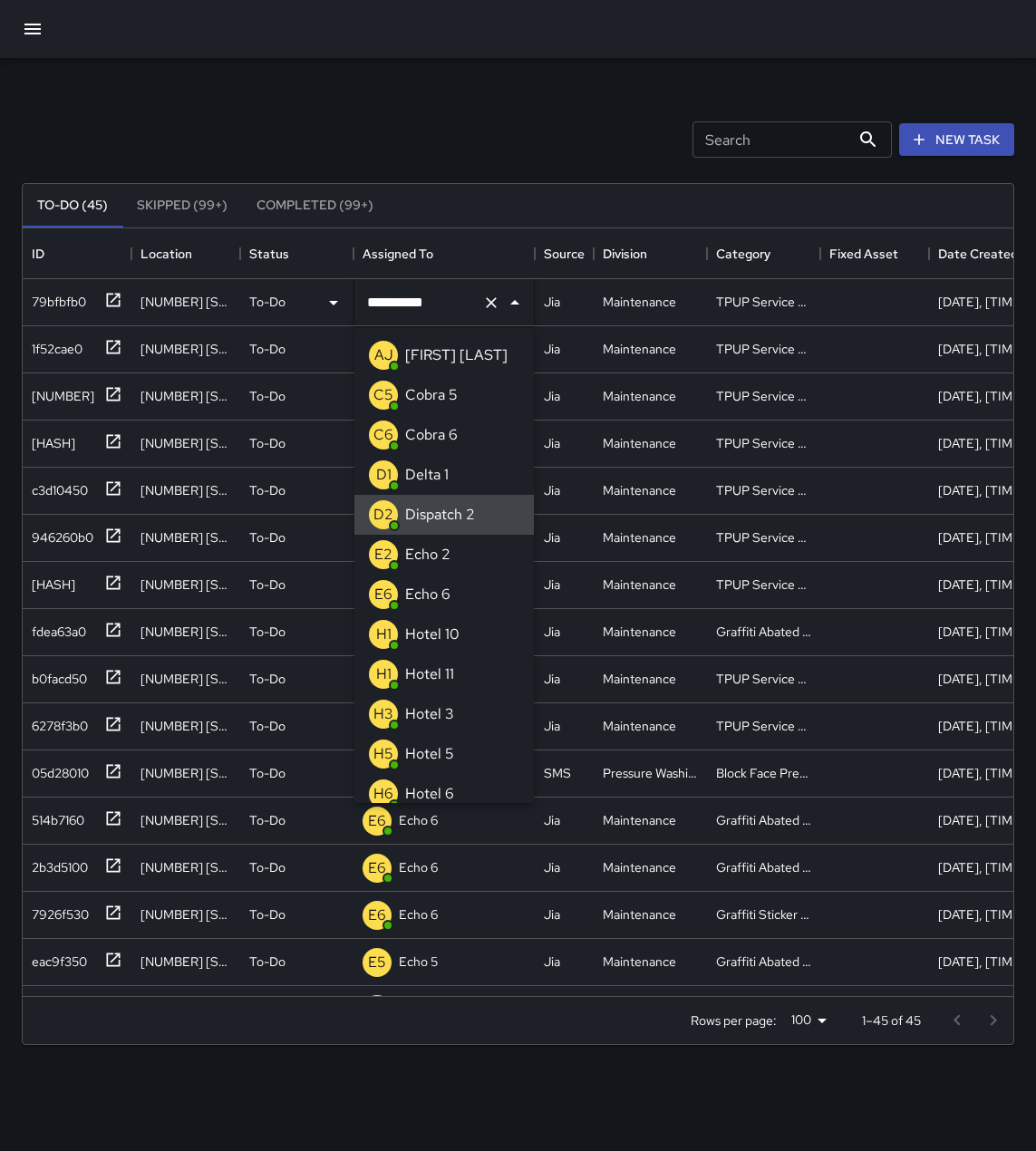 click 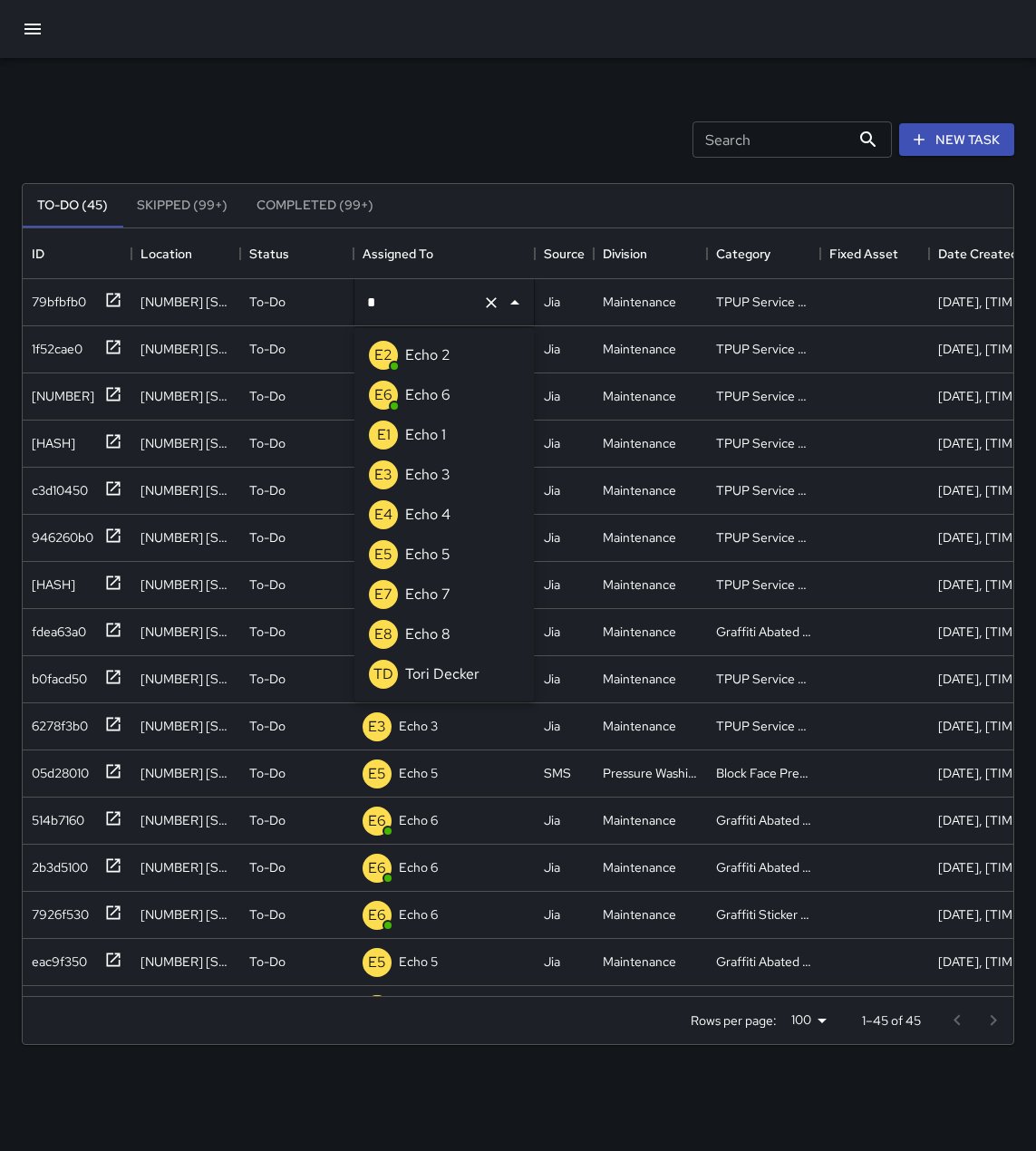 type on "**" 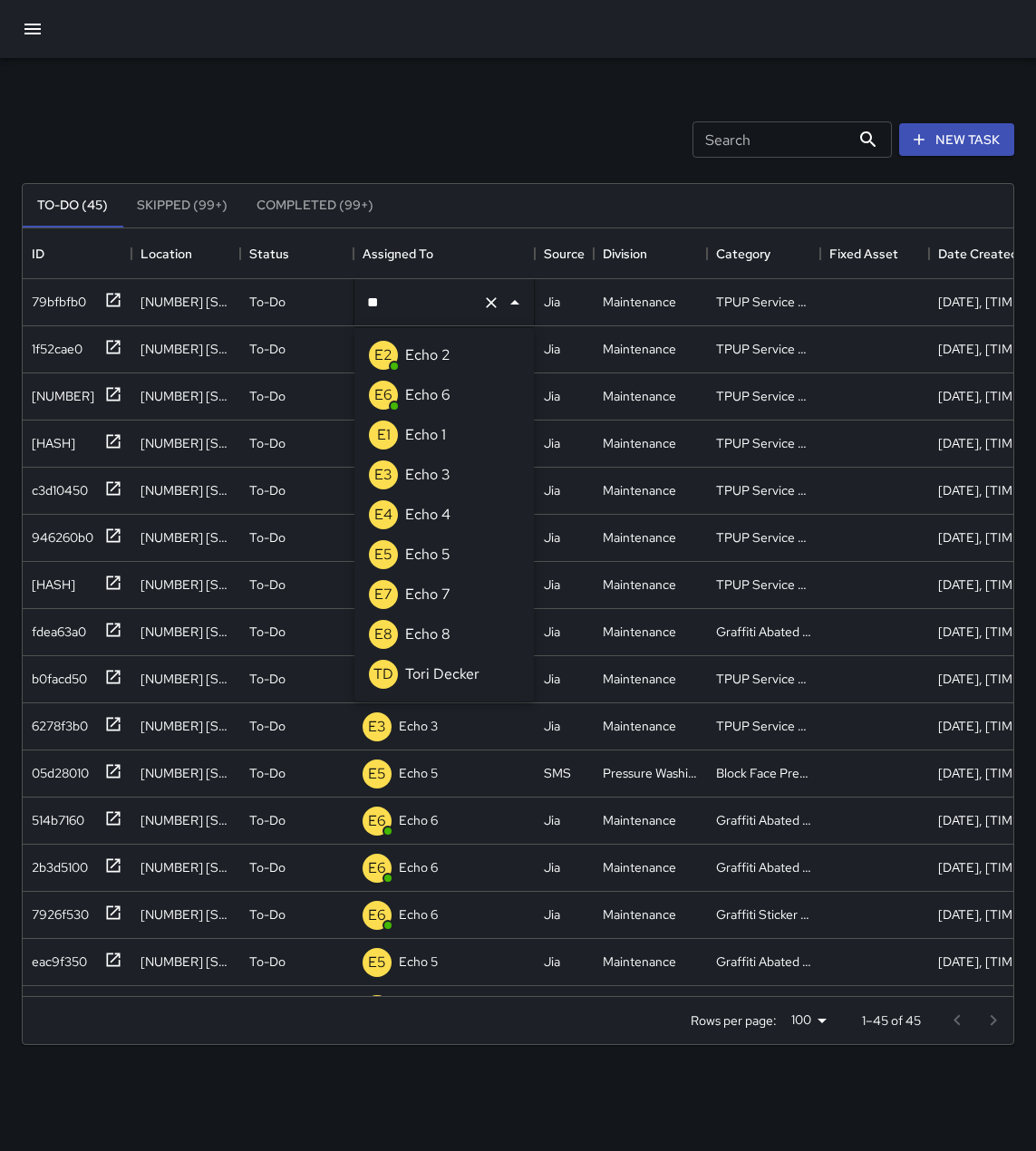click on "E3 Echo 3" at bounding box center [444, 475] 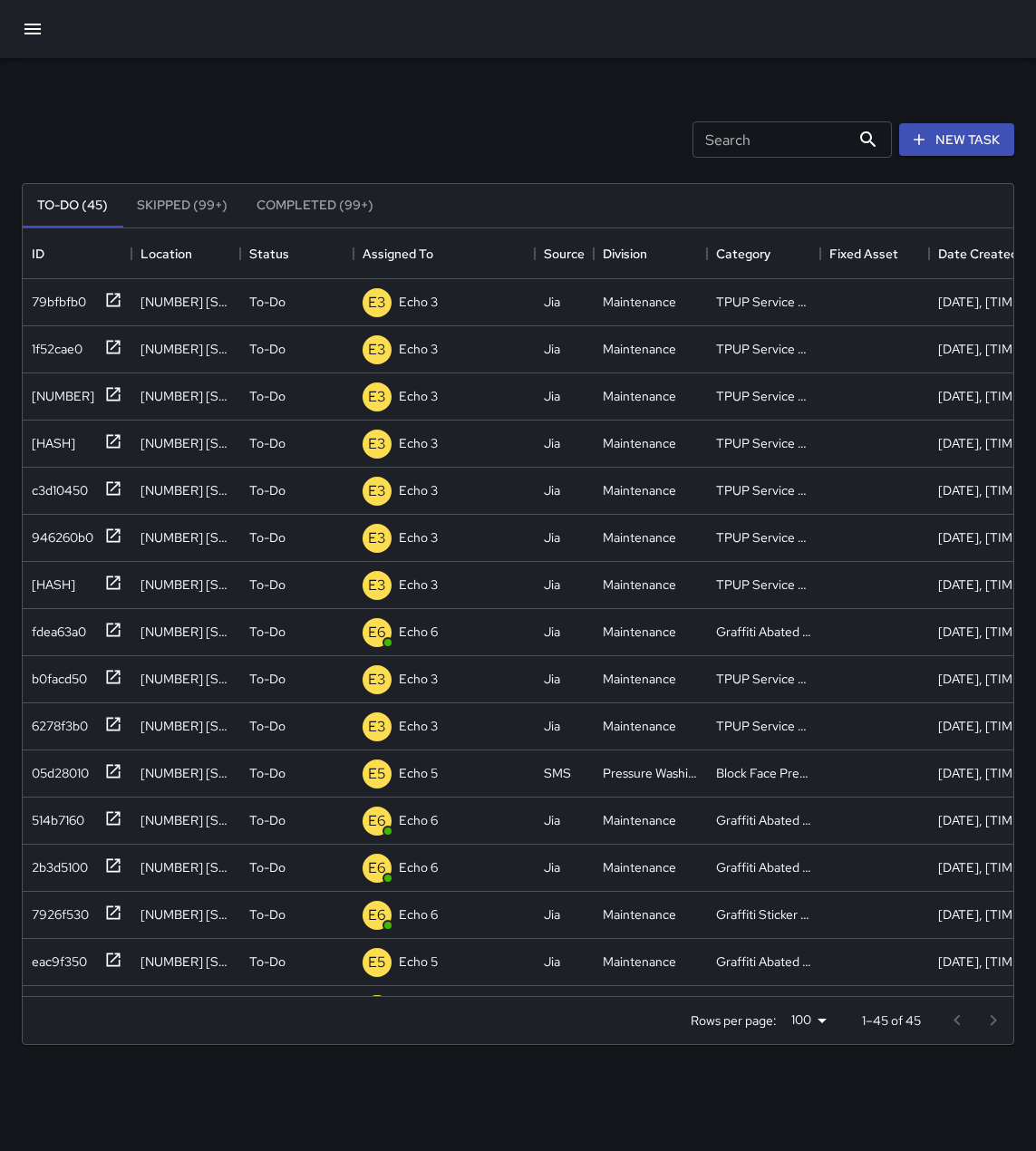 click on "Search" at bounding box center [771, 140] 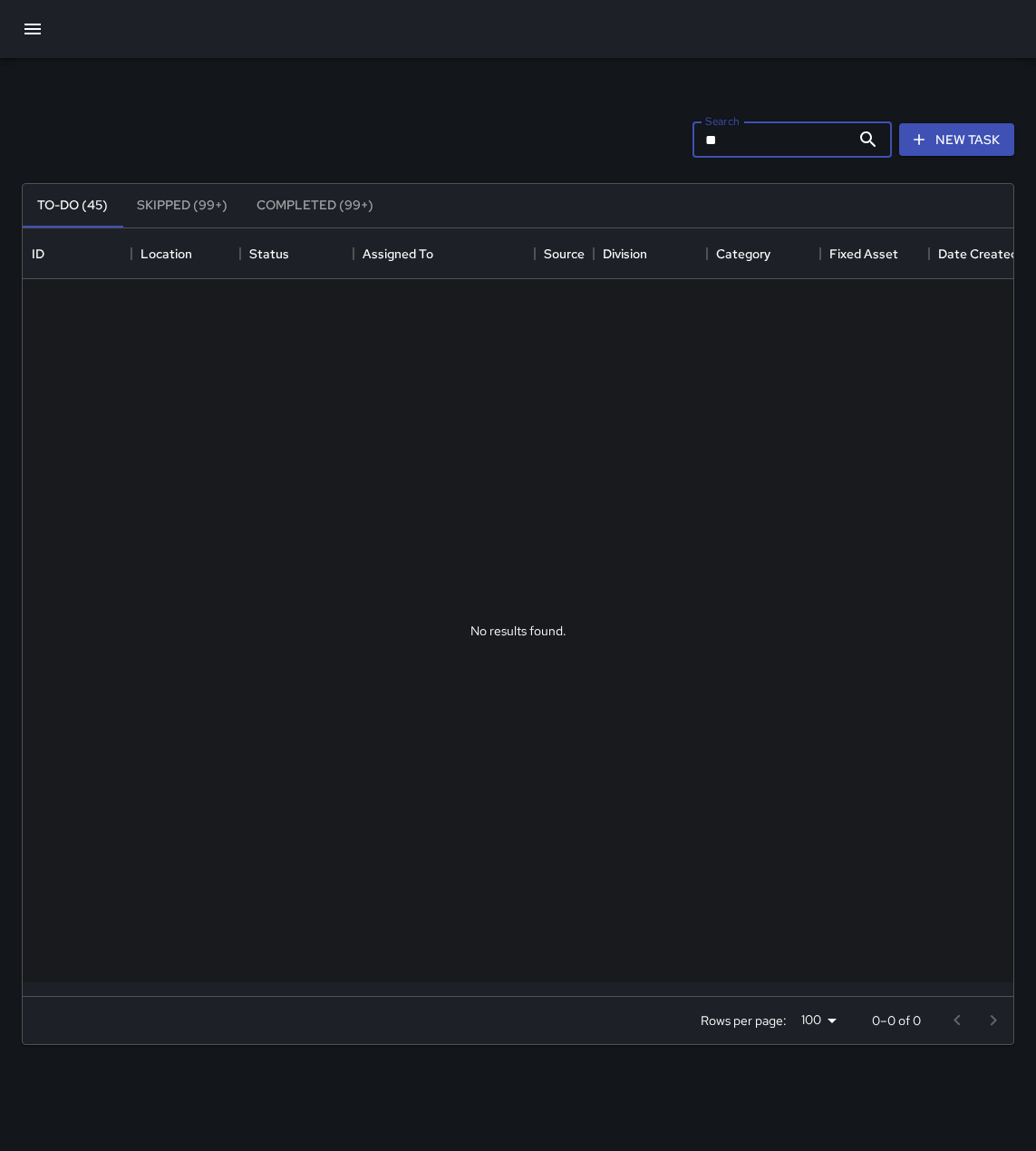 type on "*" 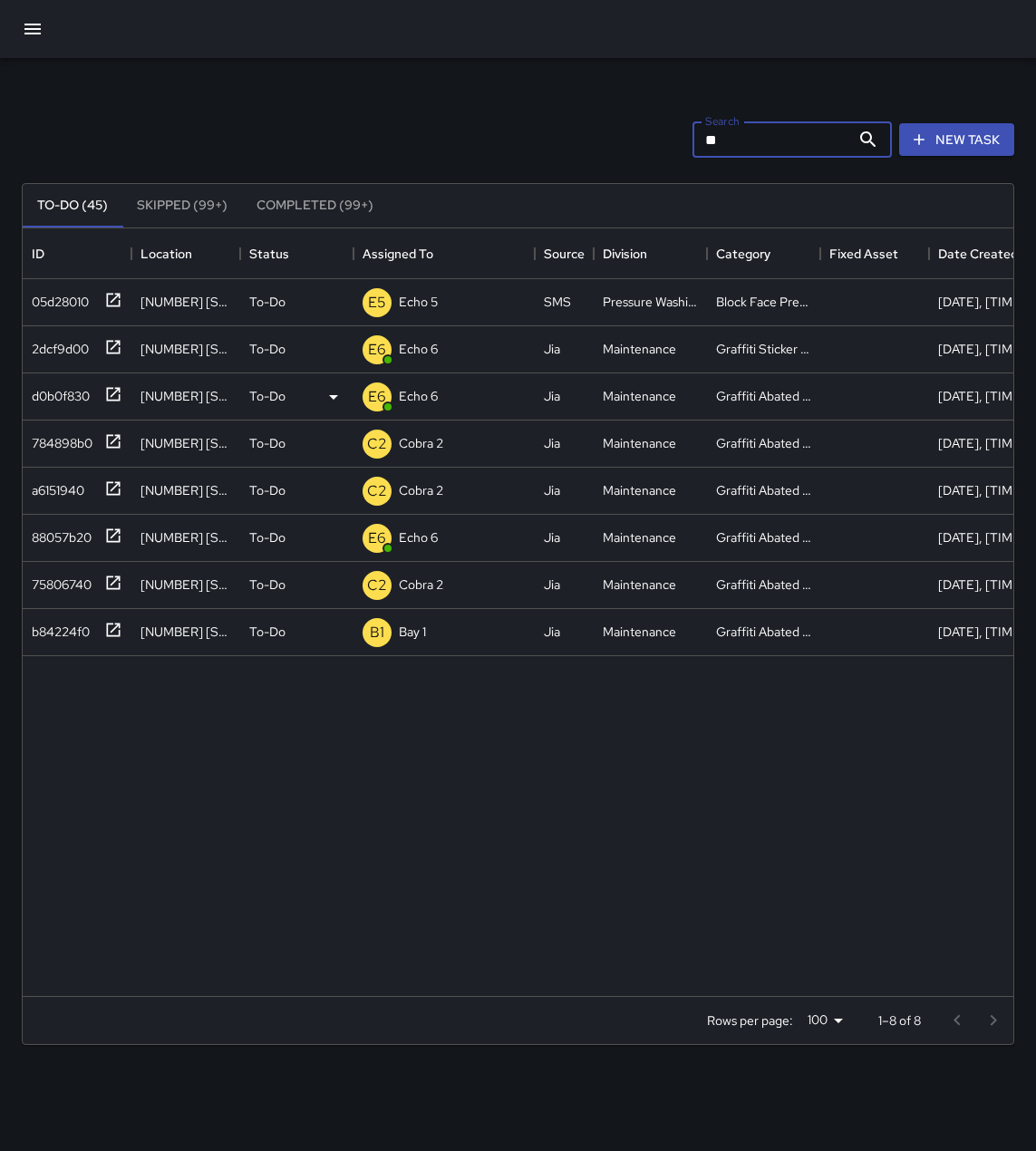 type on "**" 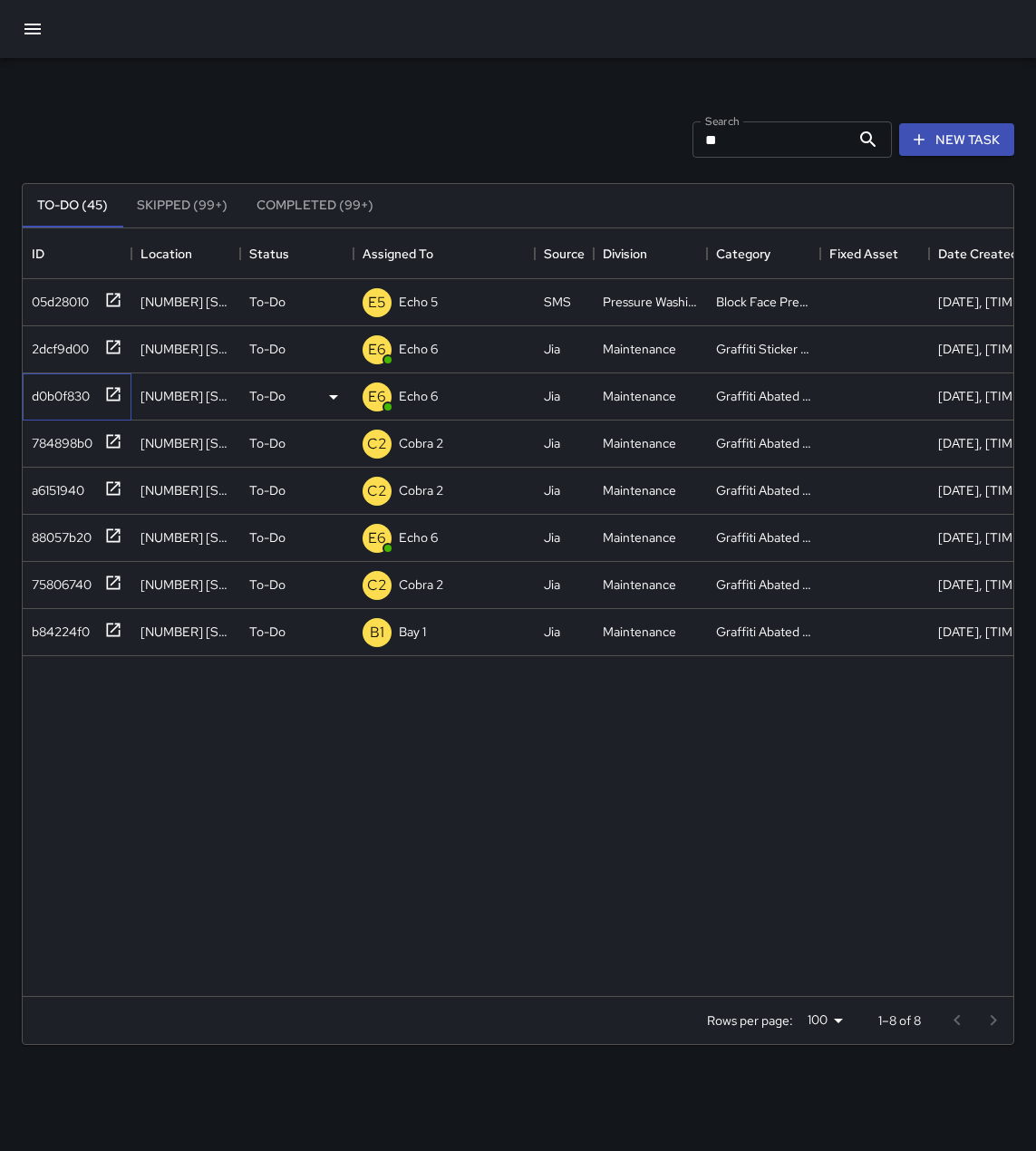 click 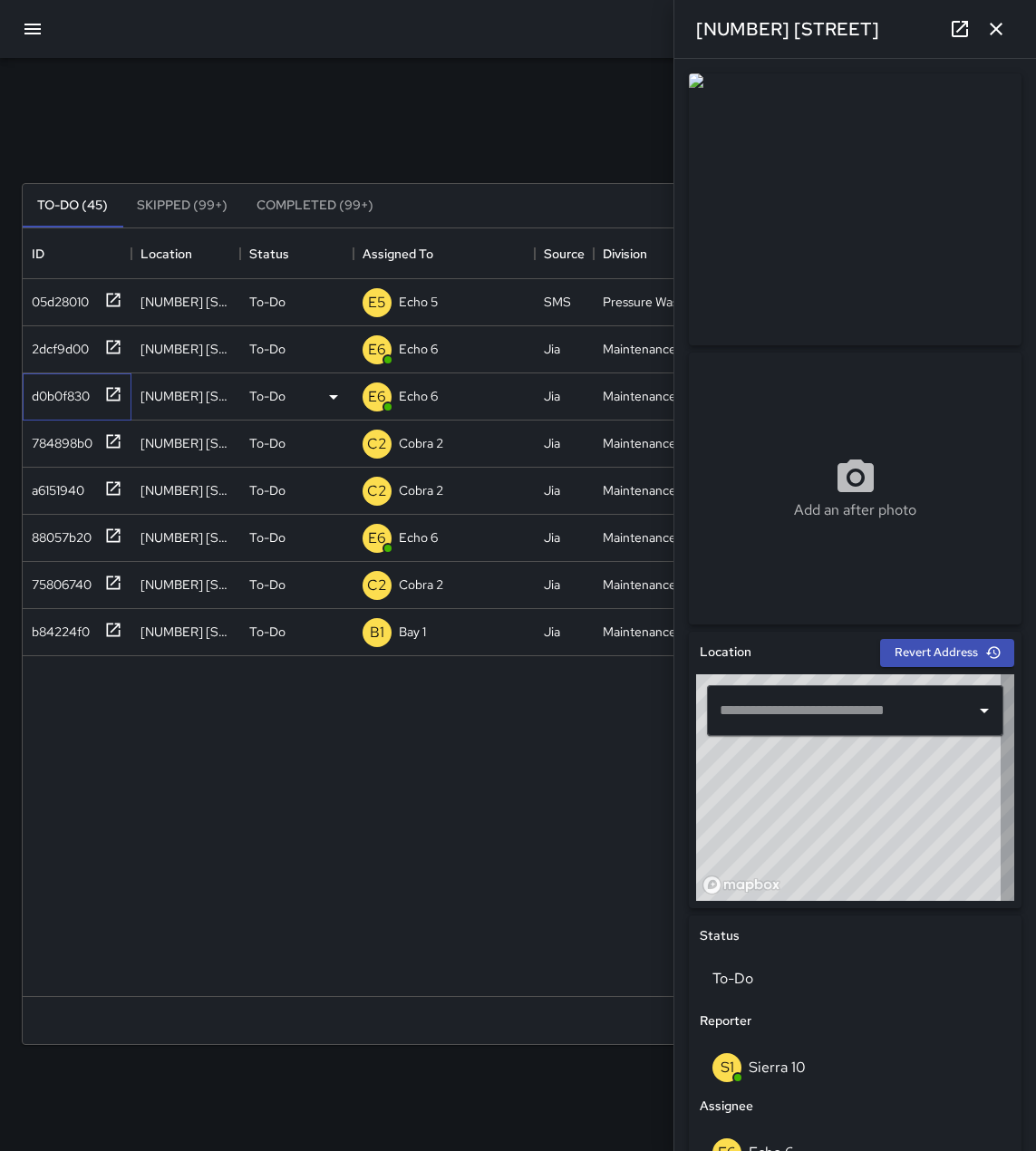 type on "**********" 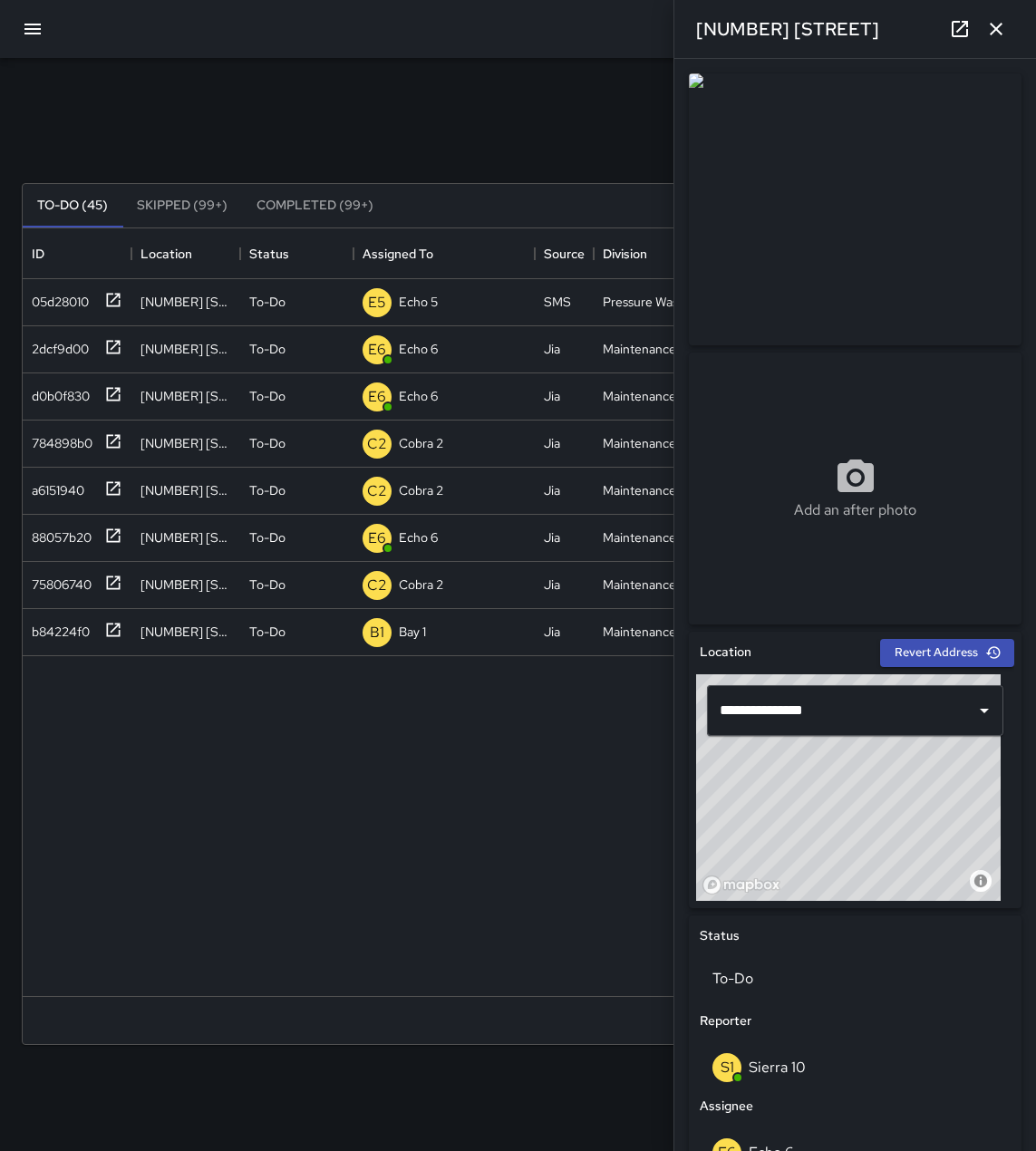 click 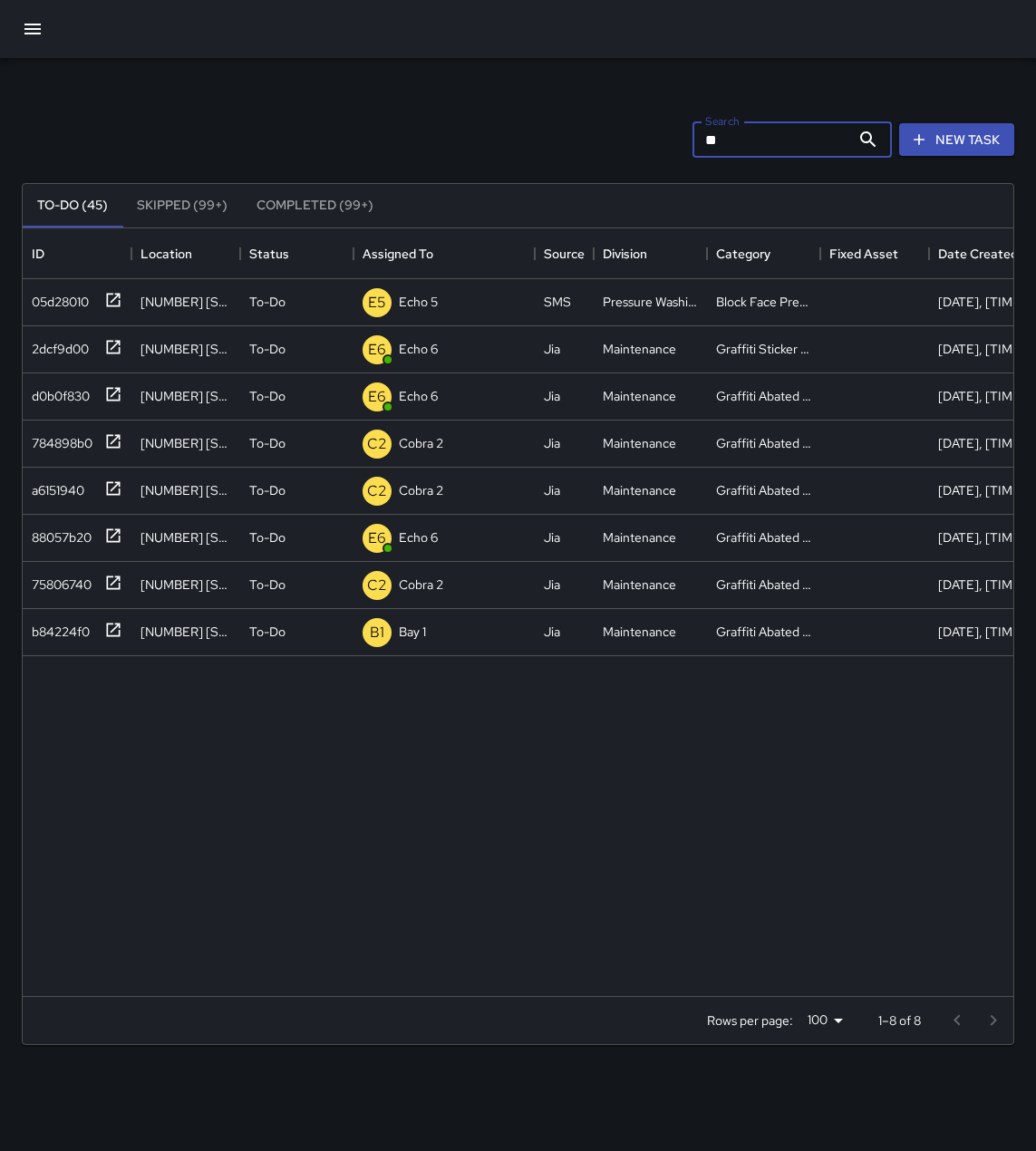 drag, startPoint x: 796, startPoint y: 135, endPoint x: 422, endPoint y: 138, distance: 374.01203 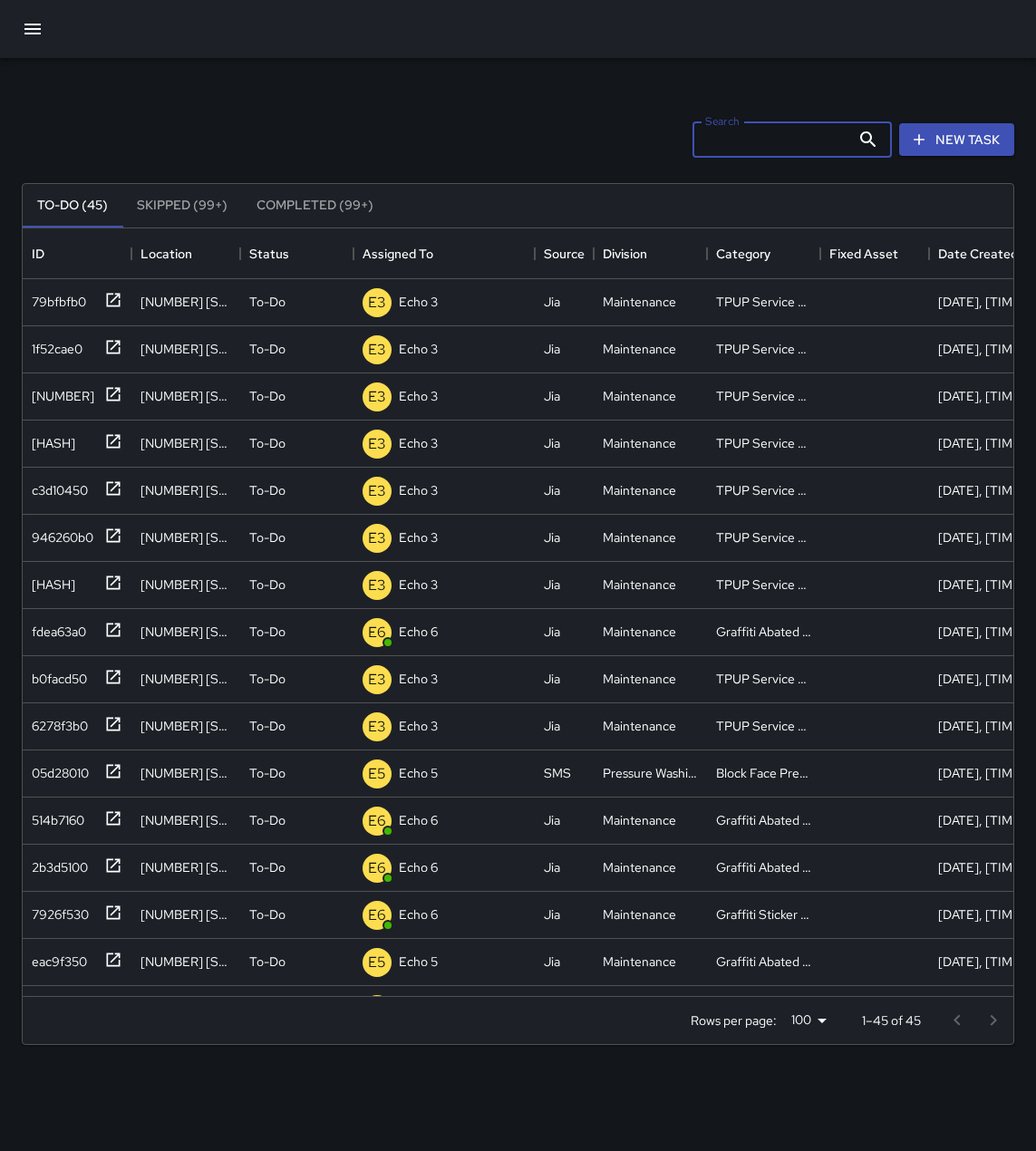 type 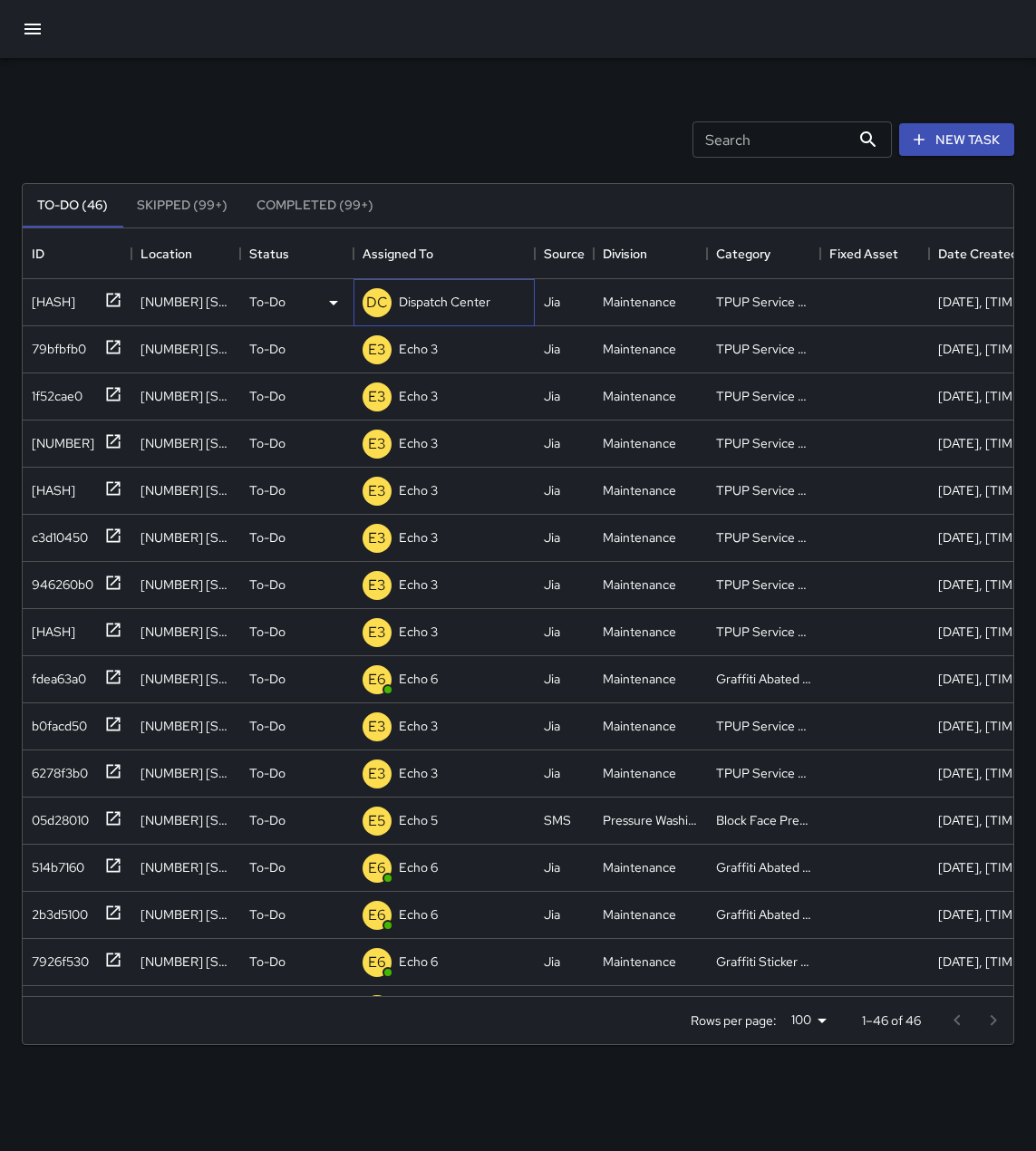 click on "Dispatch Center" at bounding box center (444, 302) 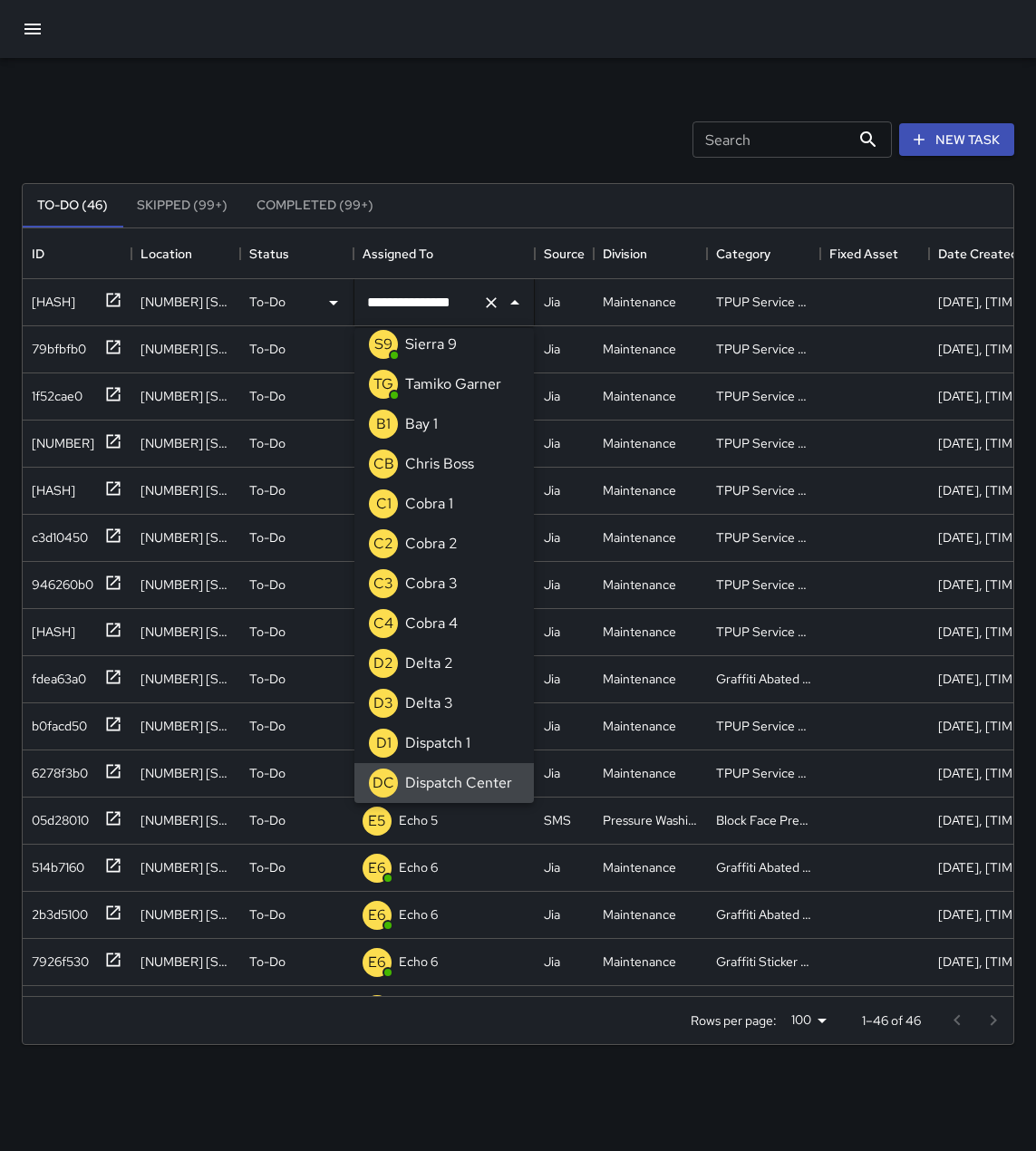 click 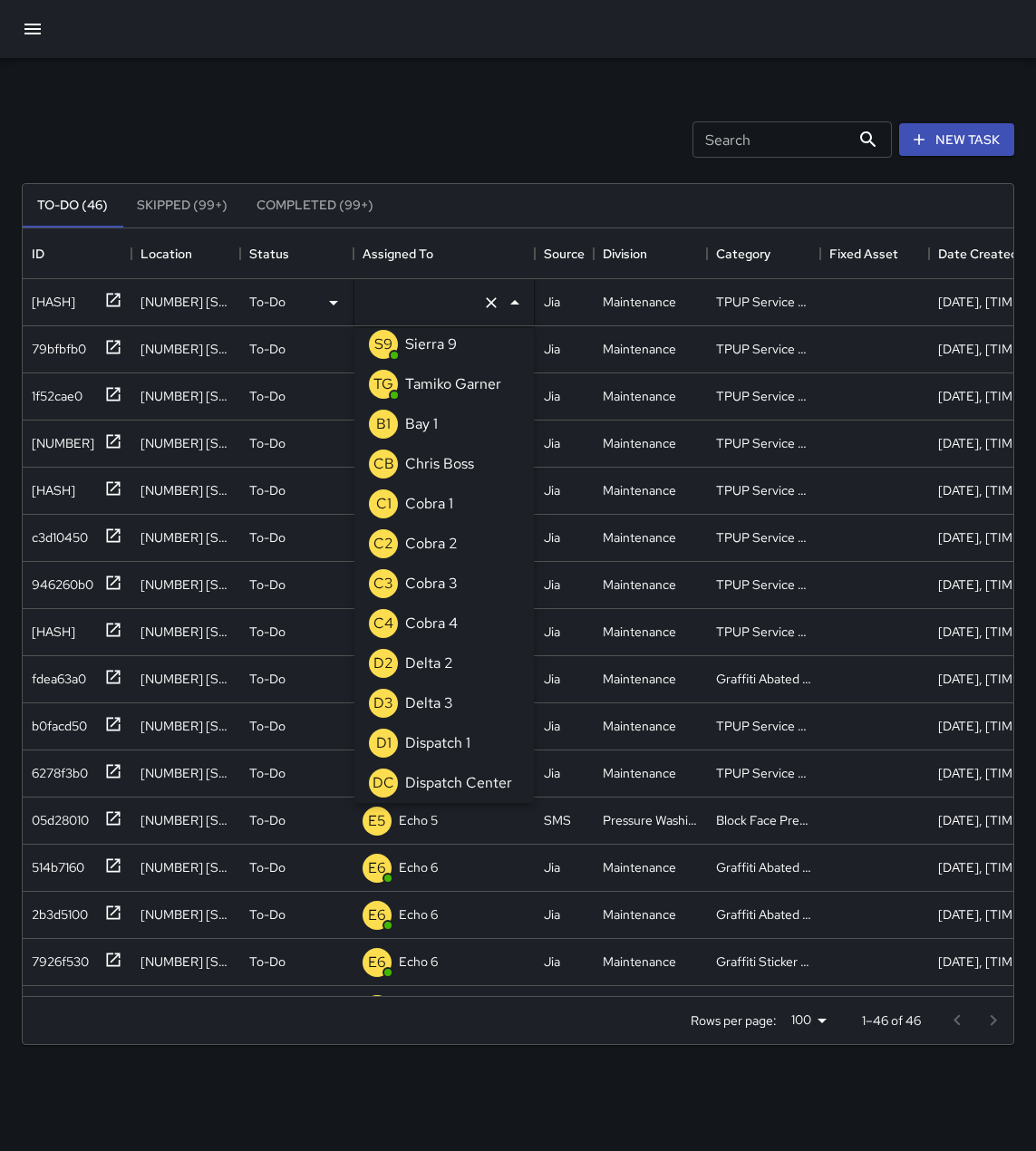 scroll, scrollTop: 7, scrollLeft: 0, axis: vertical 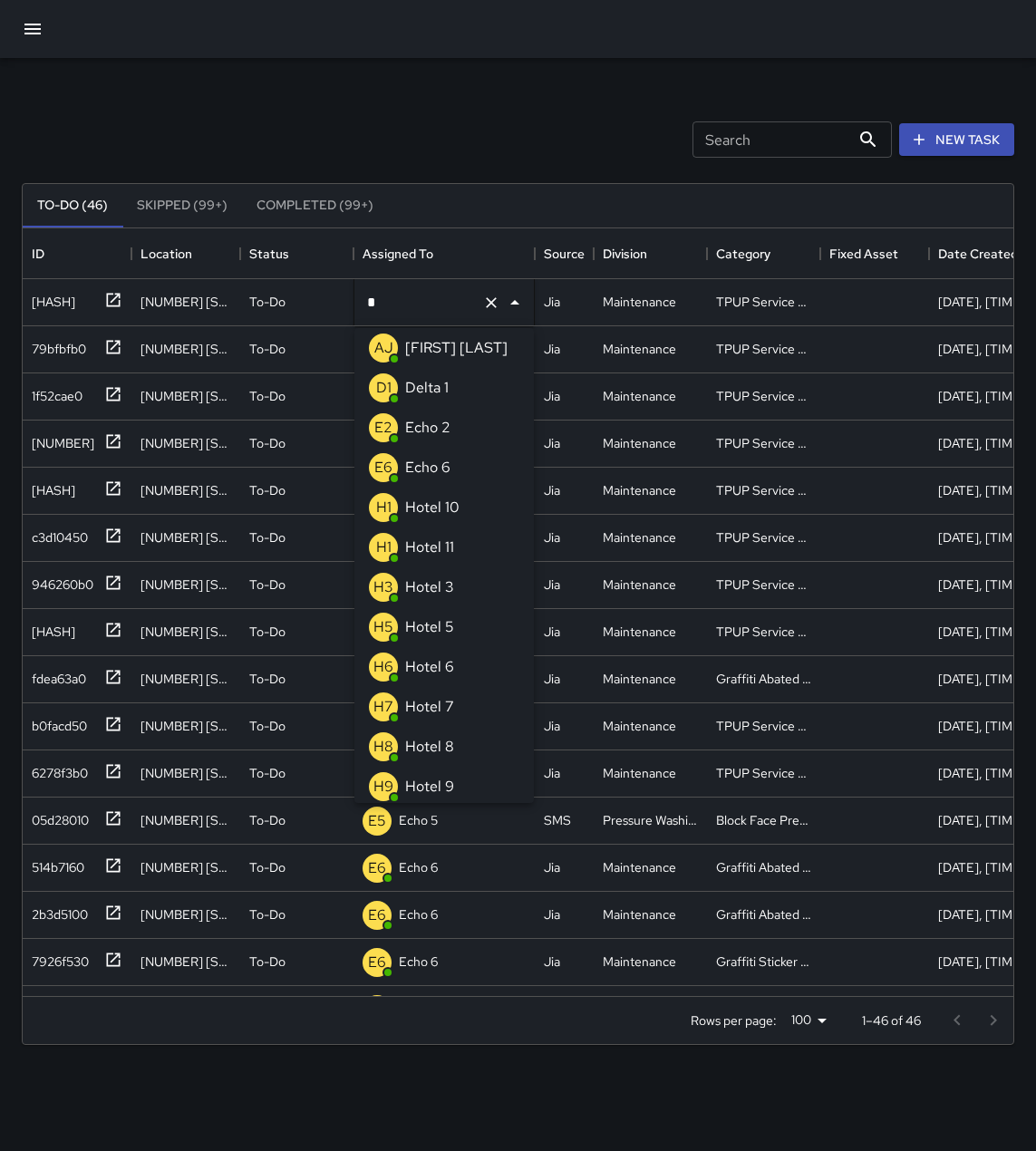type on "**" 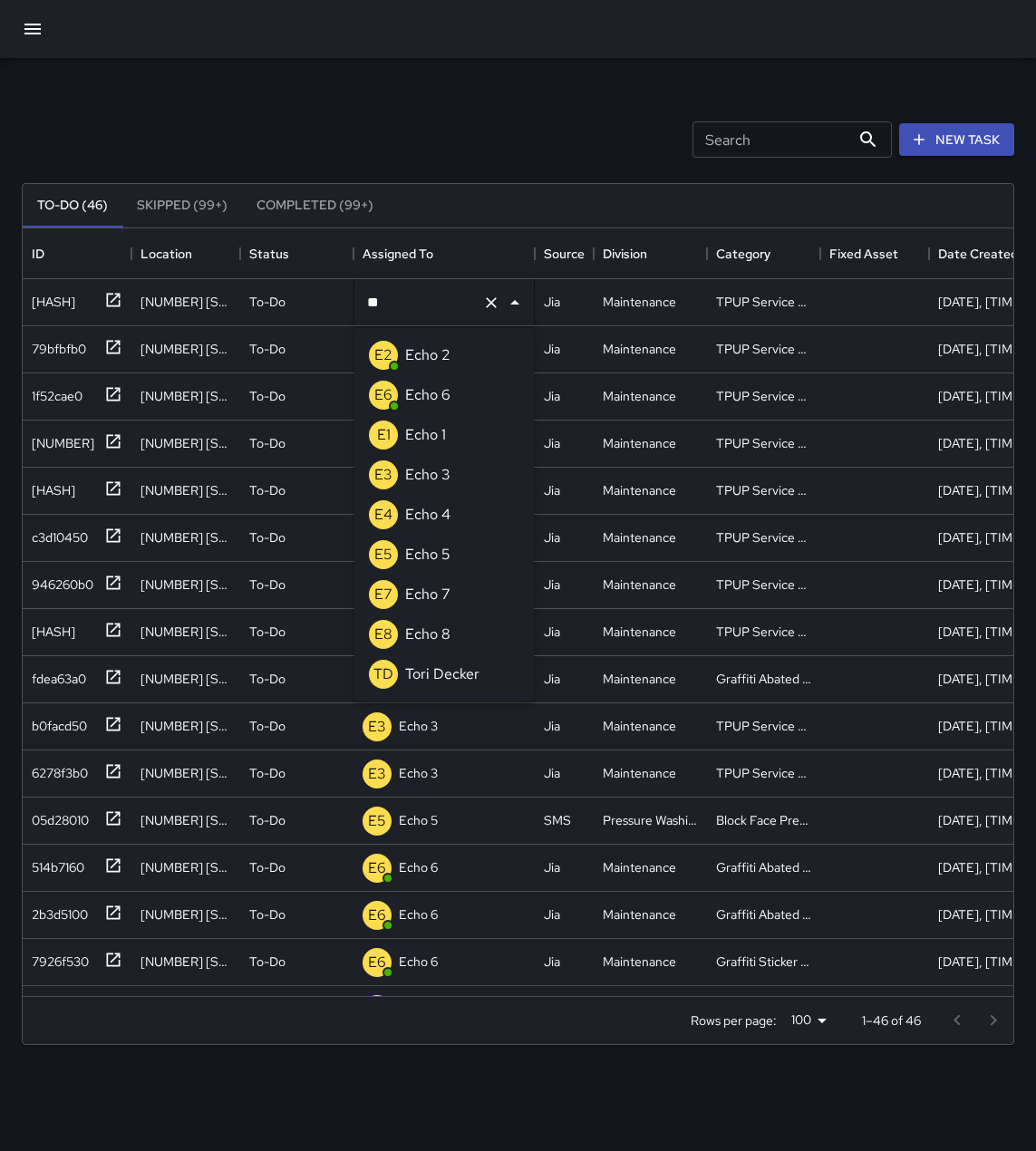 scroll, scrollTop: 0, scrollLeft: 0, axis: both 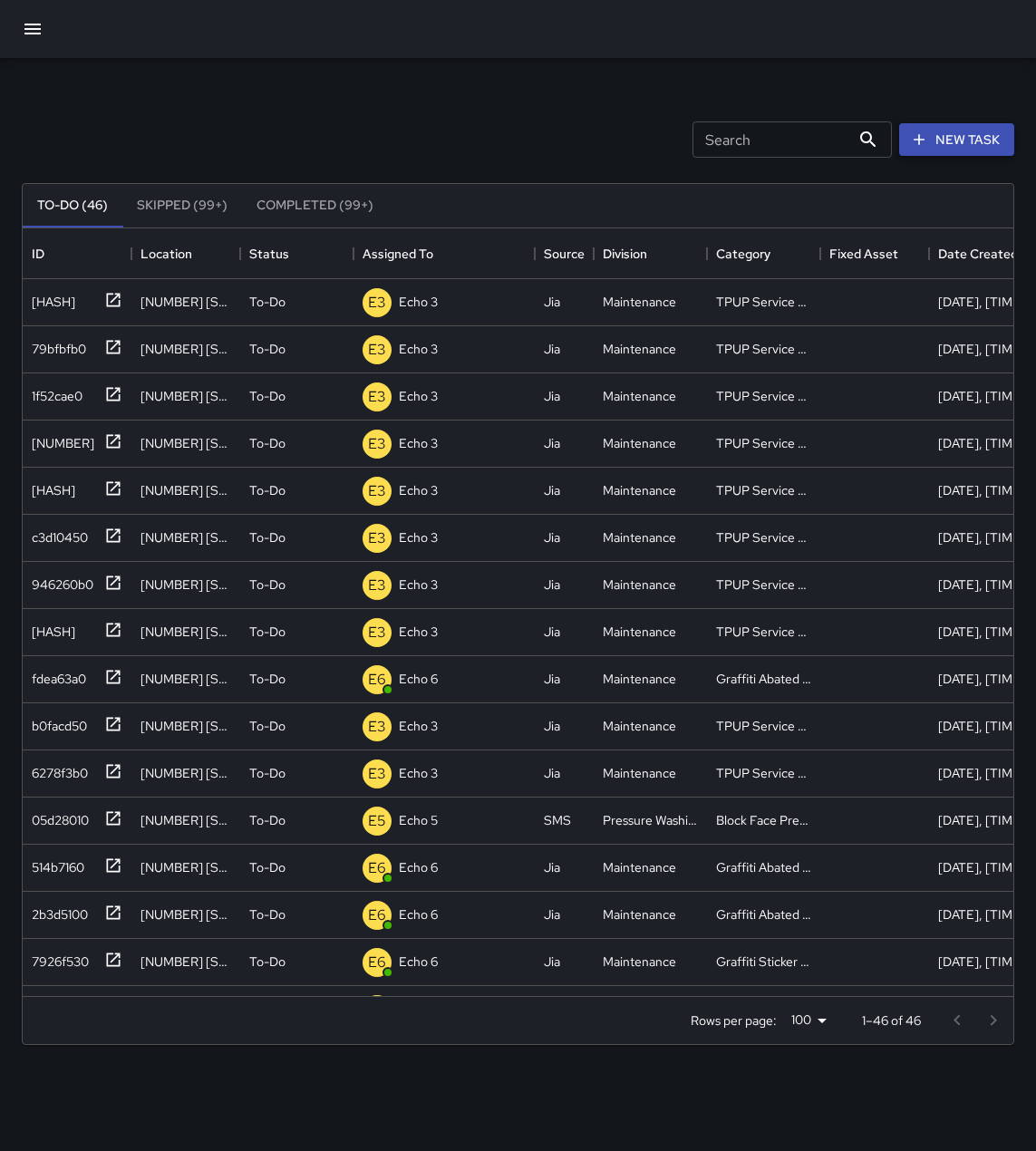 drag, startPoint x: 954, startPoint y: 145, endPoint x: 909, endPoint y: 135, distance: 46.0977 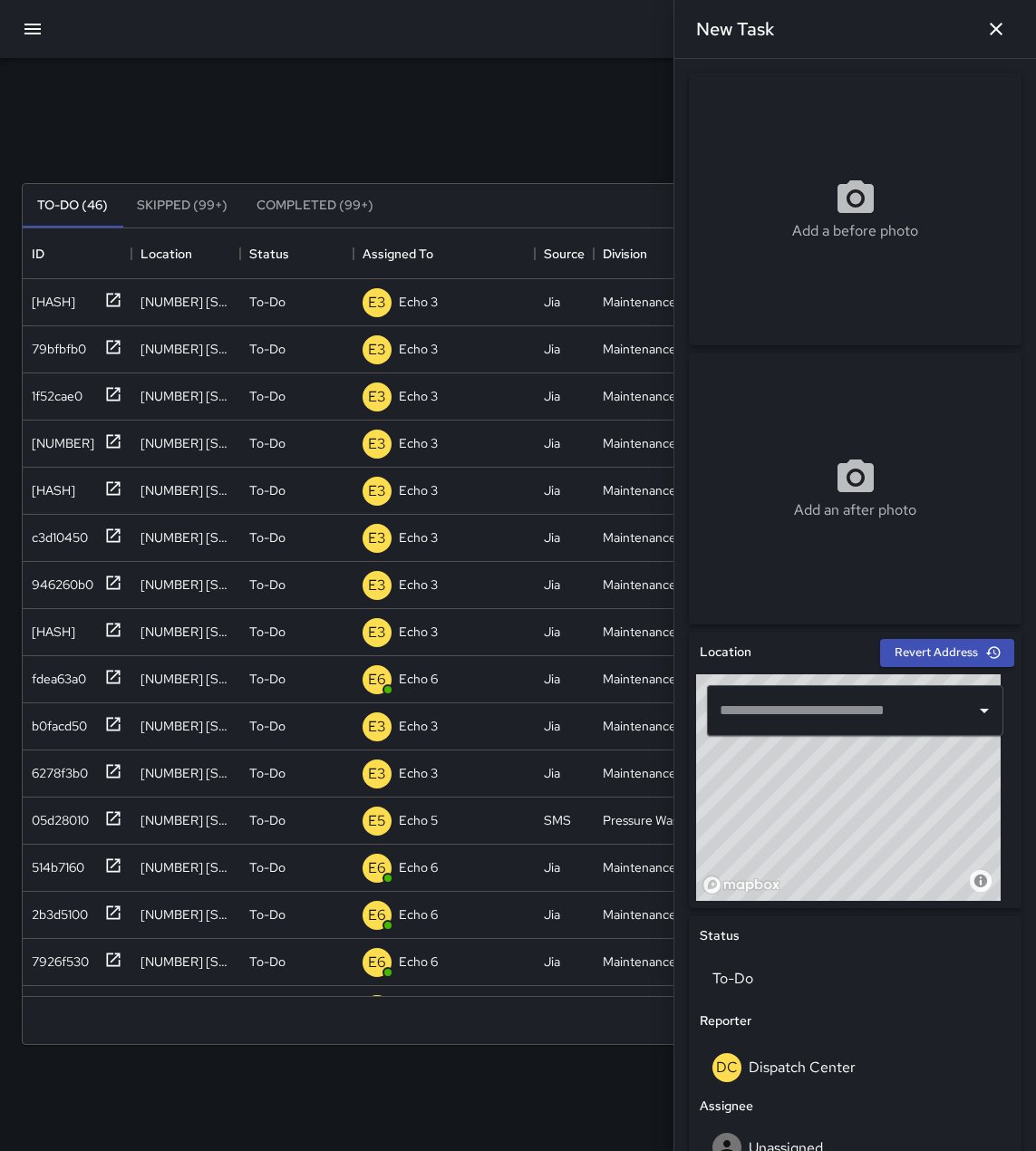 drag, startPoint x: 840, startPoint y: 859, endPoint x: 891, endPoint y: 766, distance: 106.066017 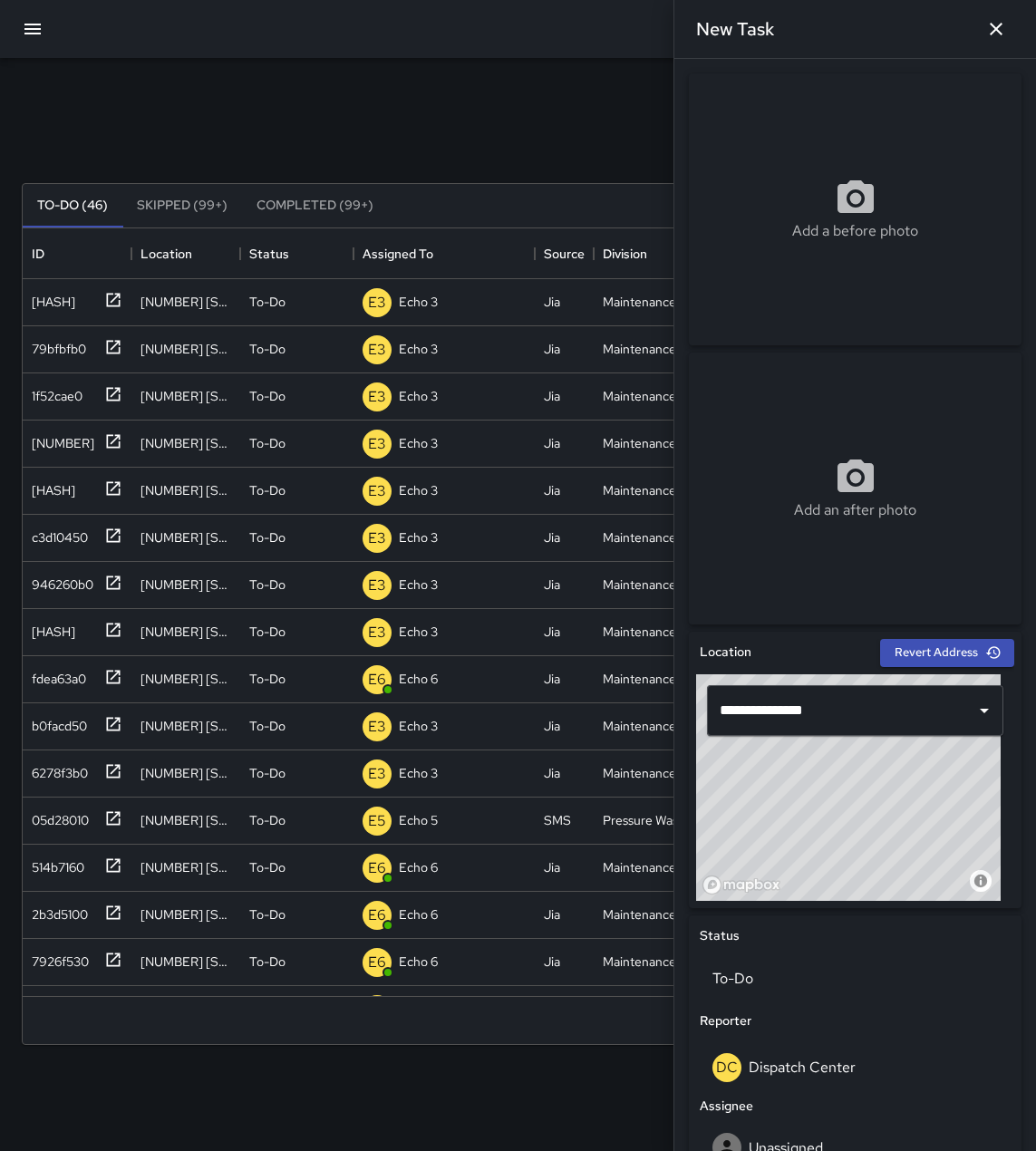 drag, startPoint x: 868, startPoint y: 808, endPoint x: 899, endPoint y: 822, distance: 34.014703 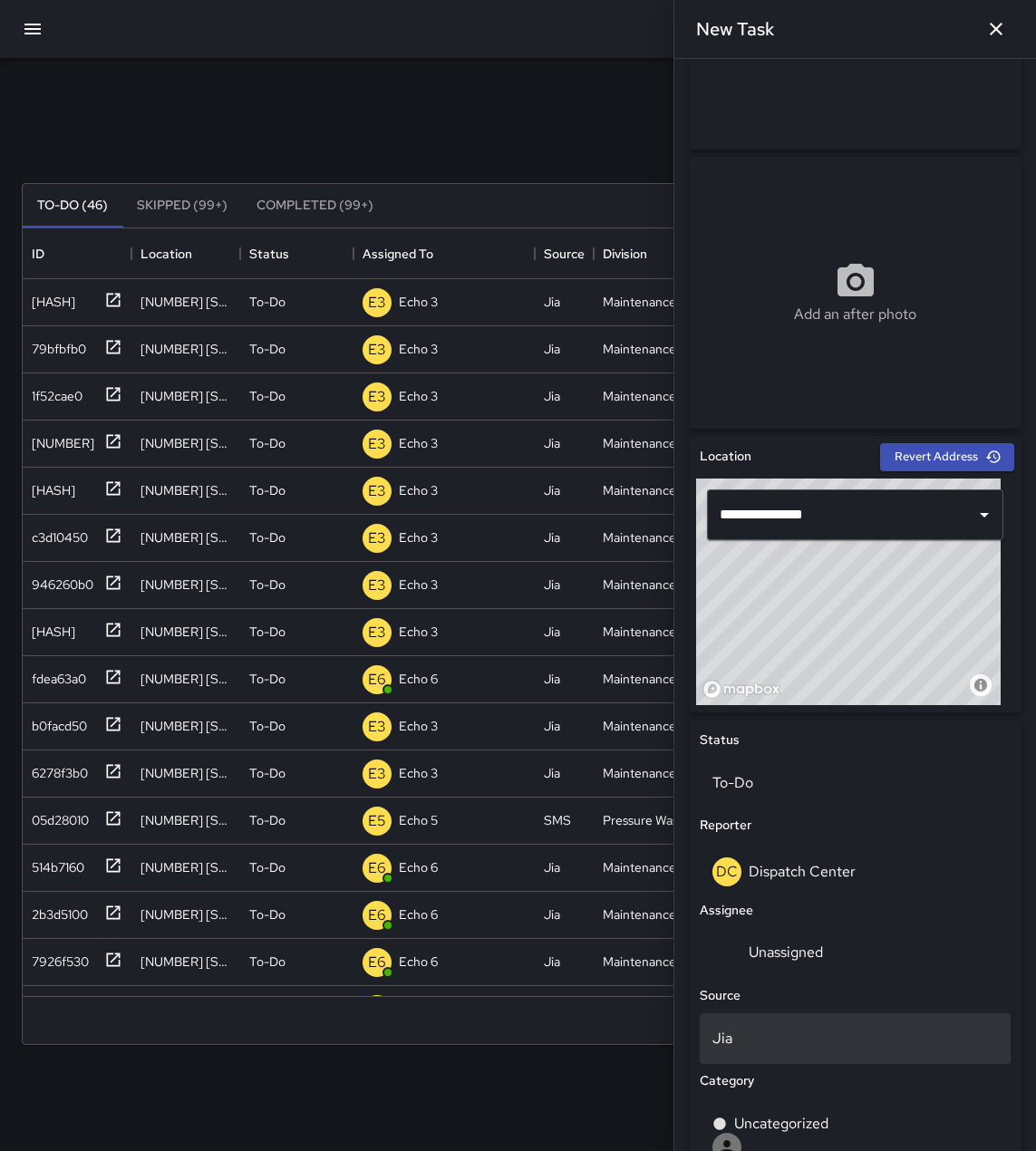 scroll, scrollTop: 272, scrollLeft: 0, axis: vertical 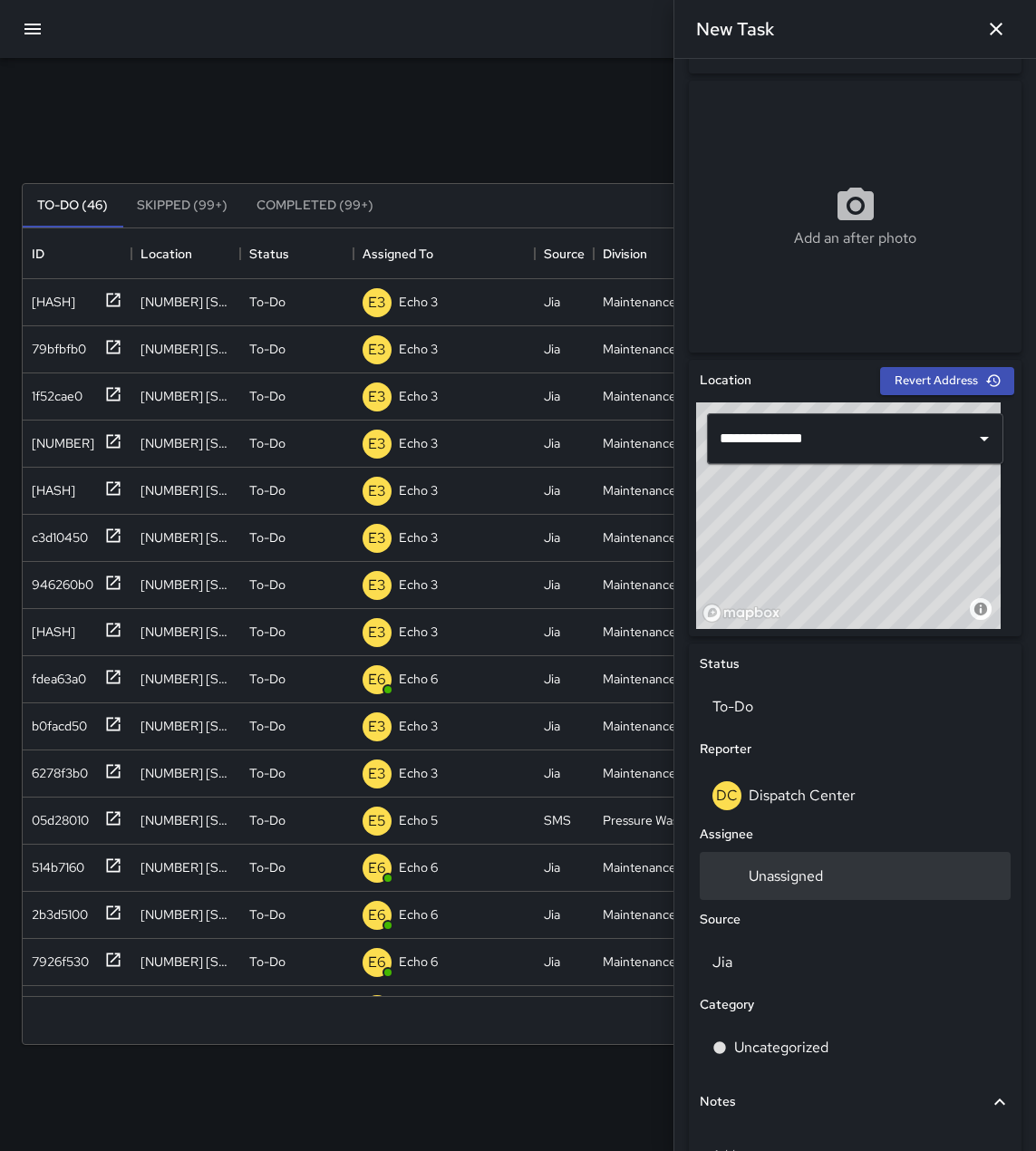 click on "Unassigned" at bounding box center (786, 875) 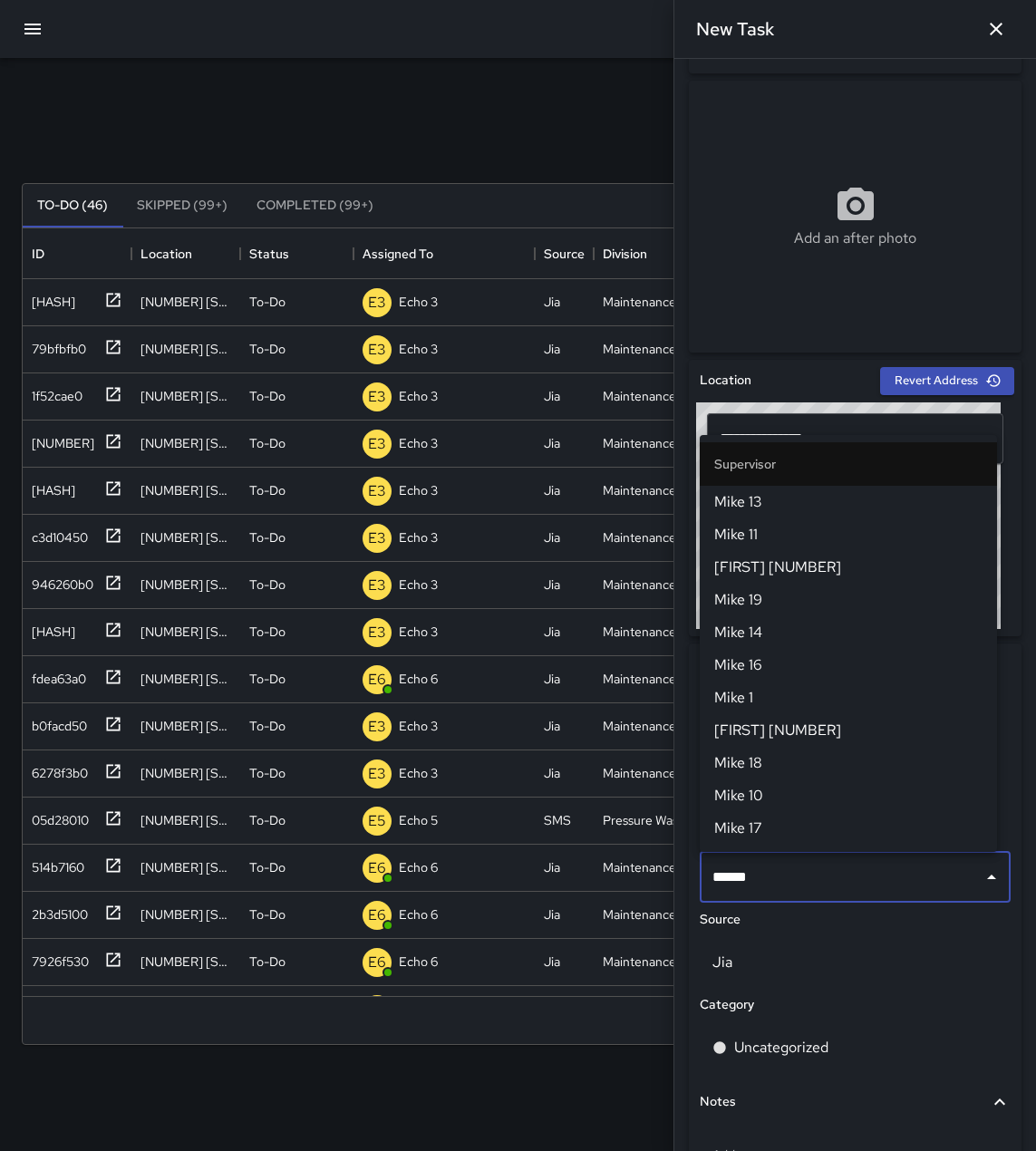 type on "*******" 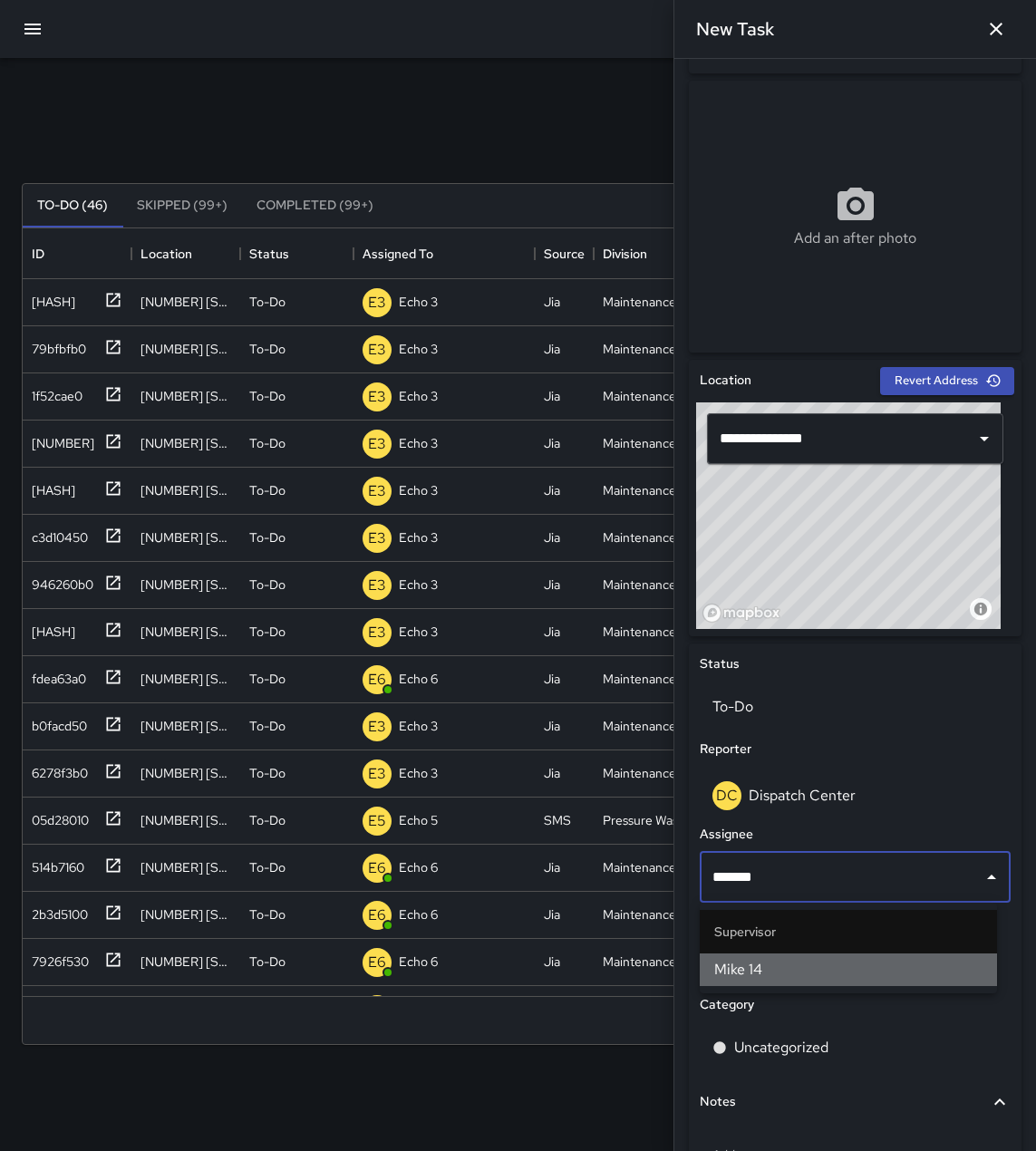 click on "Mike 14" at bounding box center (848, 970) 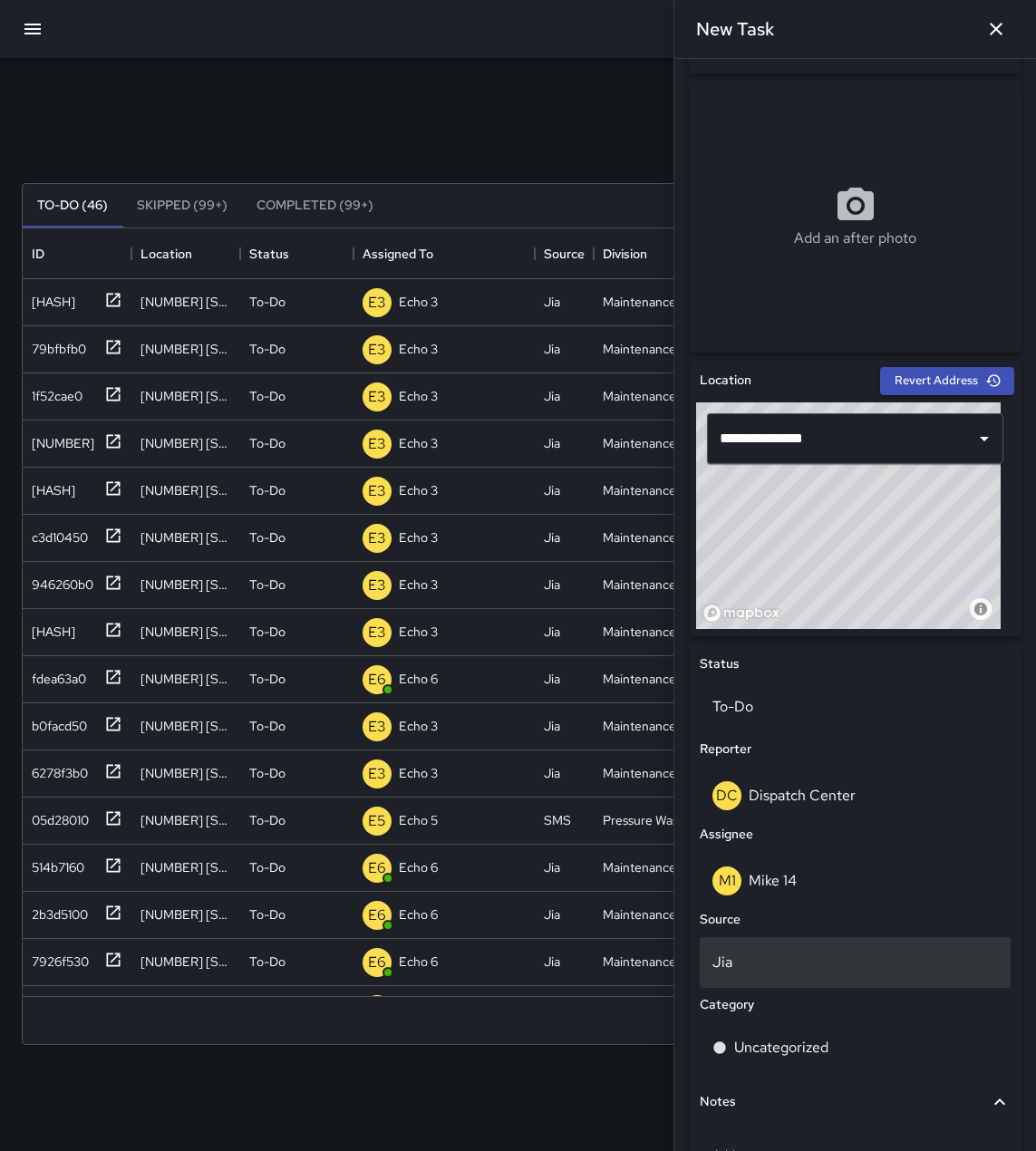 click on "Jia" at bounding box center [855, 962] 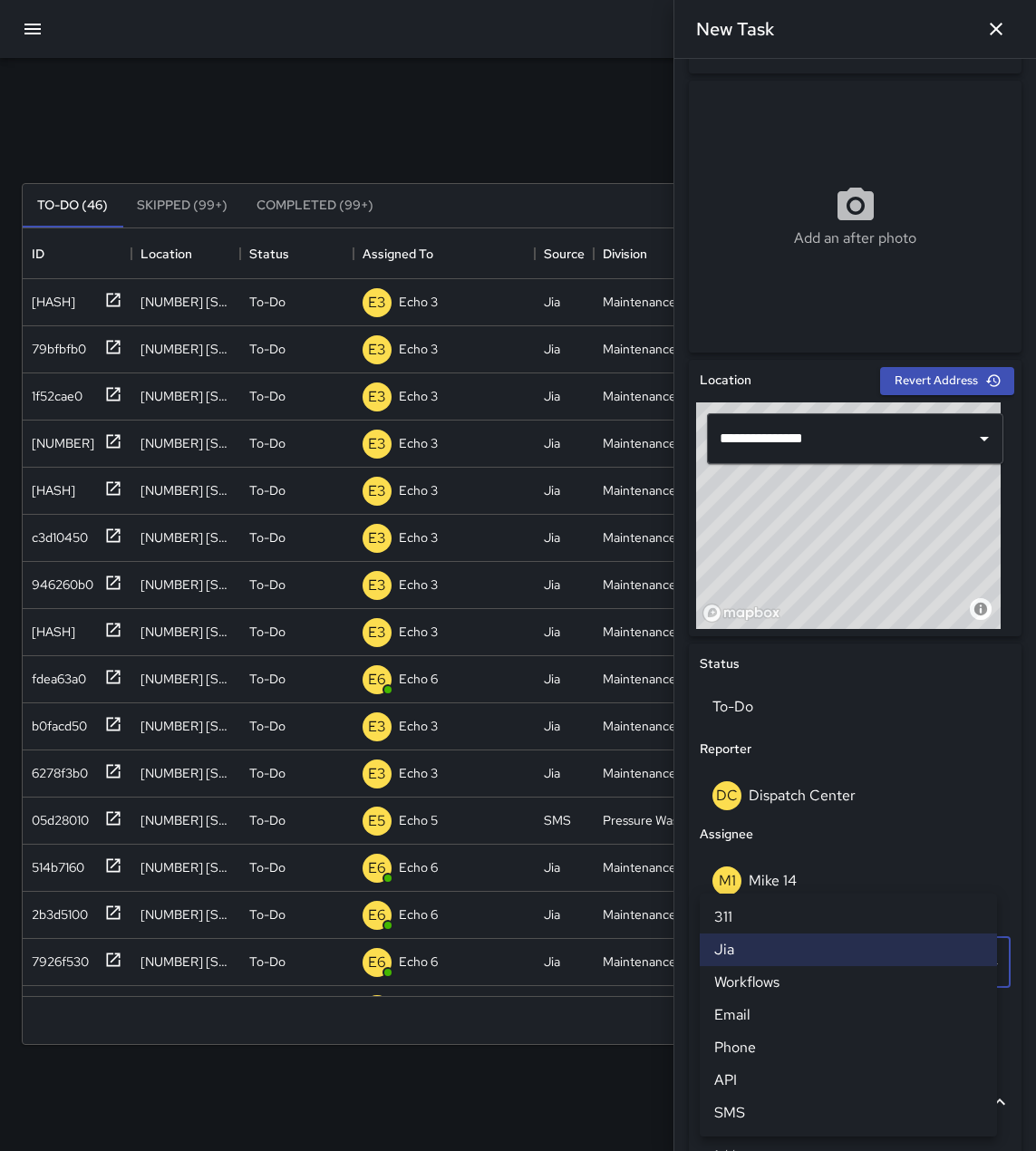 click on "Workflows" at bounding box center [848, 982] 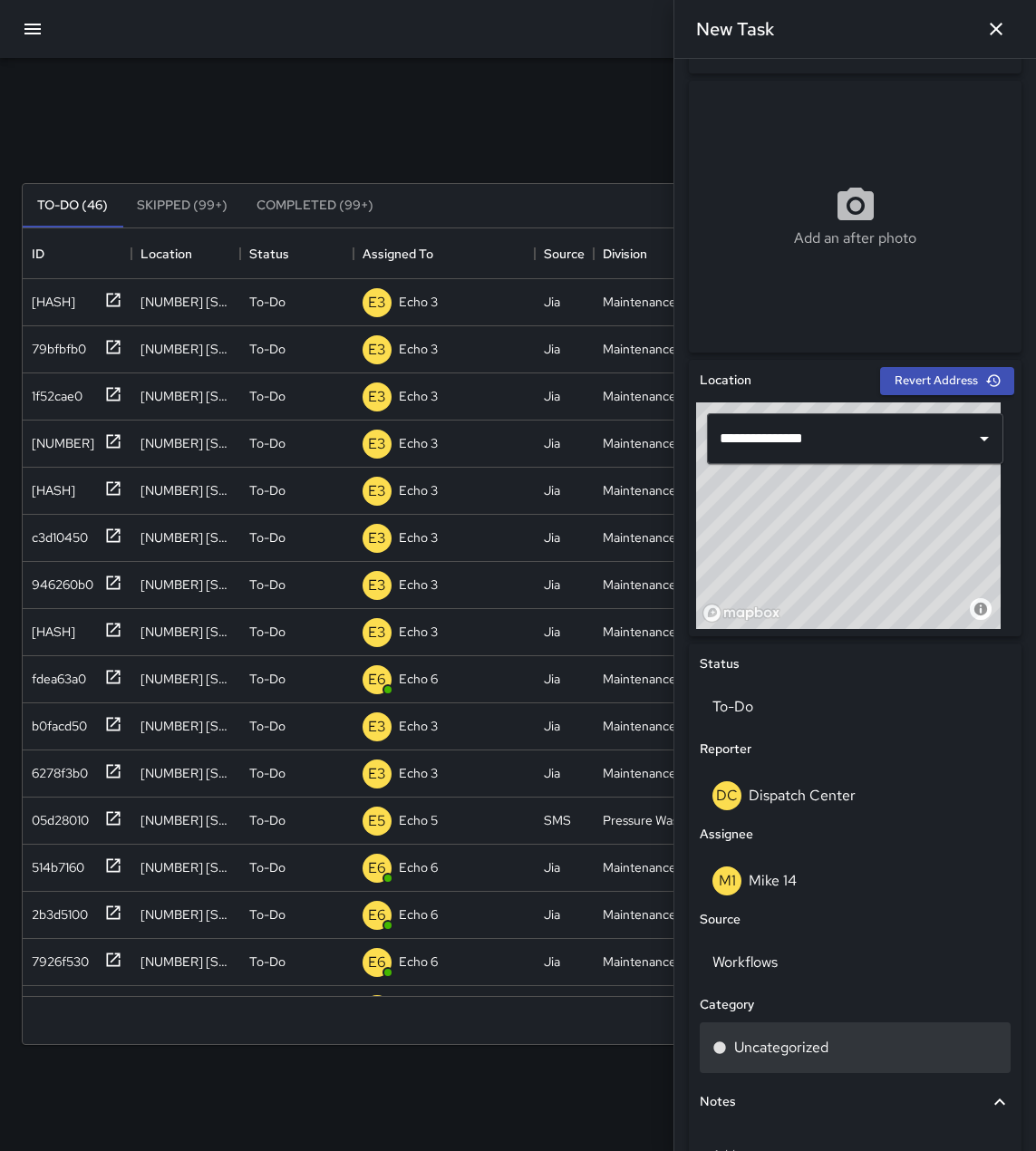 click on "Uncategorized" at bounding box center (781, 1048) 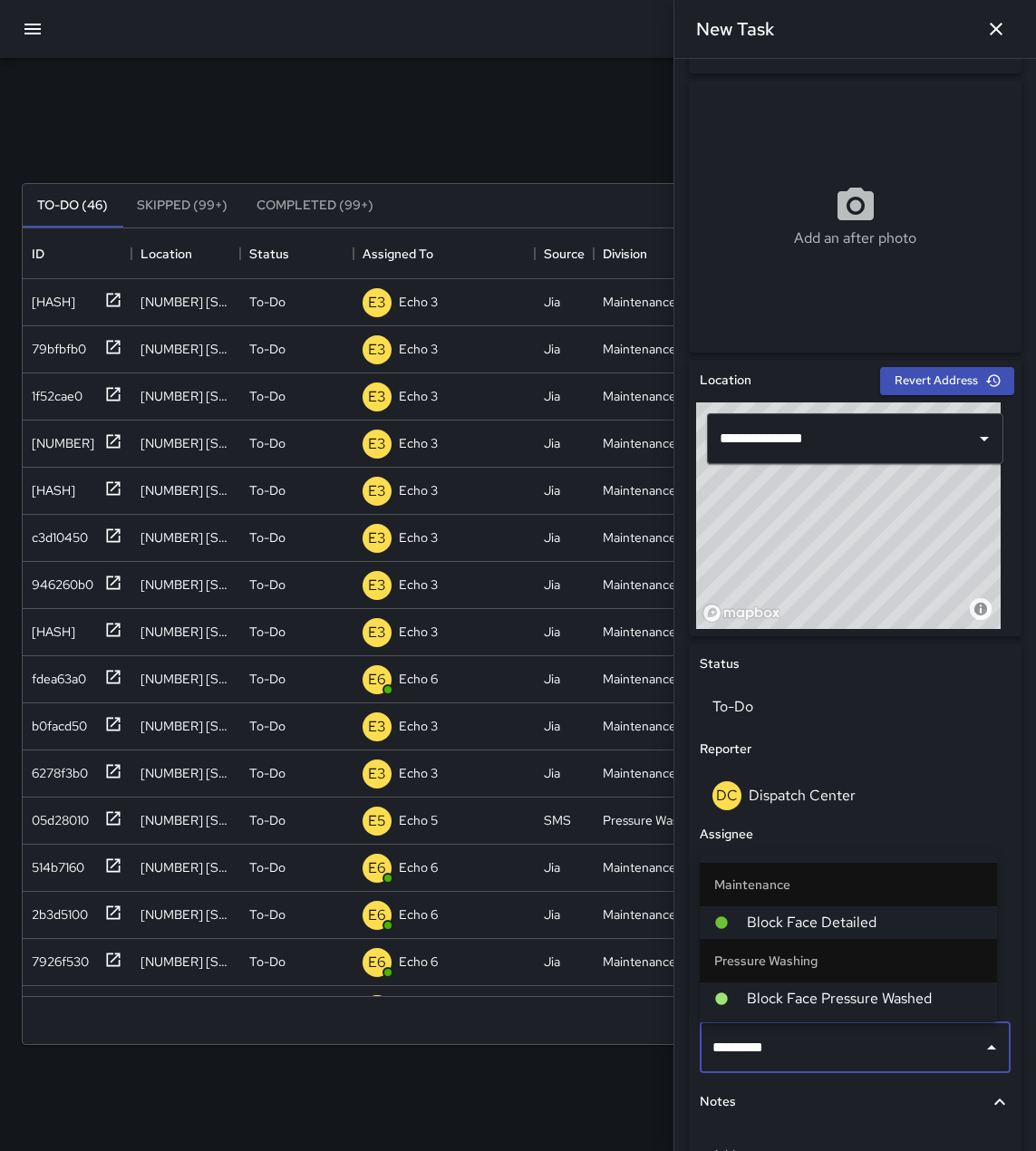 type on "**********" 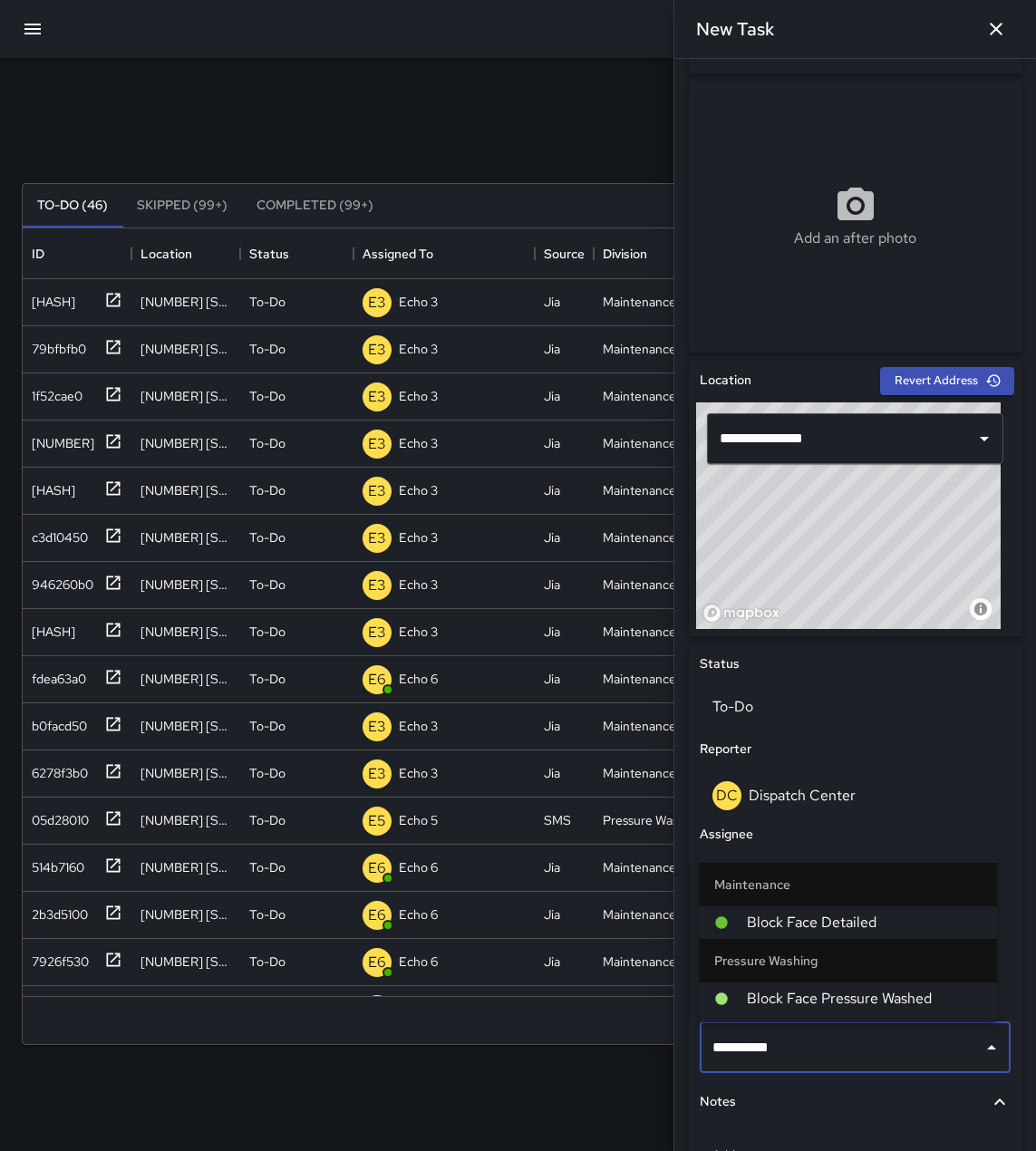 click on "Block Face Detailed" at bounding box center [865, 923] 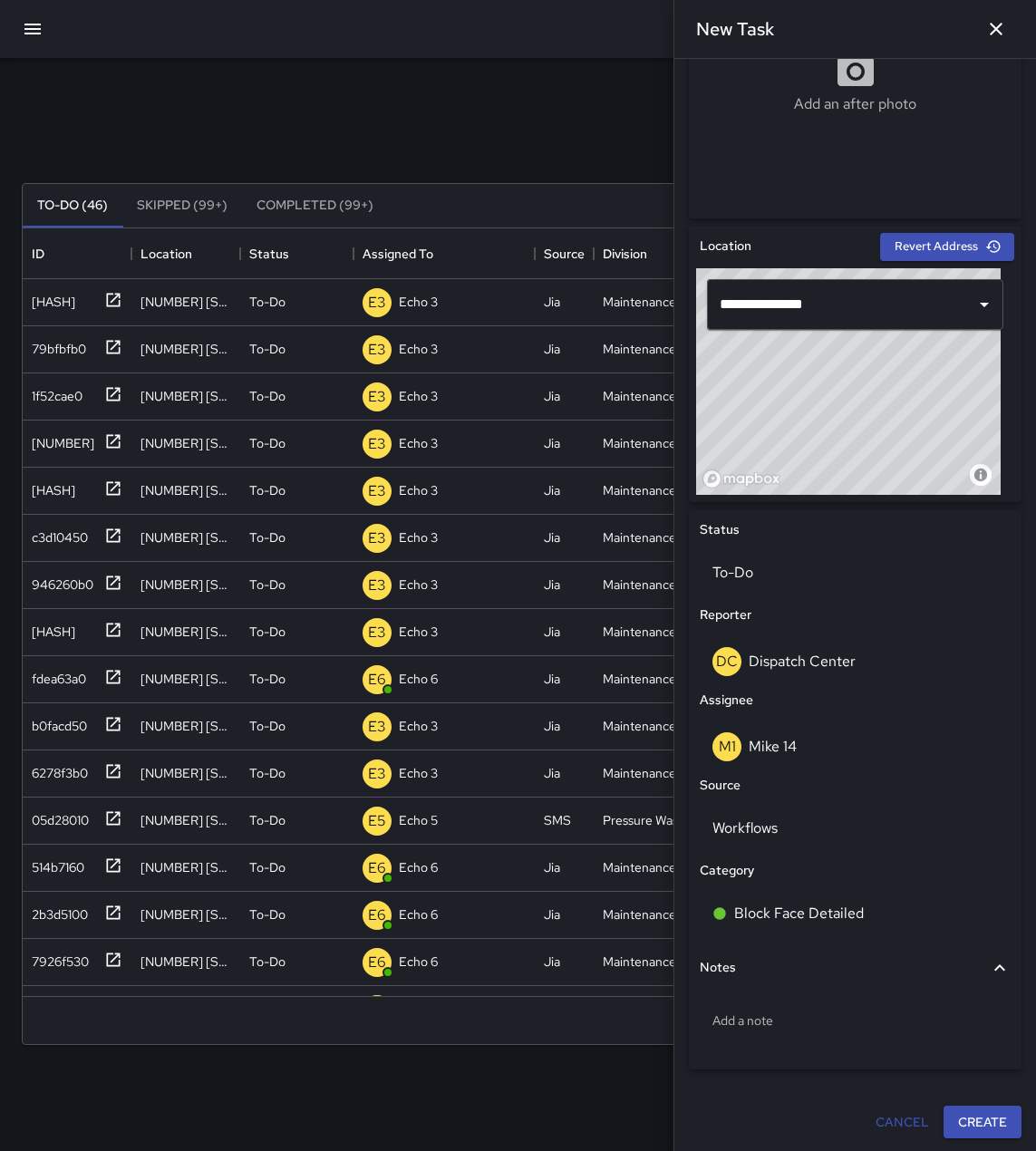 scroll, scrollTop: 408, scrollLeft: 0, axis: vertical 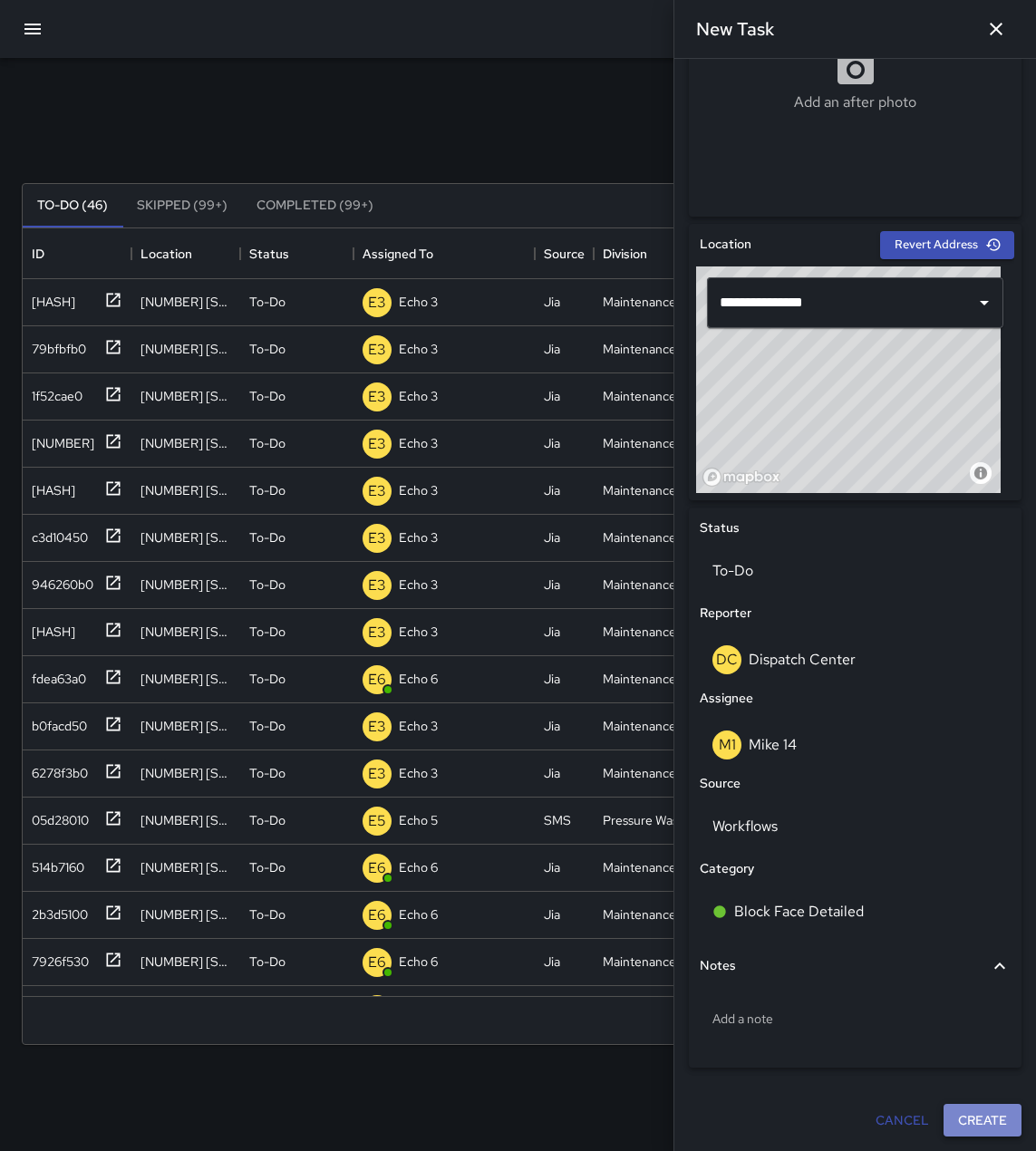 click on "Create" at bounding box center (983, 1120) 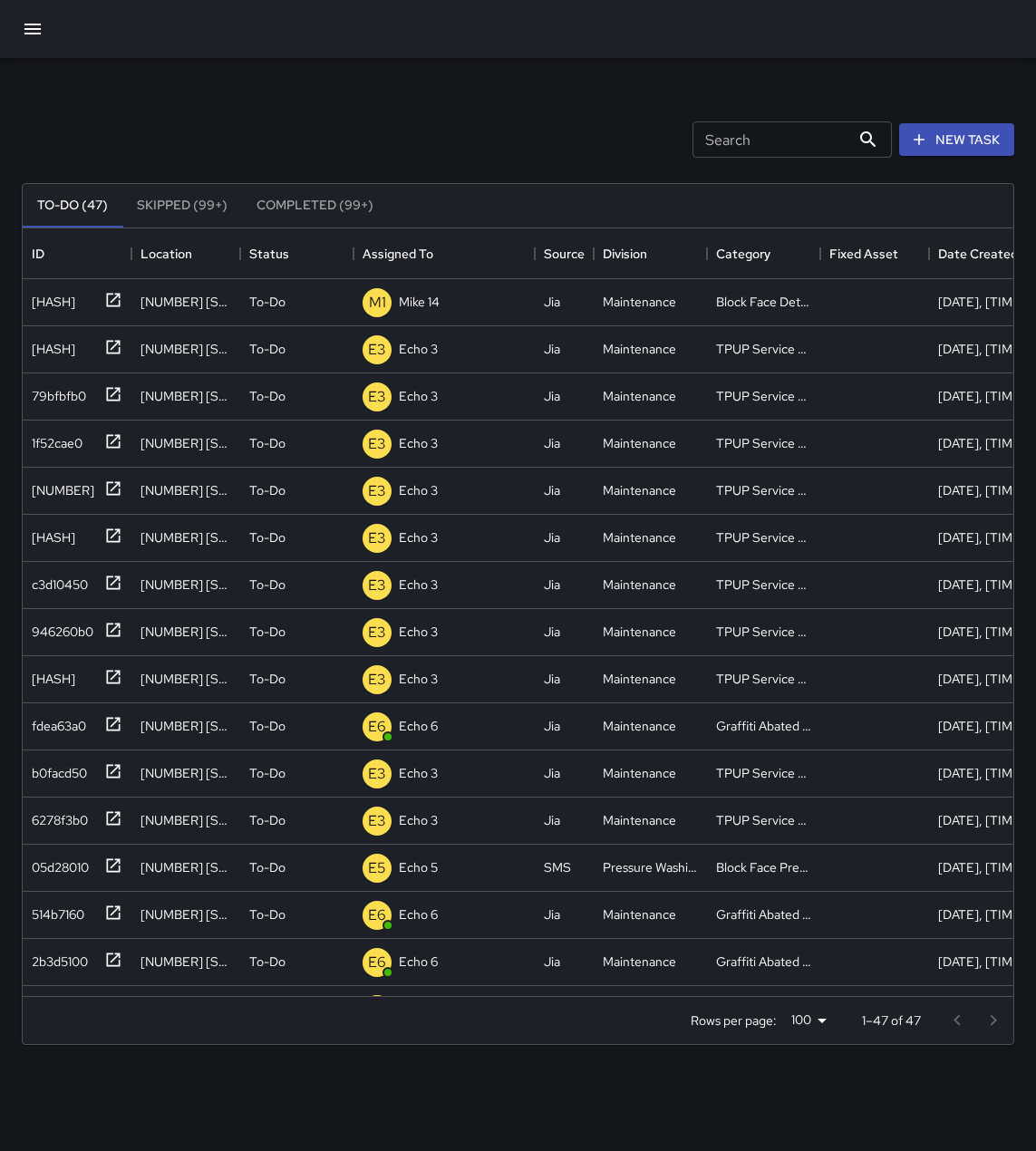 click on "Search Search New Task" at bounding box center (518, 140) 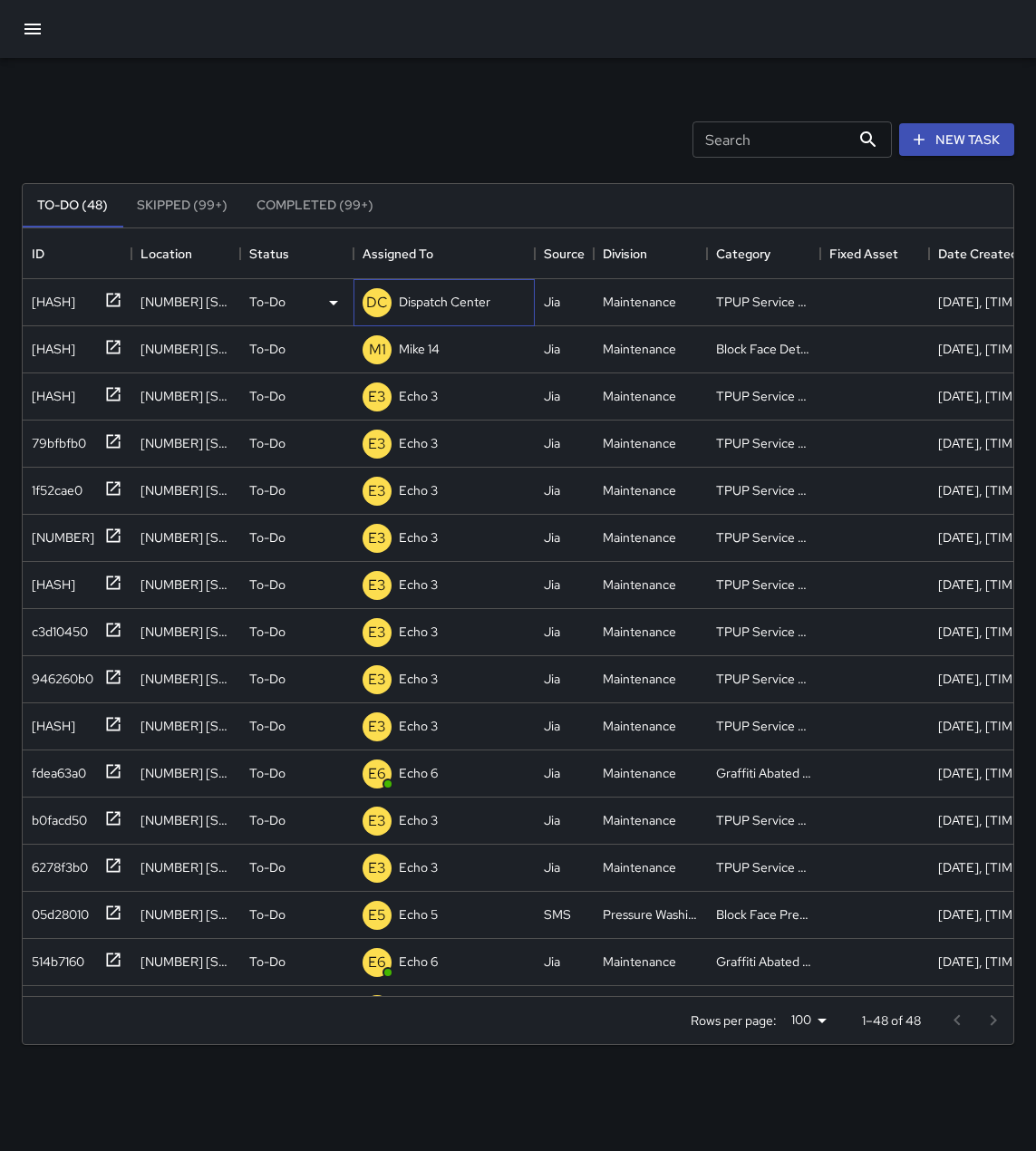 click on "Dispatch Center" at bounding box center (444, 302) 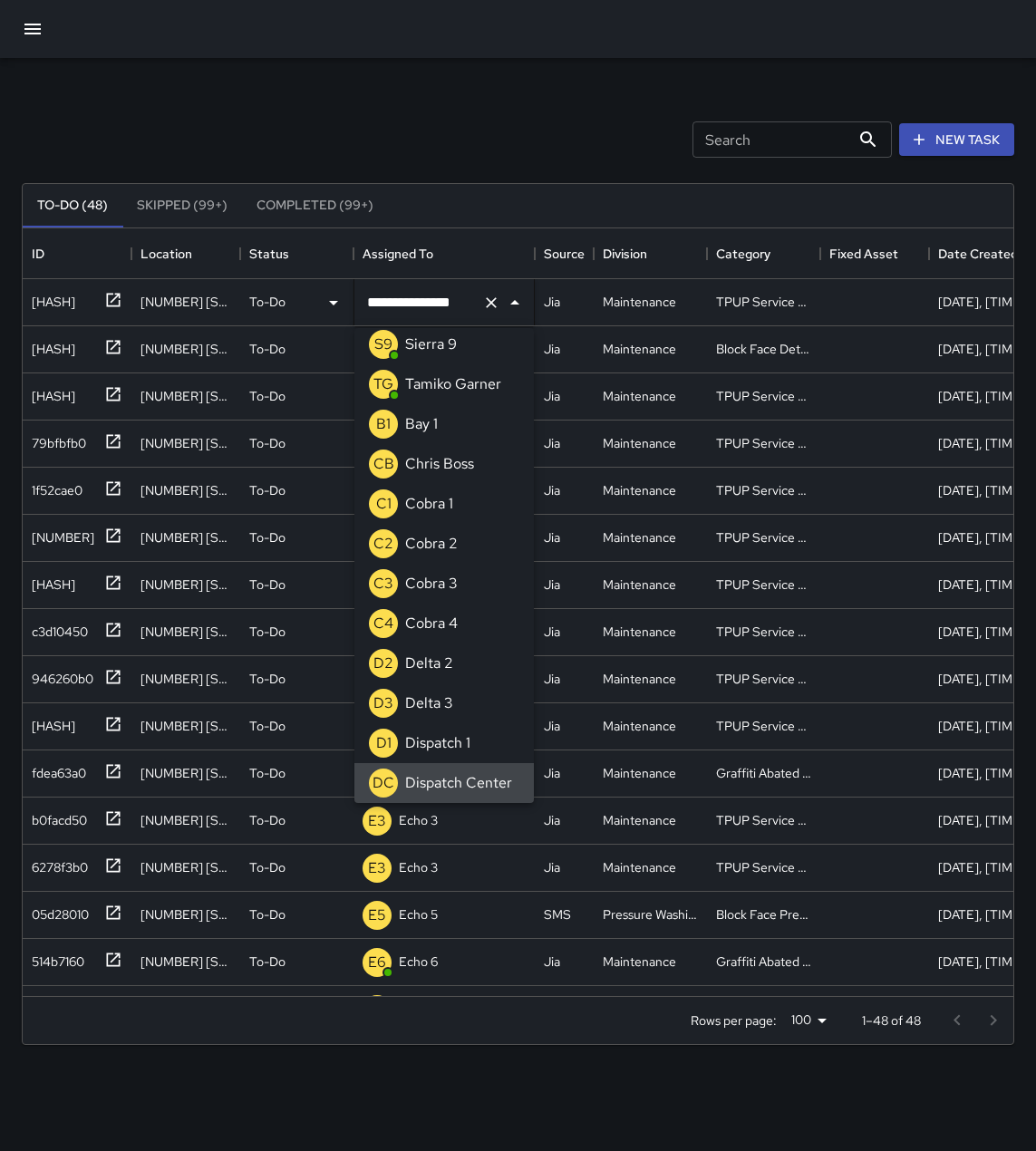click 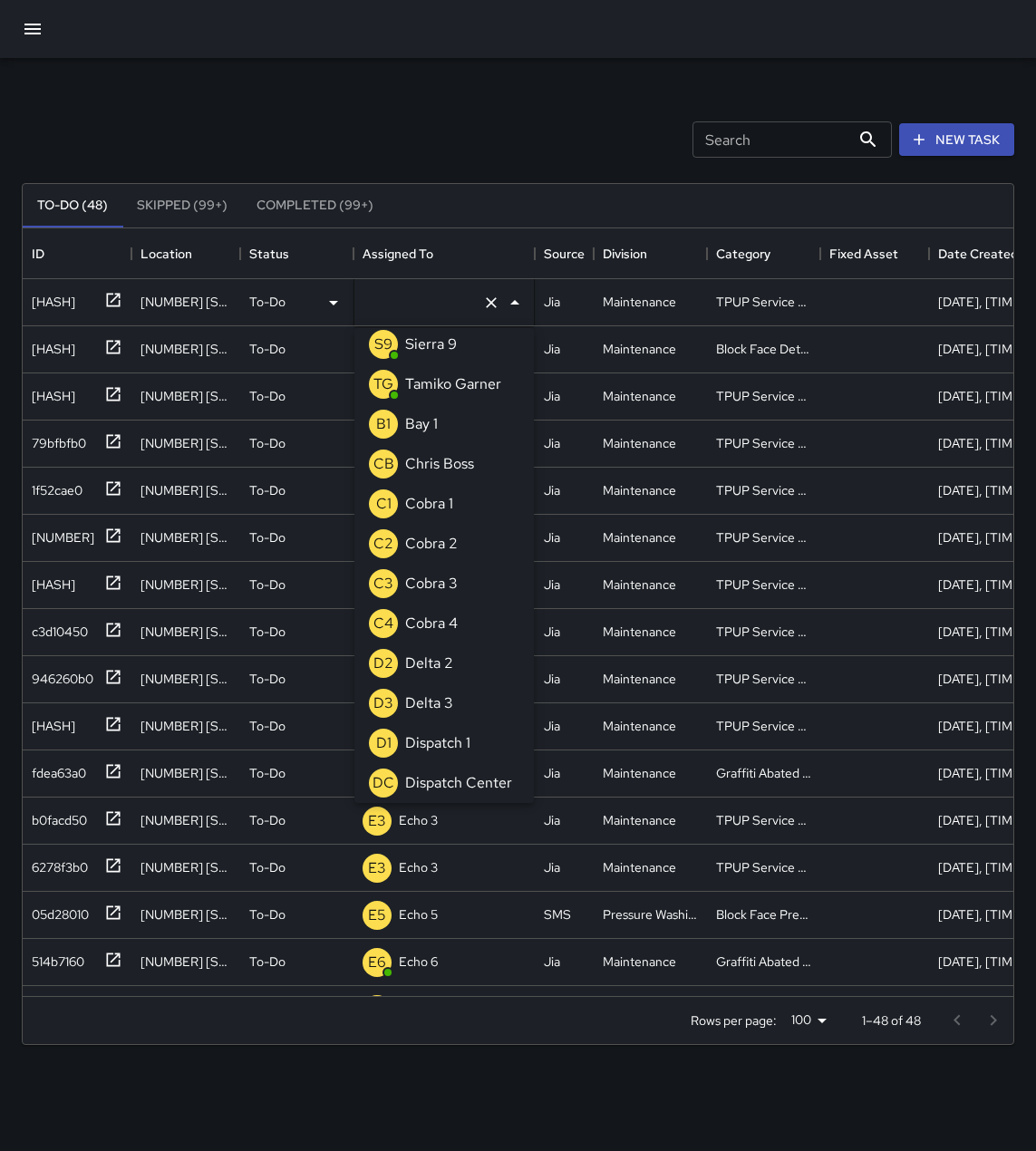 scroll, scrollTop: 7, scrollLeft: 0, axis: vertical 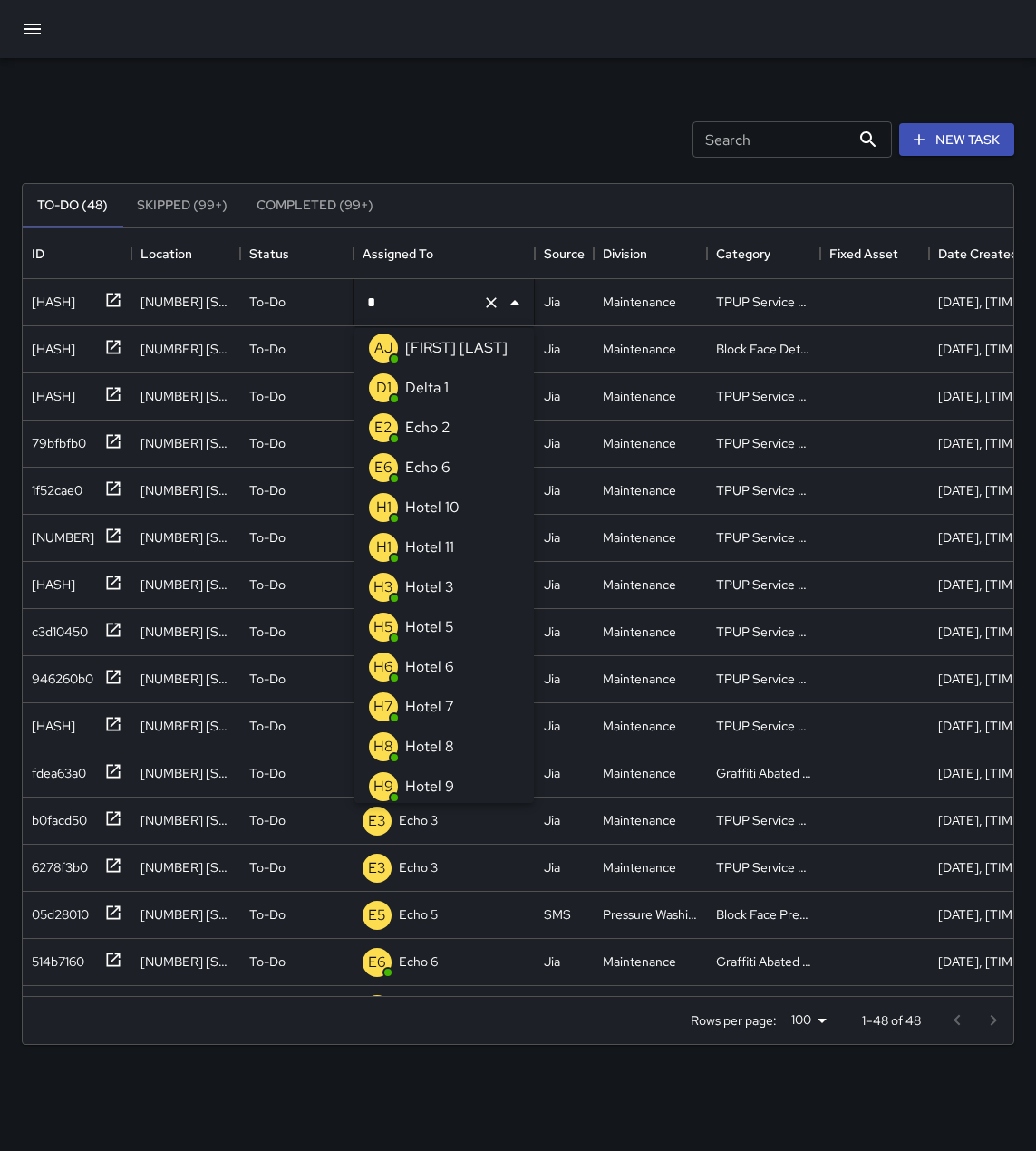 type on "**" 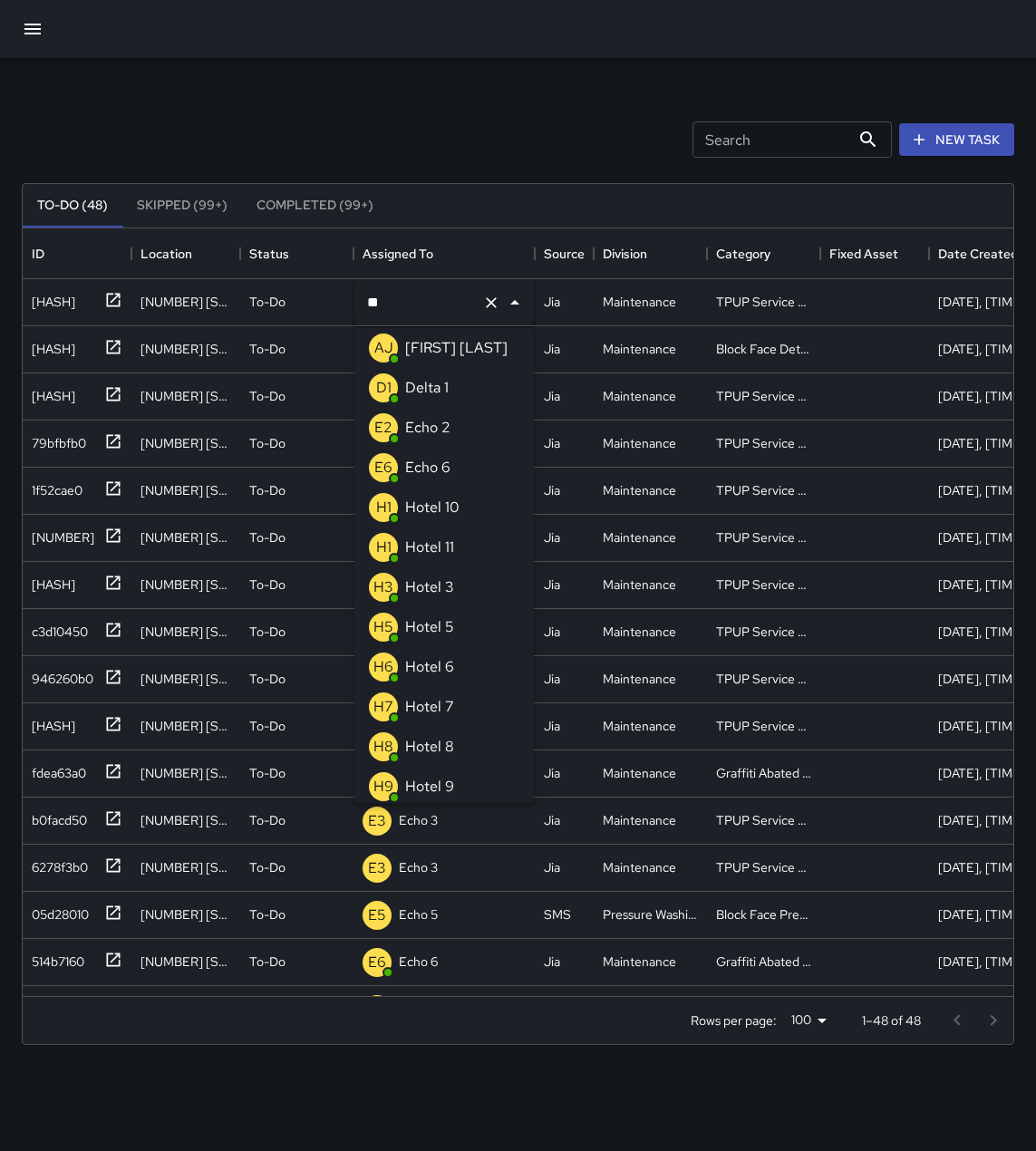 scroll, scrollTop: 0, scrollLeft: 0, axis: both 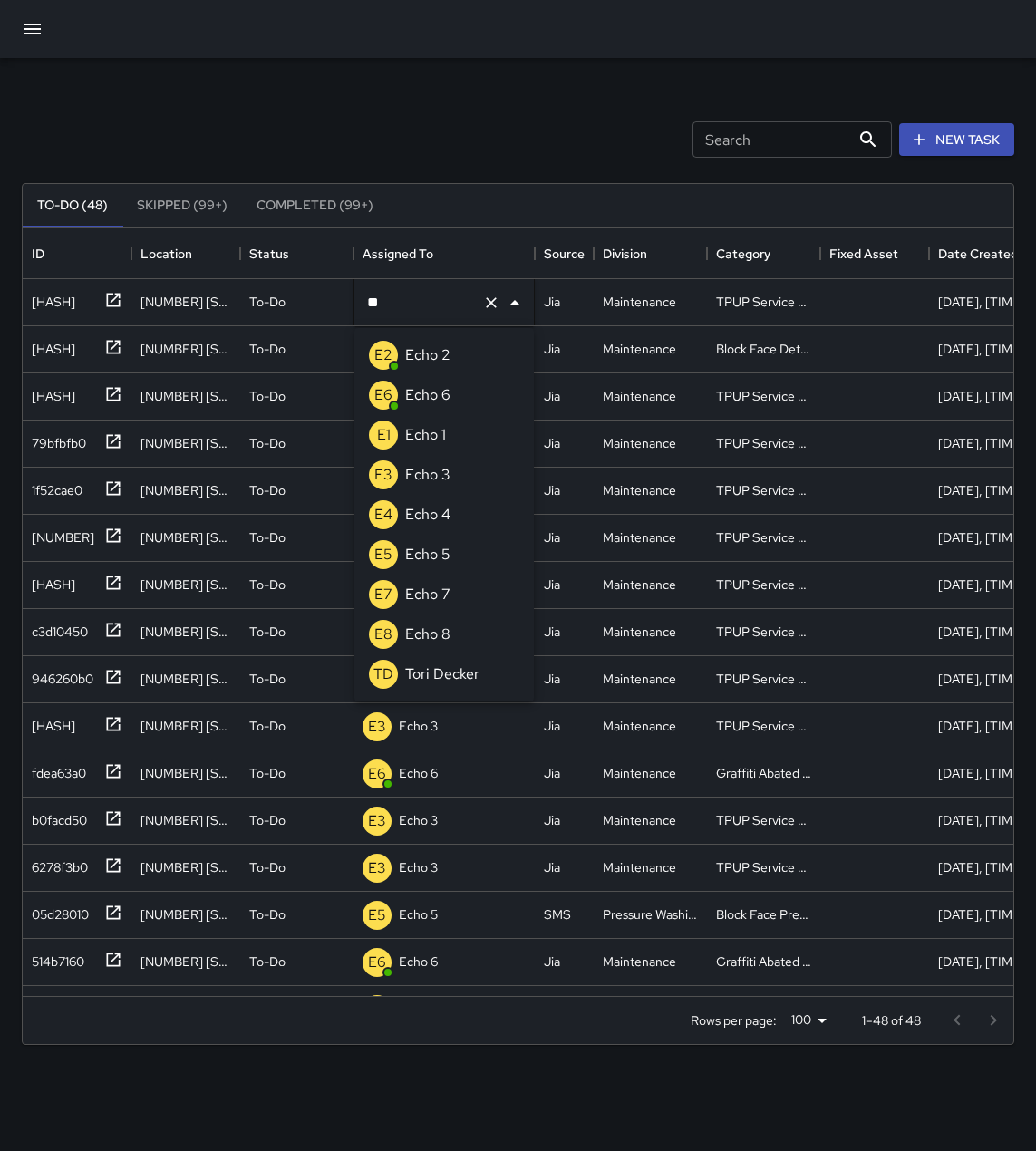 click on "E3 Echo 3" at bounding box center (444, 475) 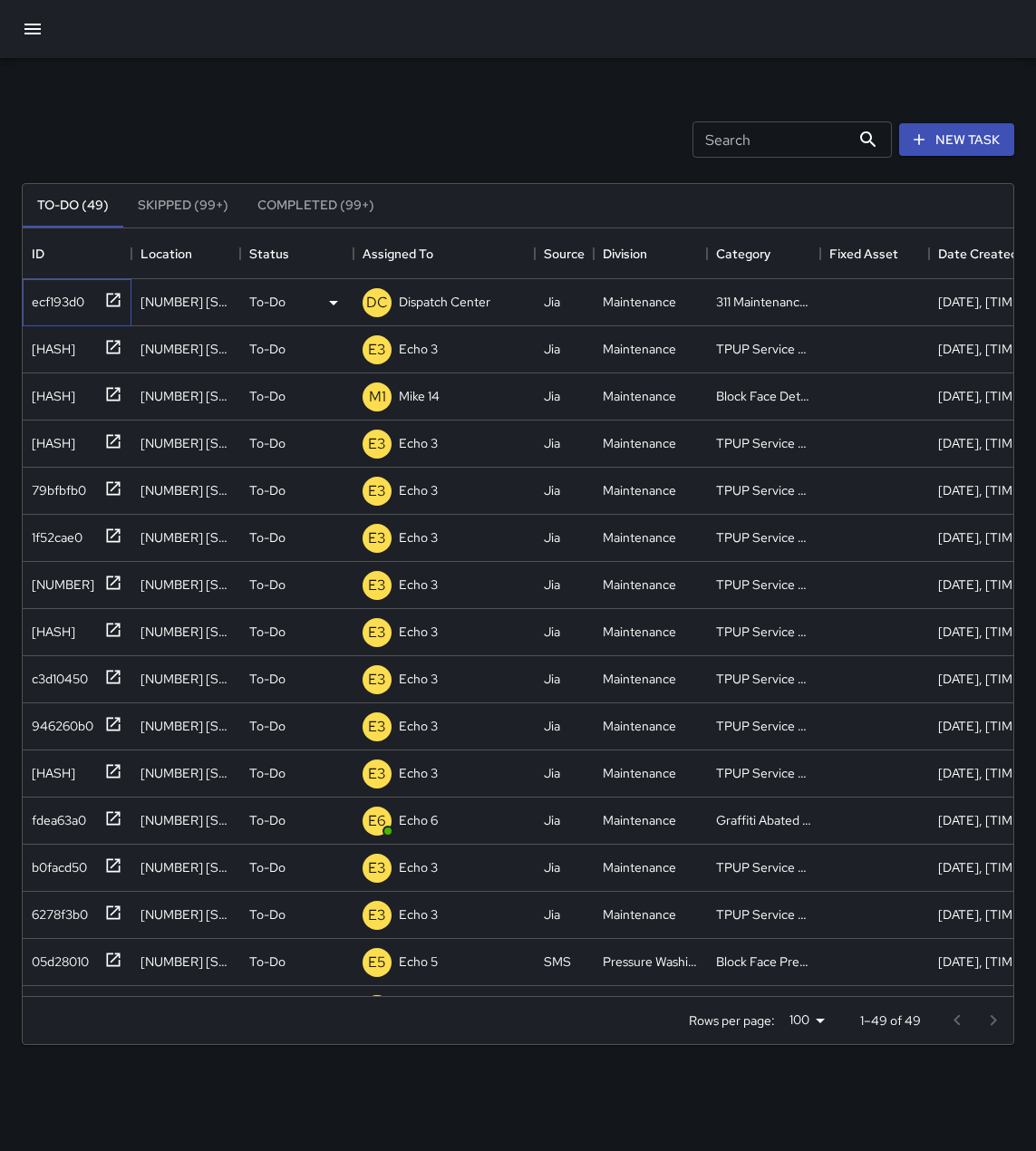 click 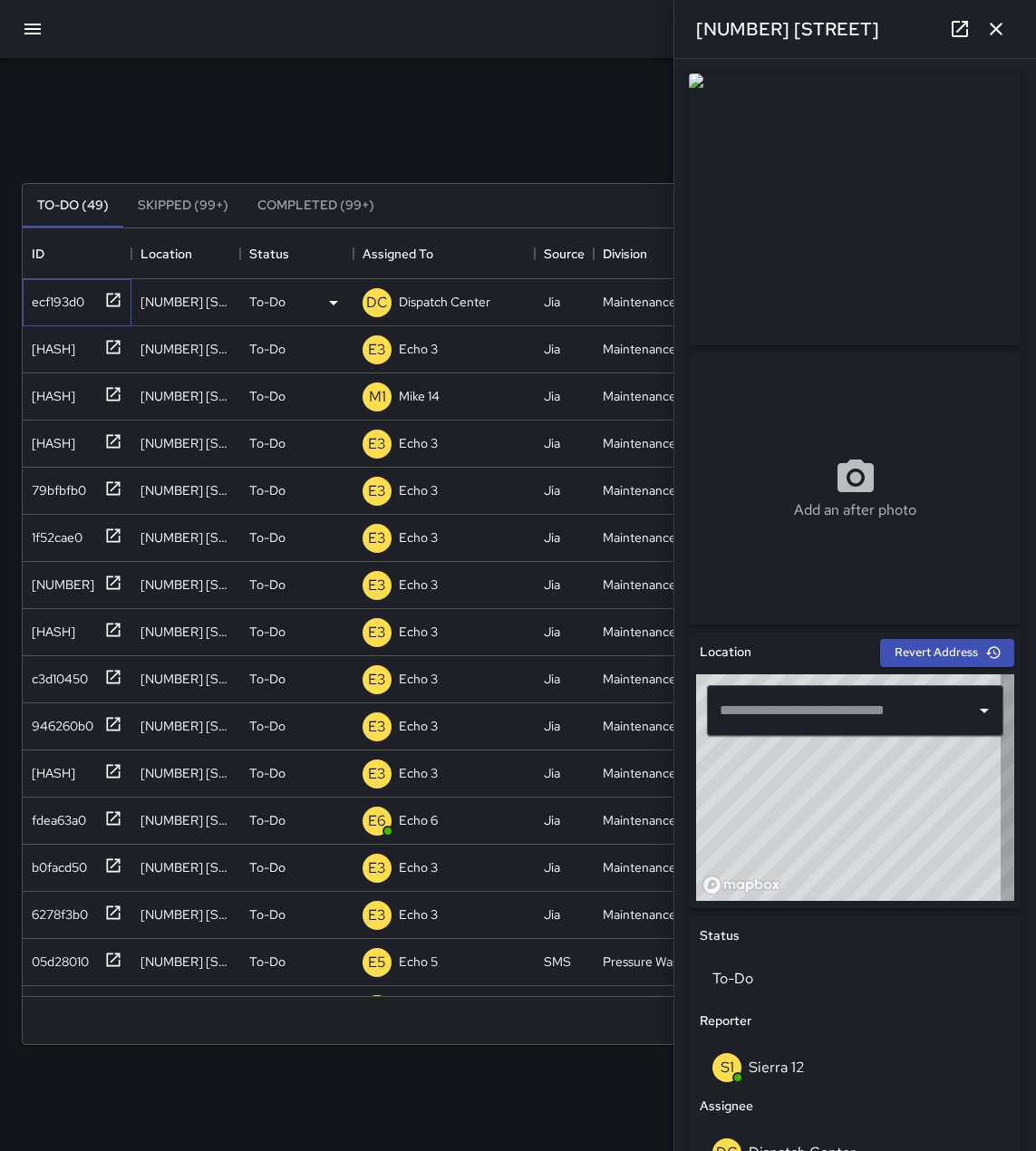 type on "**********" 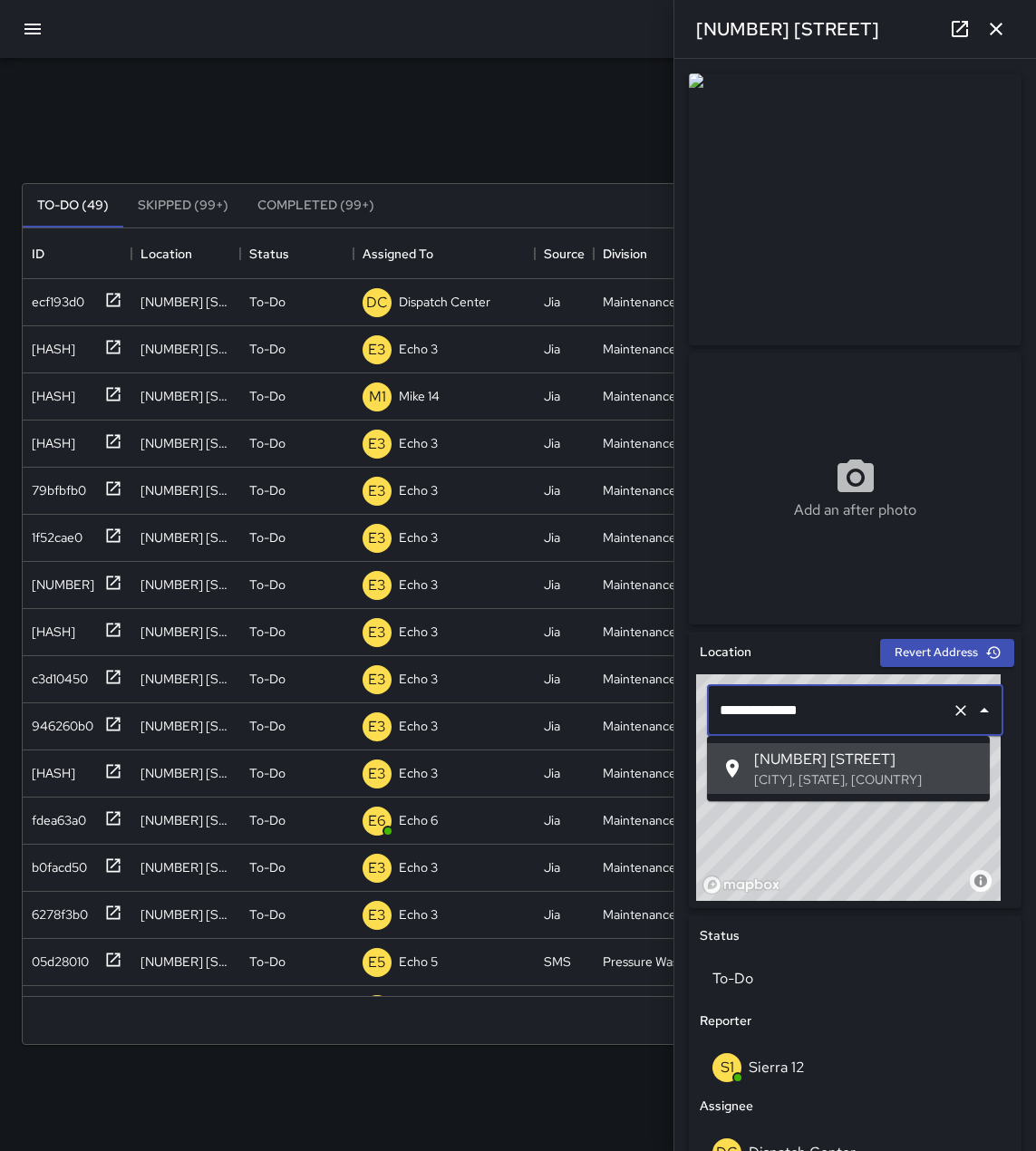 drag, startPoint x: 835, startPoint y: 712, endPoint x: 680, endPoint y: 705, distance: 155.15798 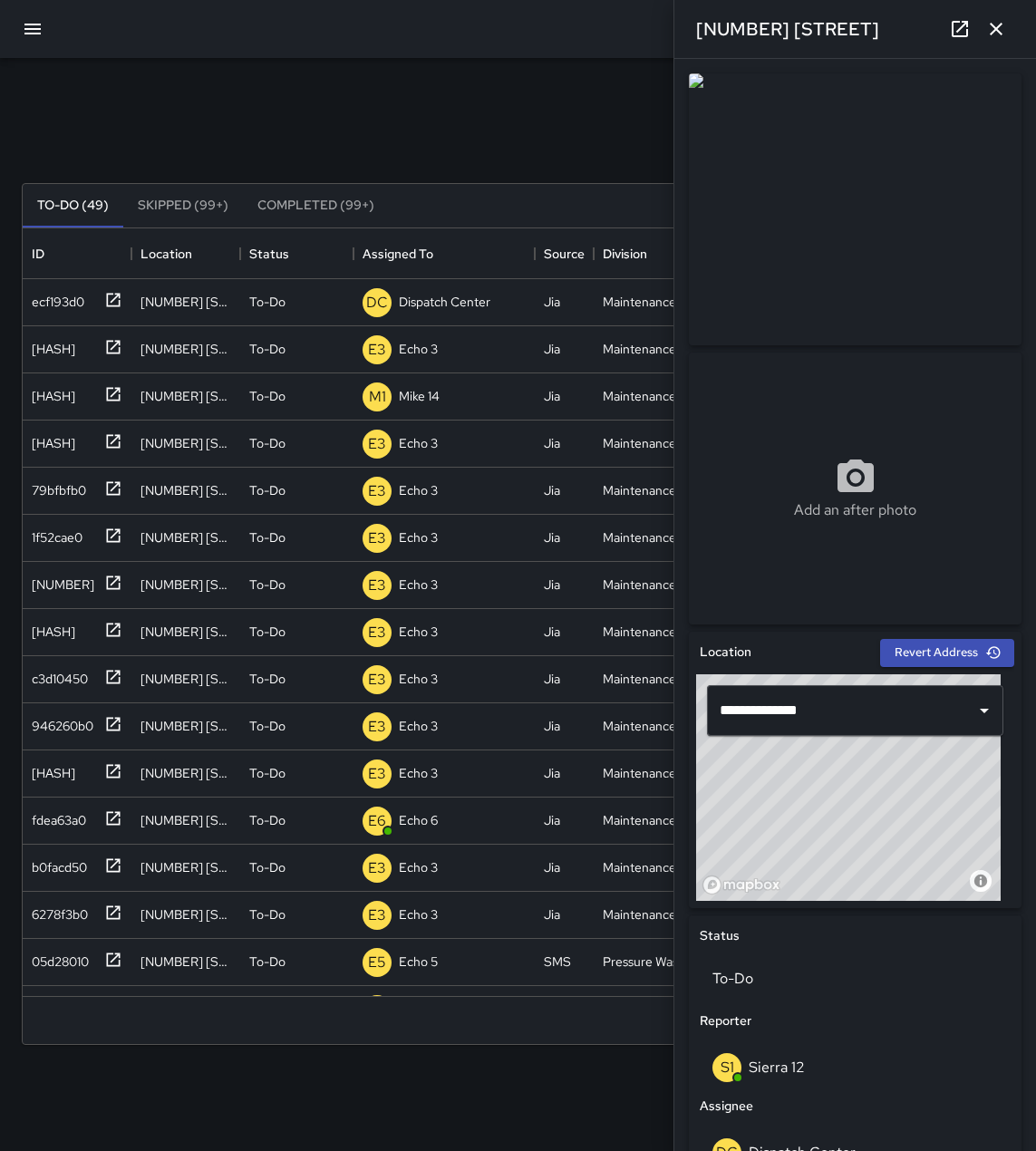 scroll, scrollTop: 544, scrollLeft: 0, axis: vertical 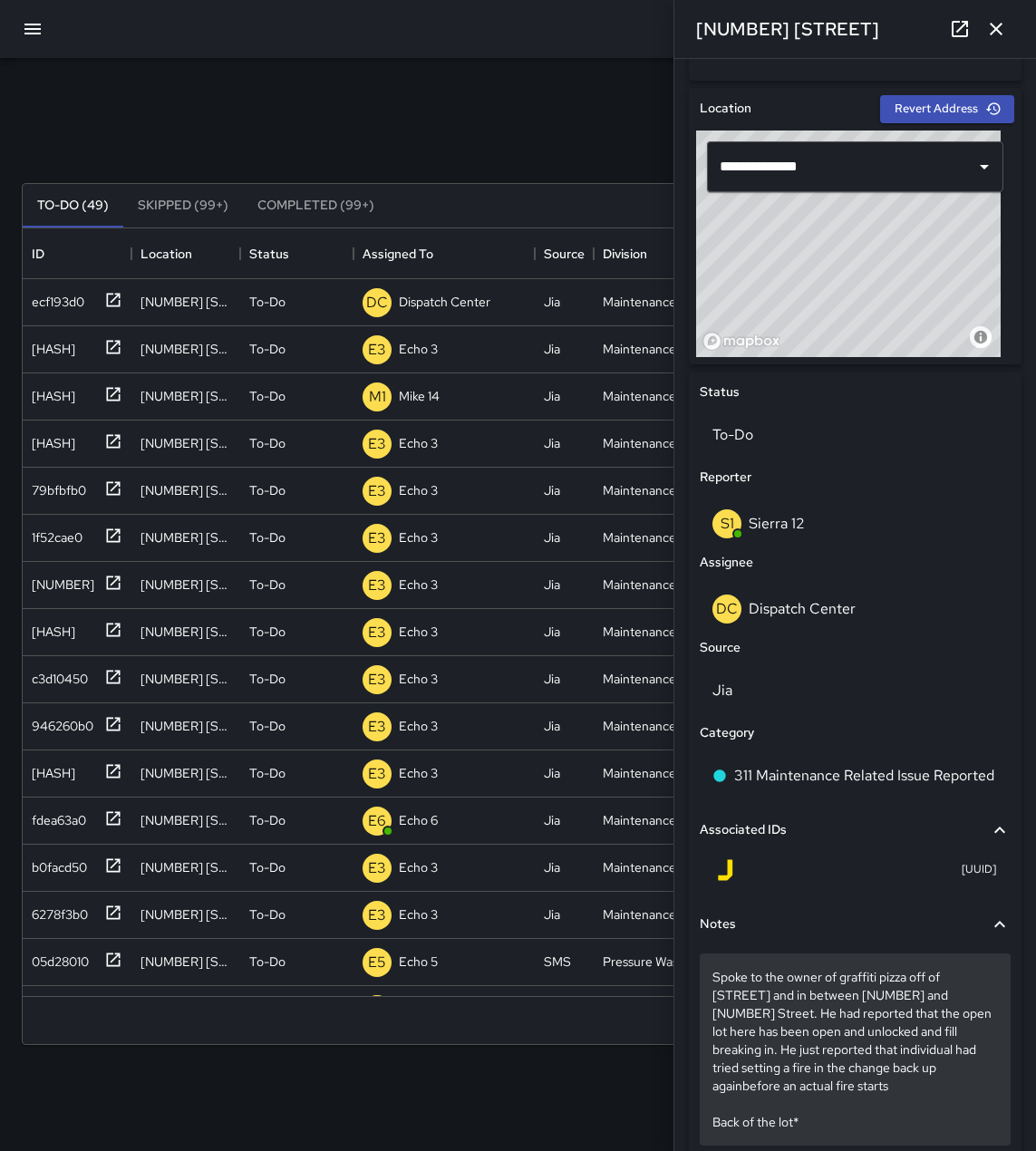 click on "Spoke to the owner of [BUSINESS] off of [STREET] and in between [STREET] and [STREET]. He had reported that the open lot here has been open and unlocked and fill breaking in. He just reported that individual had tried setting a fire in the change back up againbefore an actual fire starts
Back of the lot*" at bounding box center [855, 1049] 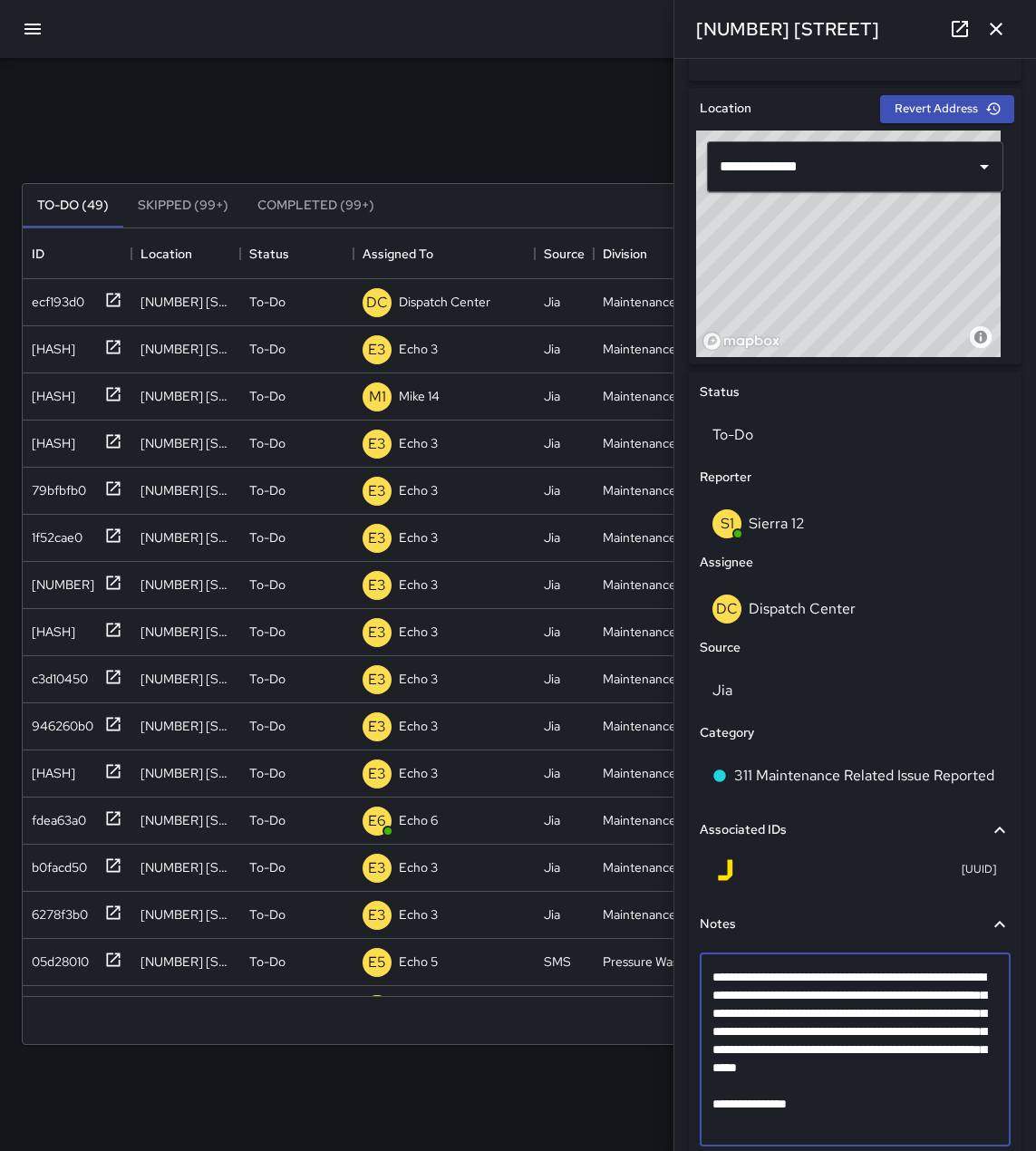 scroll, scrollTop: 456, scrollLeft: 0, axis: vertical 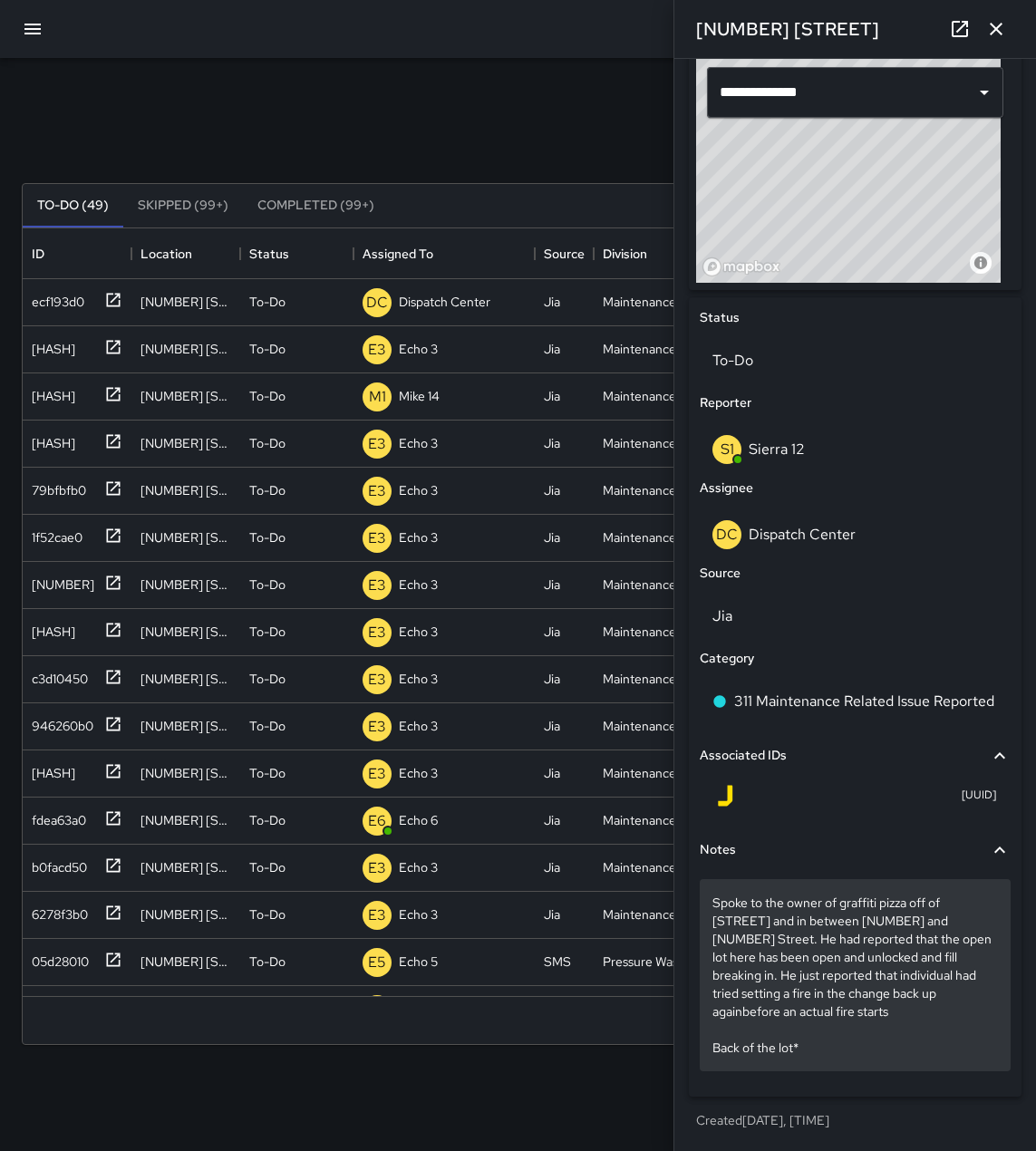 drag, startPoint x: 712, startPoint y: 1063, endPoint x: 905, endPoint y: 1056, distance: 193.1269 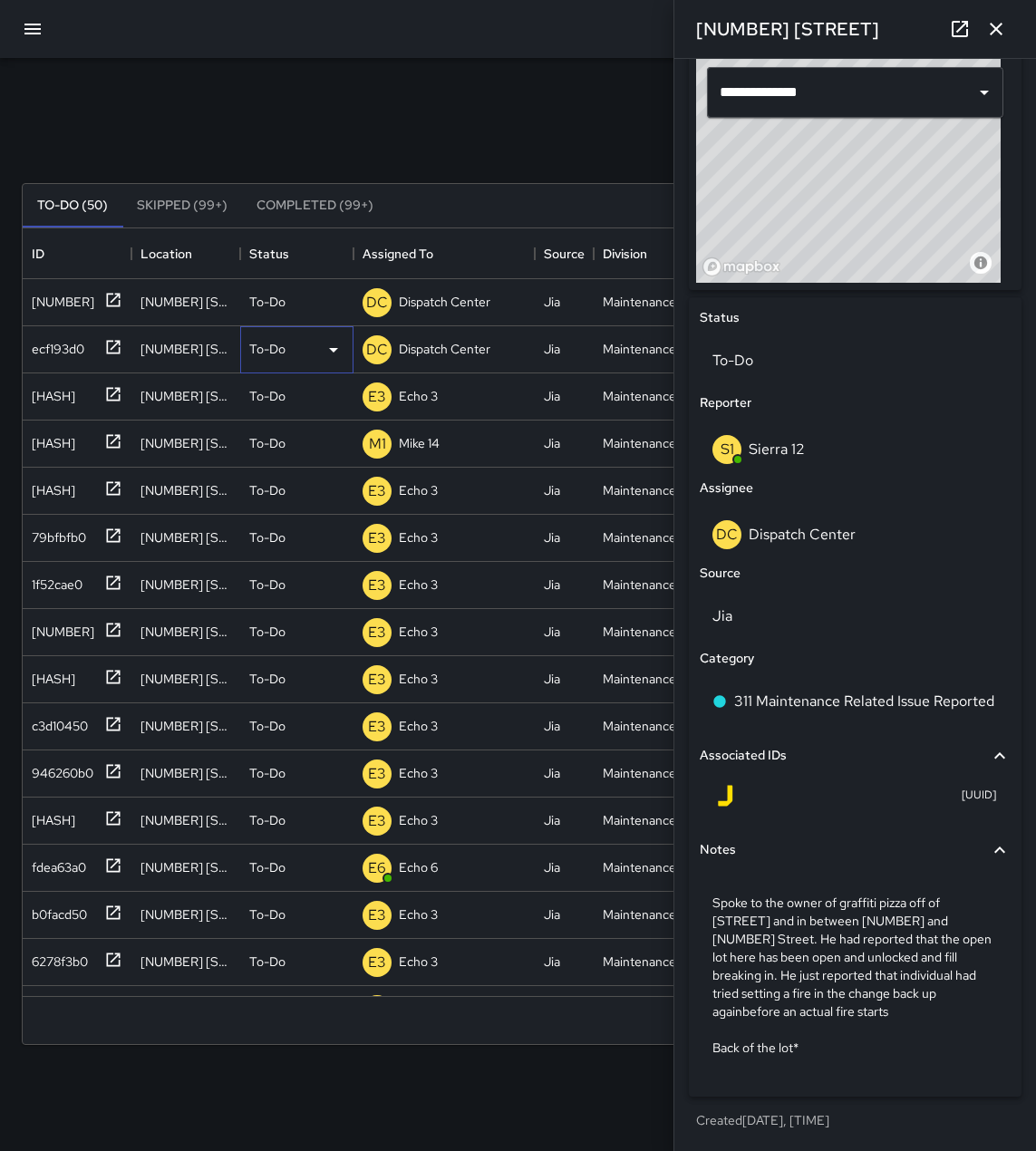 click 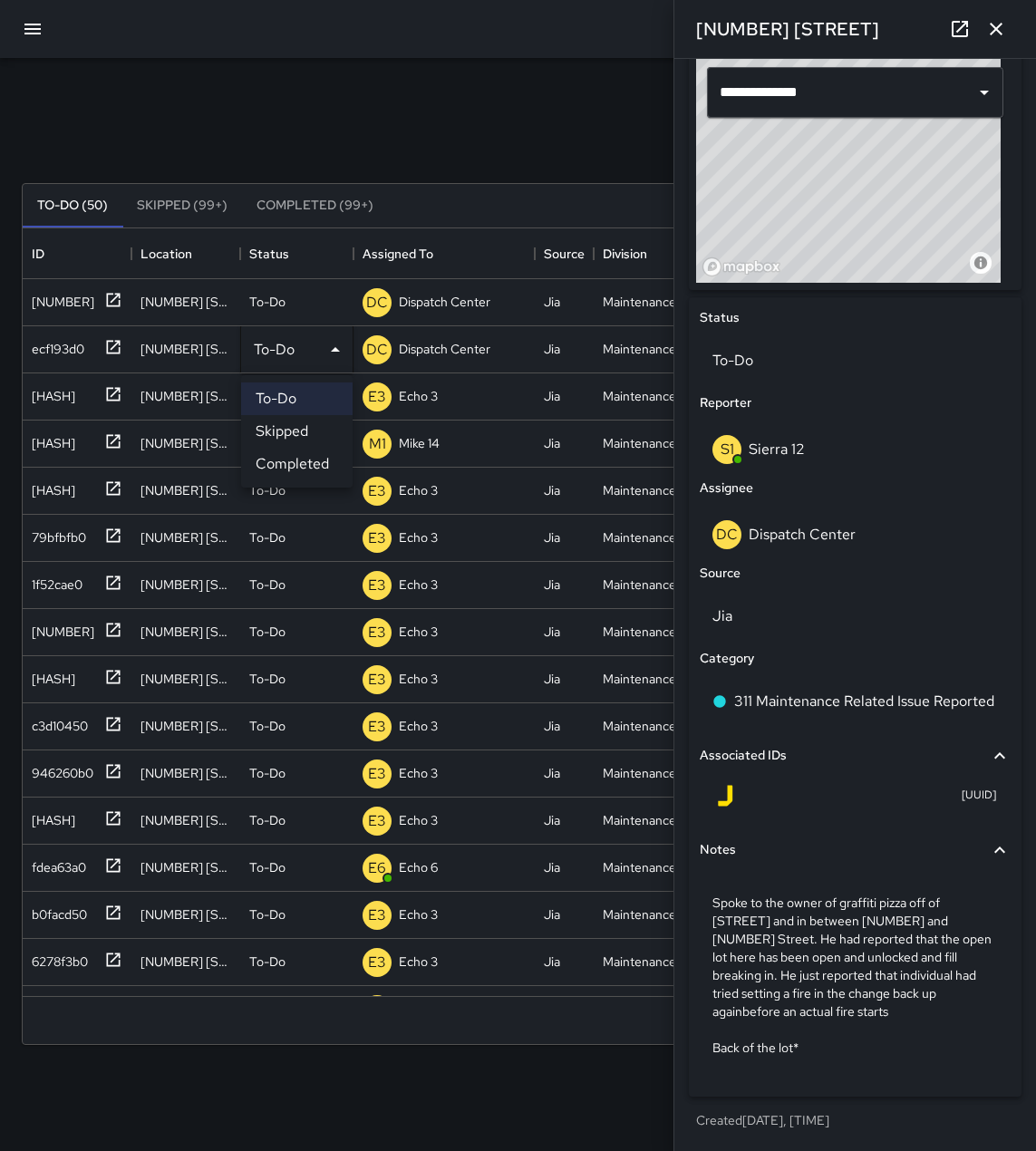 click on "Completed" at bounding box center [296, 464] 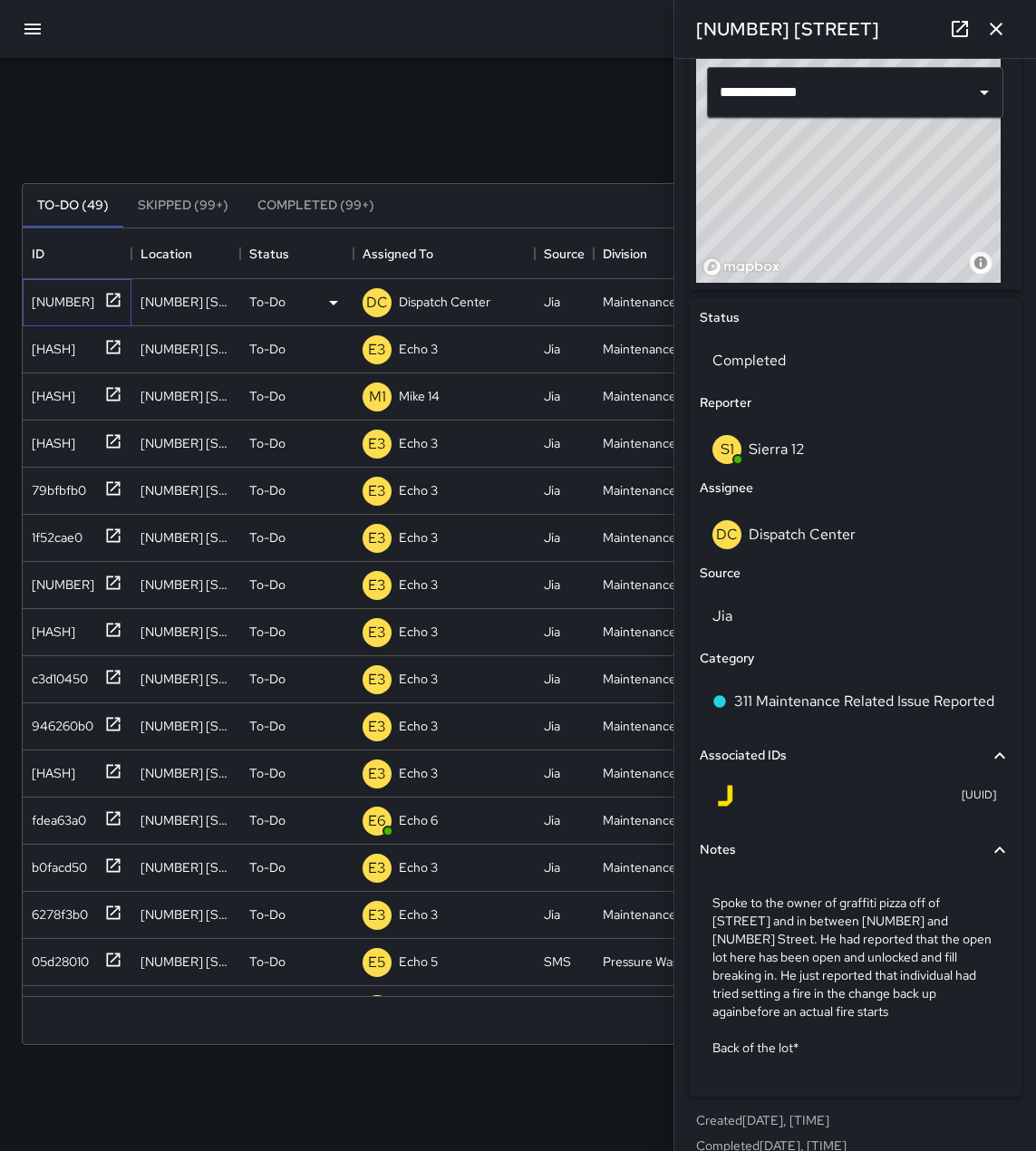 click 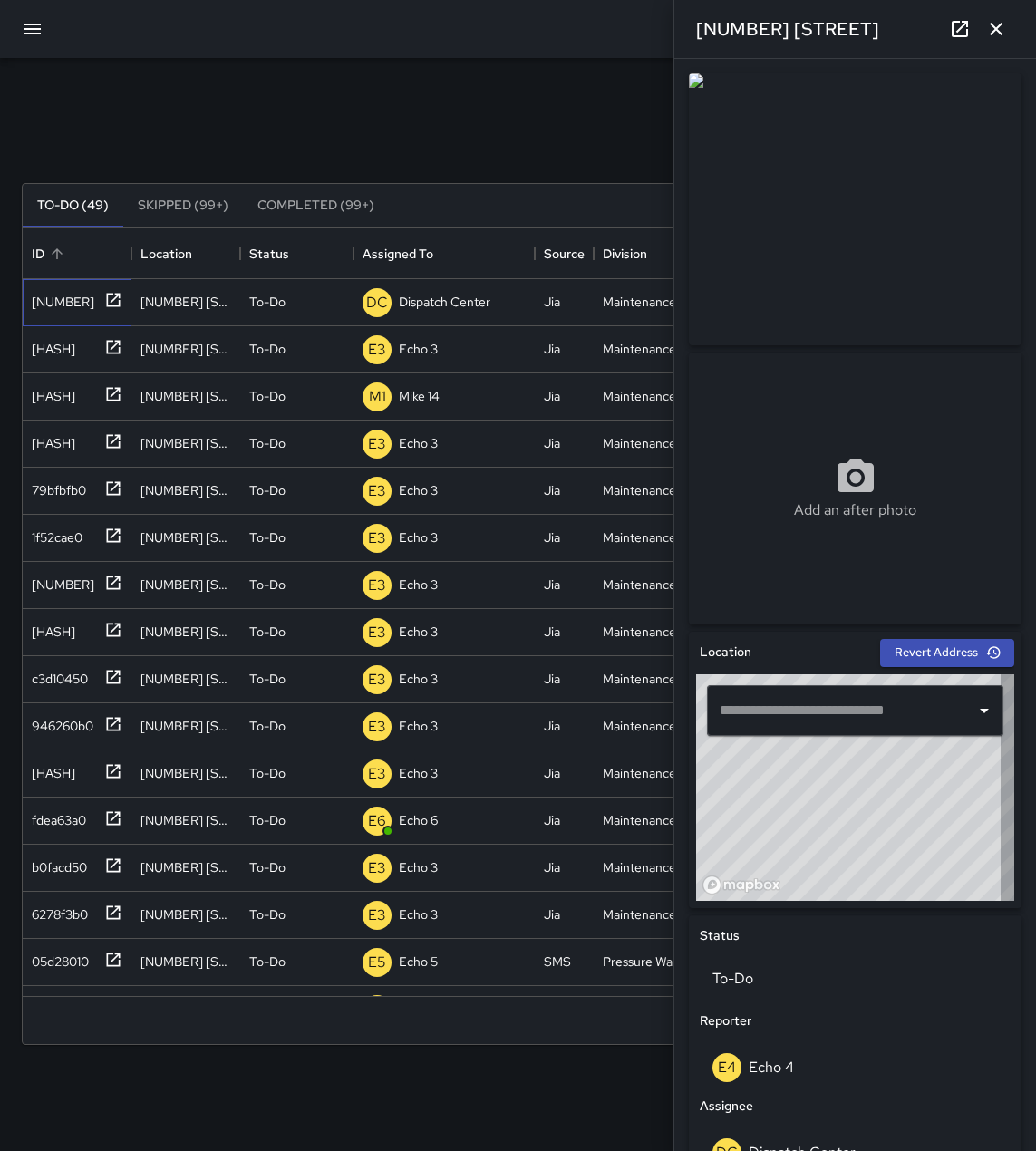 type on "**********" 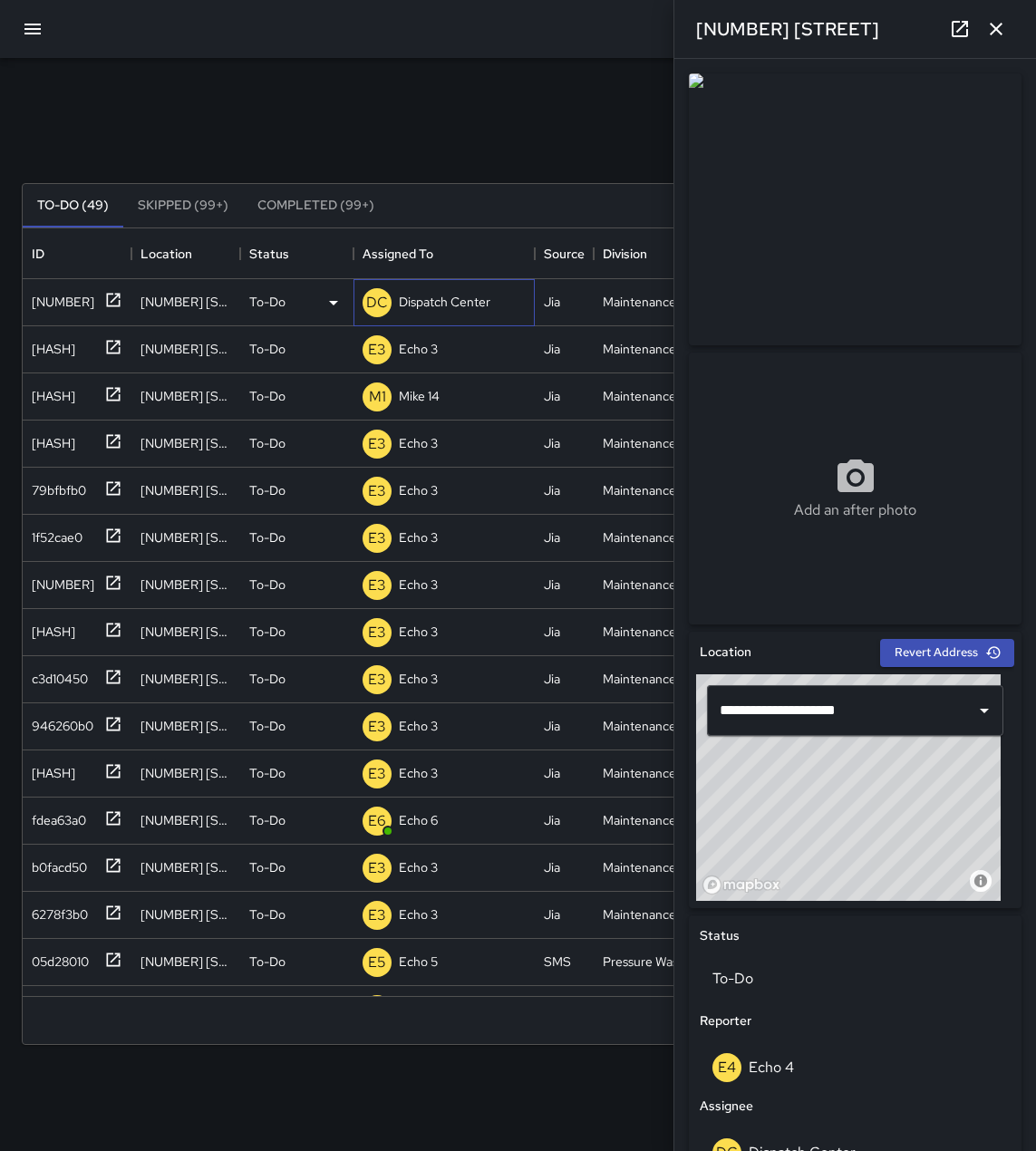 click on "DC Dispatch Center" at bounding box center (444, 303) 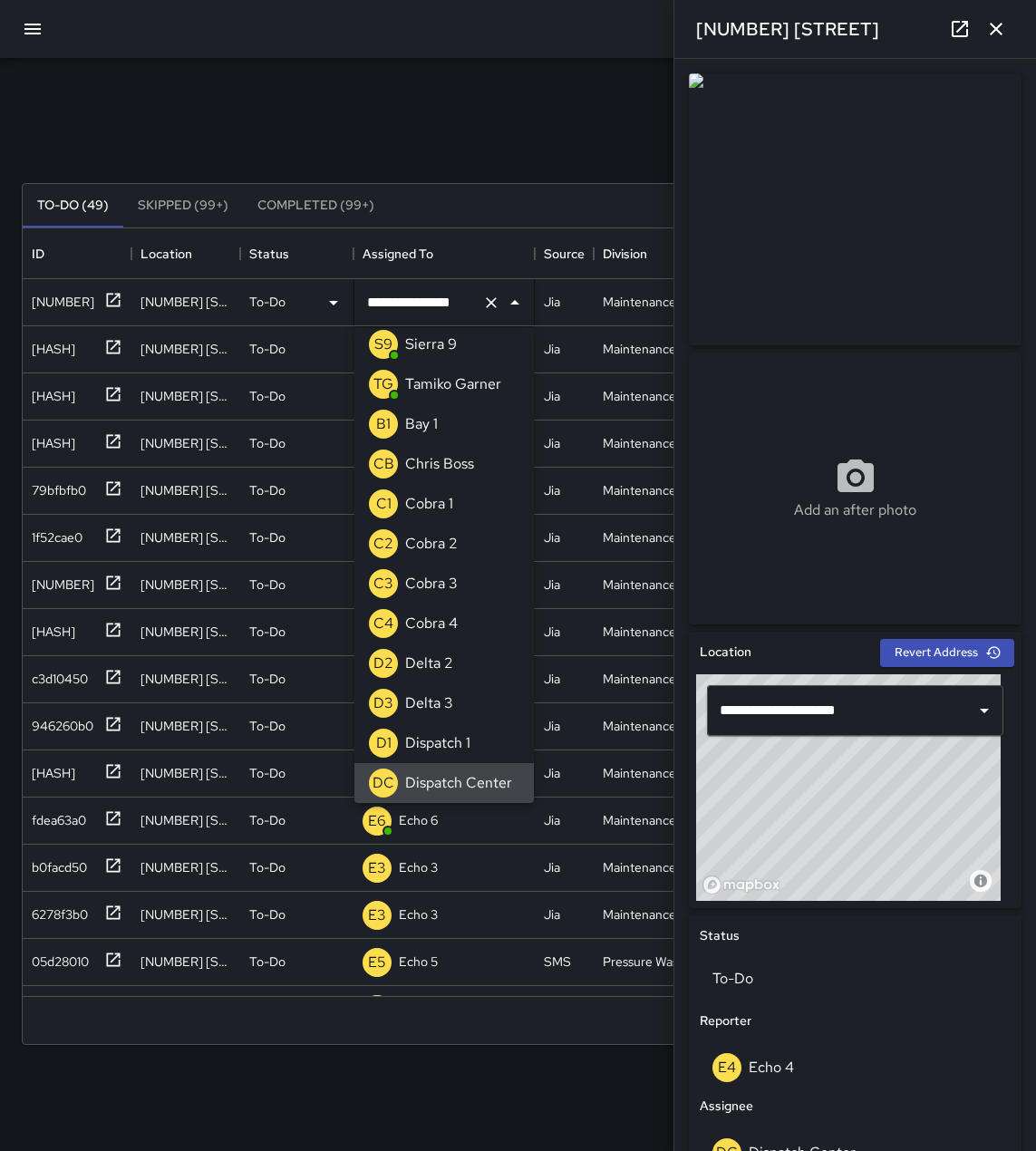 click 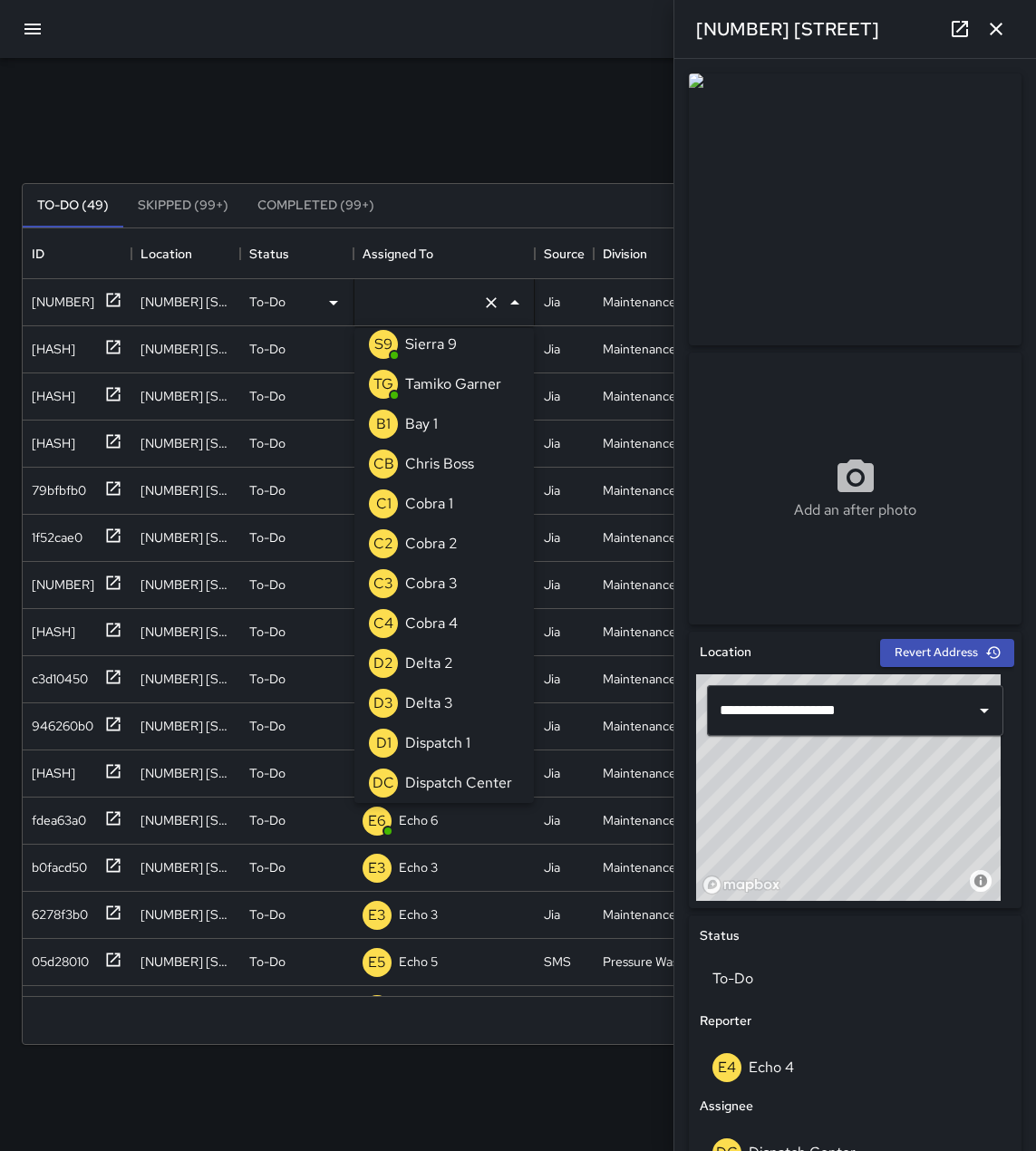 scroll, scrollTop: 7, scrollLeft: 0, axis: vertical 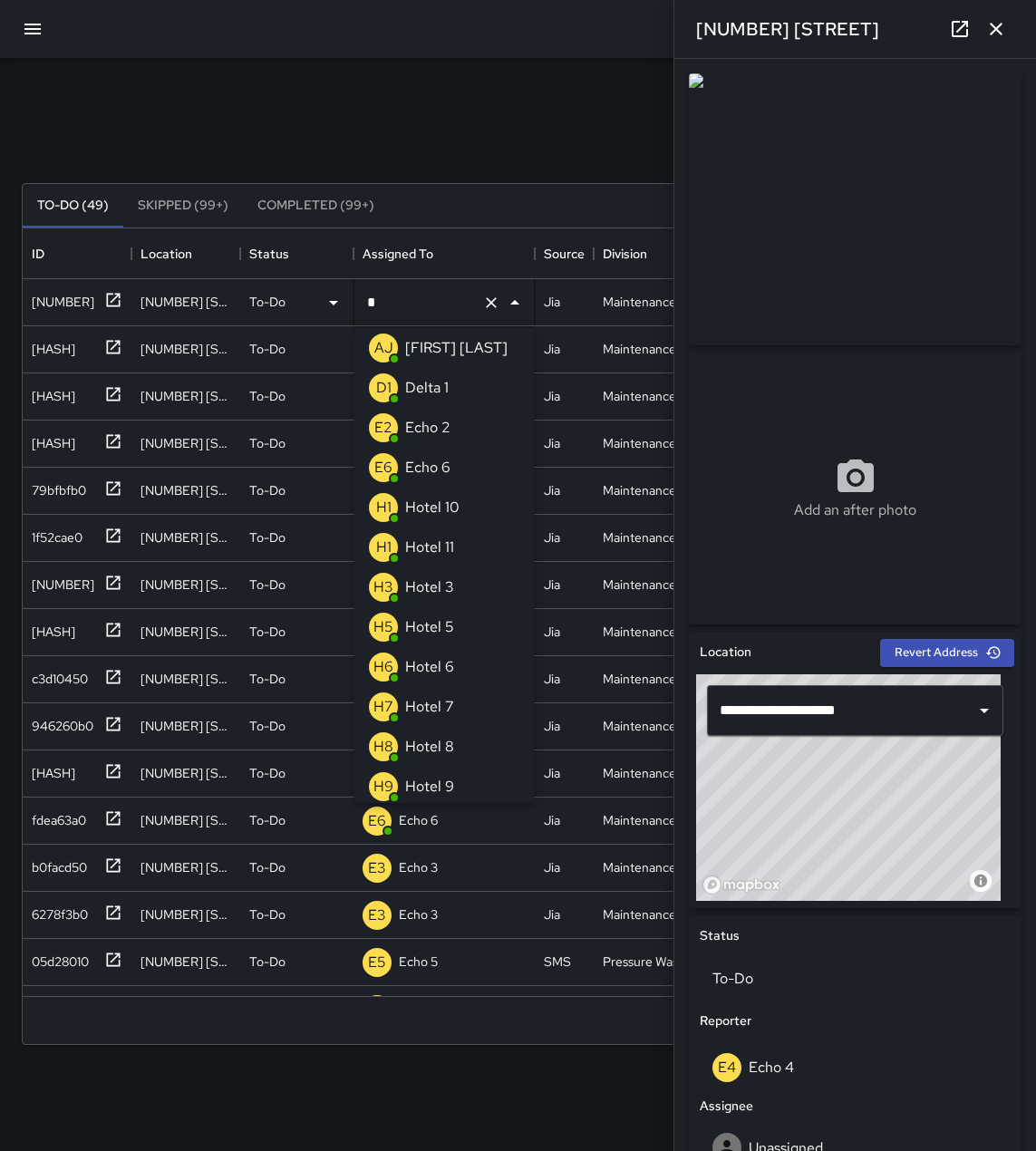 type on "**" 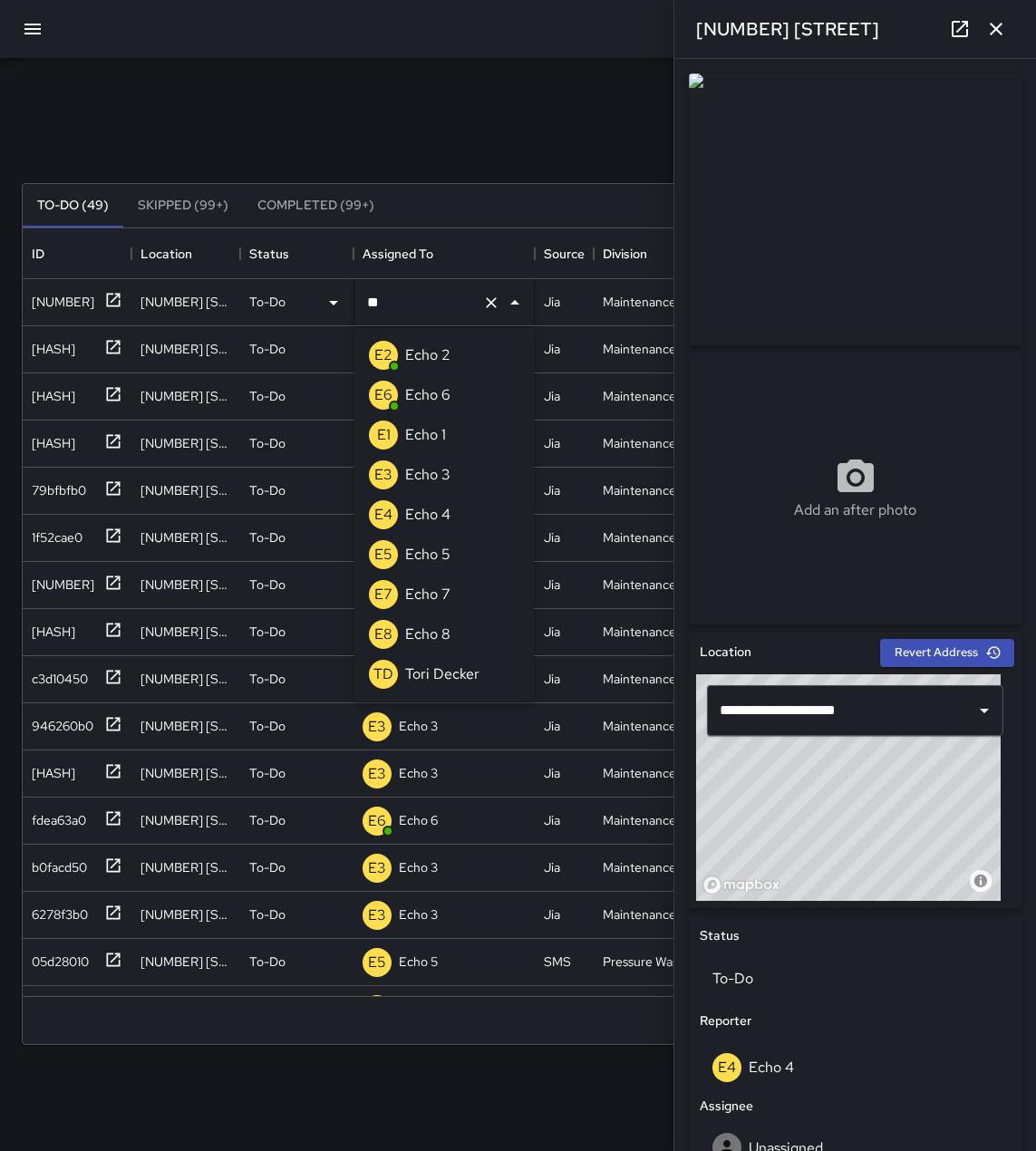 scroll, scrollTop: 0, scrollLeft: 0, axis: both 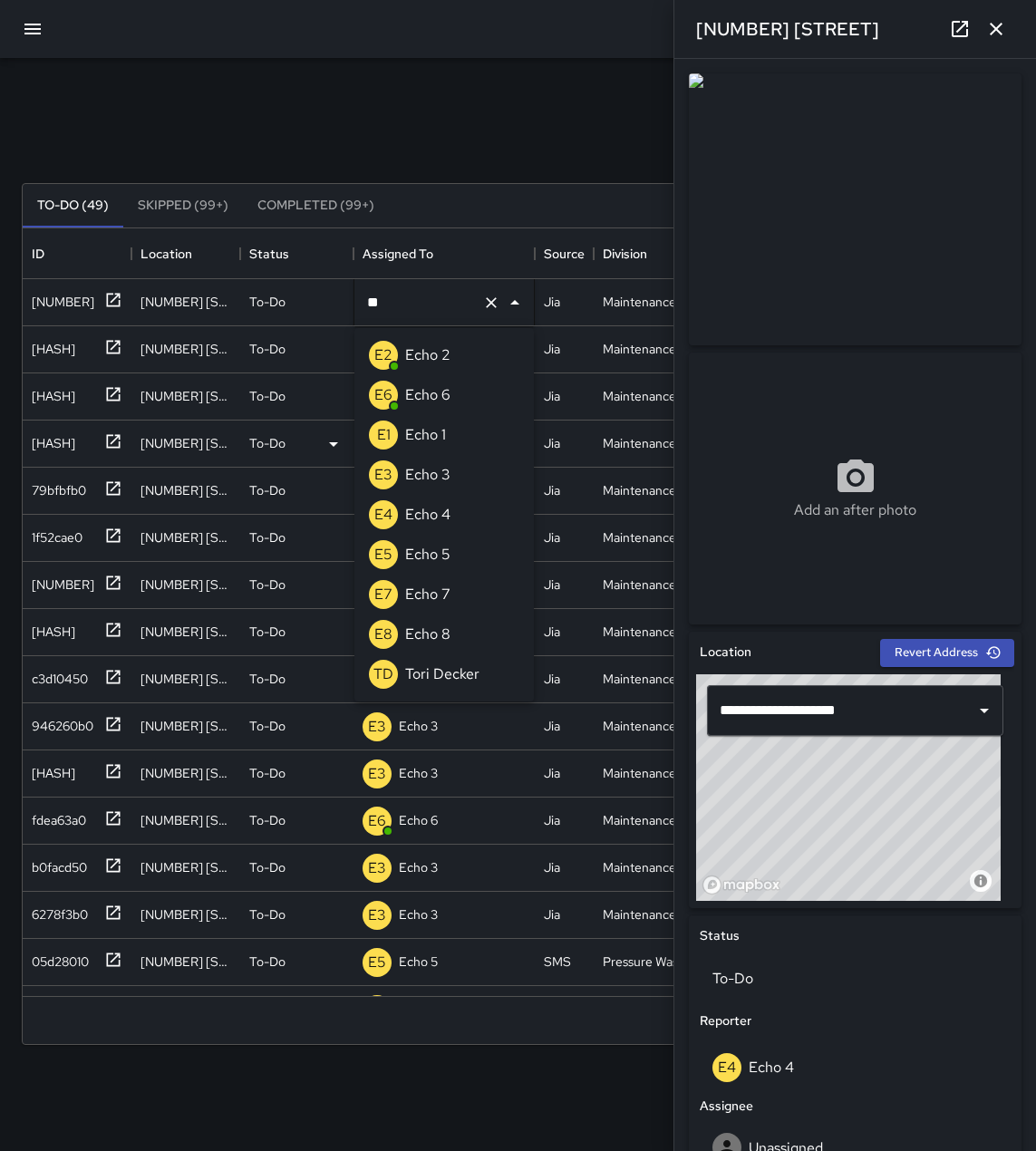click on "E3 Echo 3" at bounding box center [444, 475] 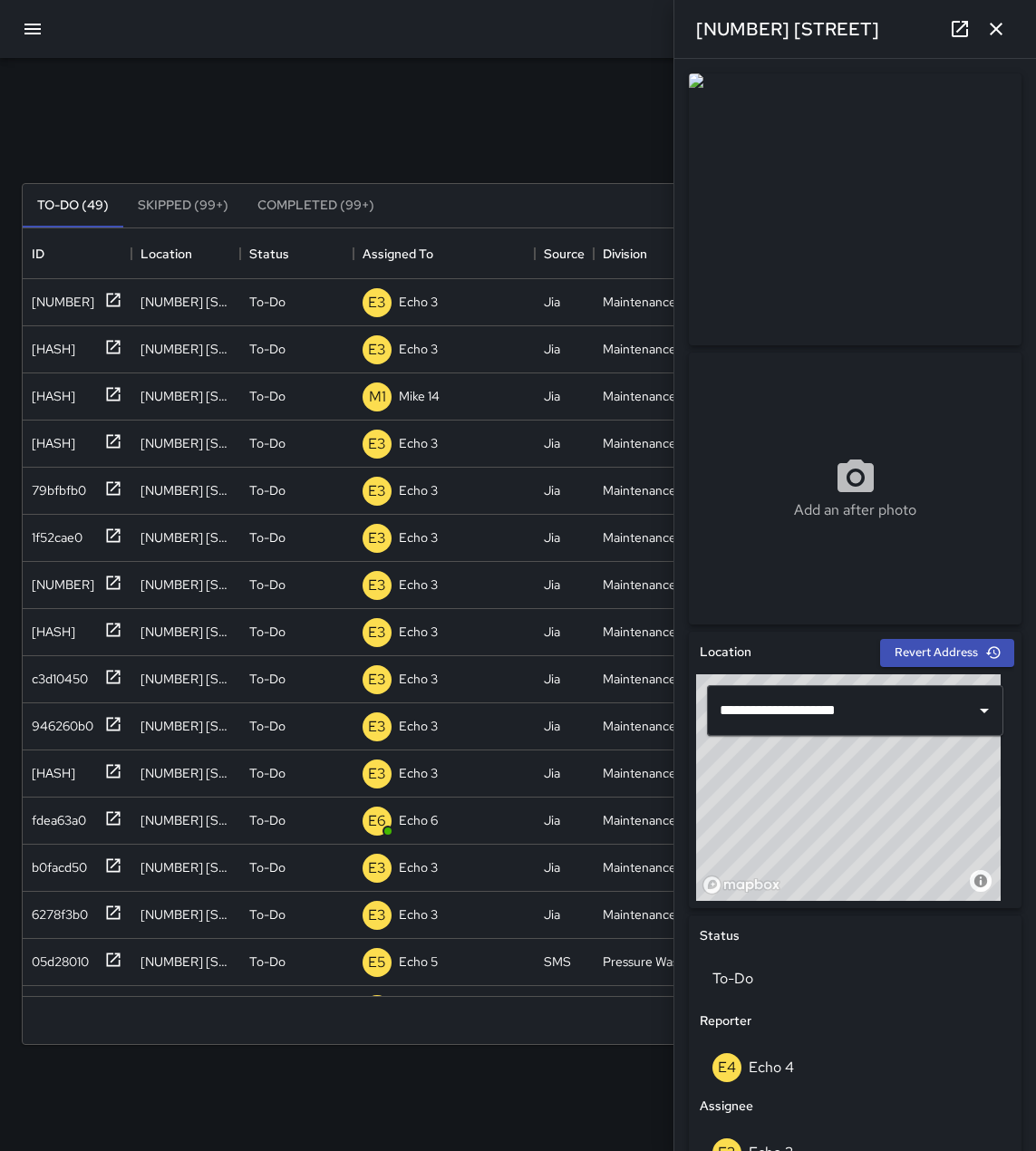 click 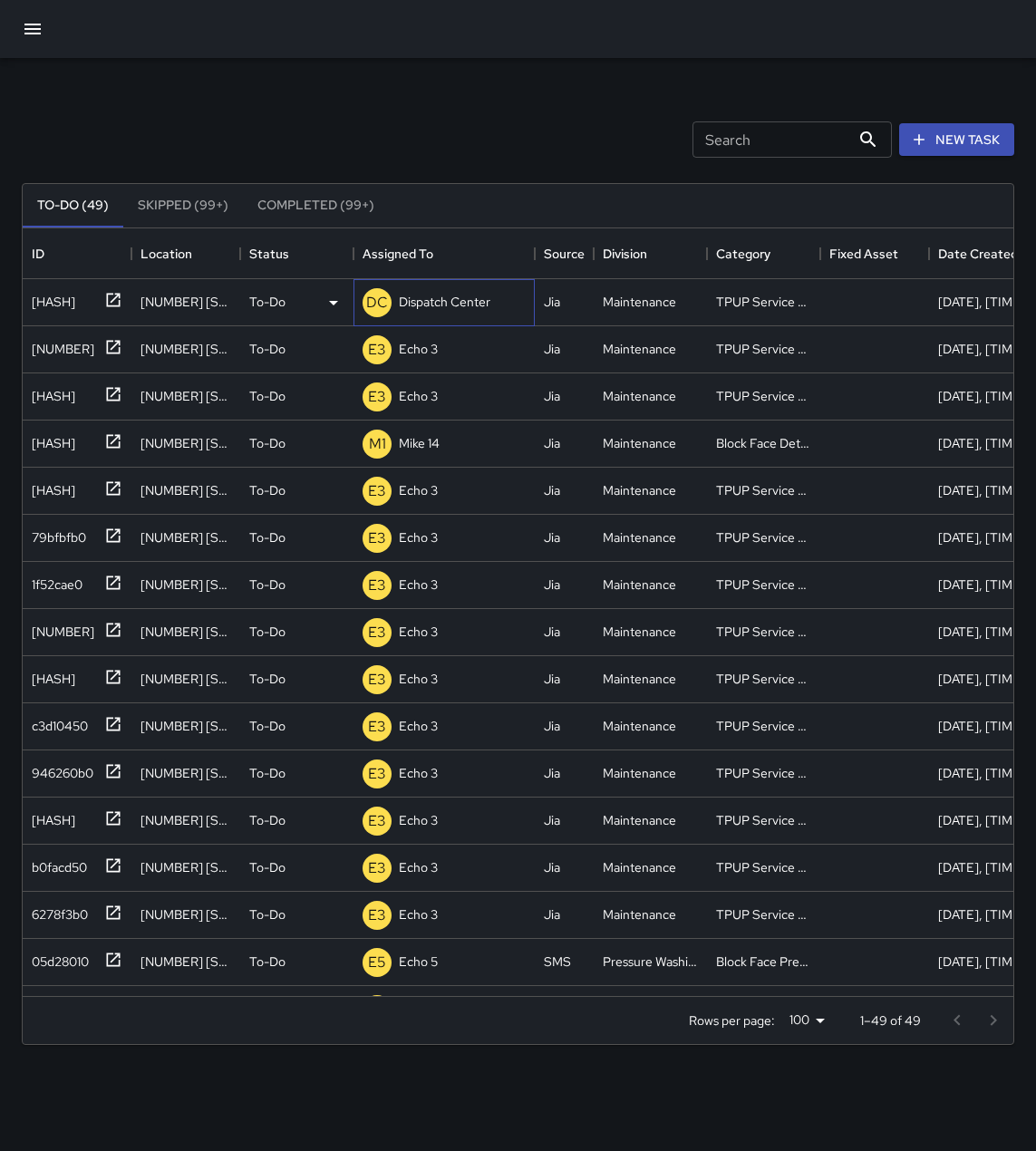 click on "Dispatch Center" at bounding box center [444, 302] 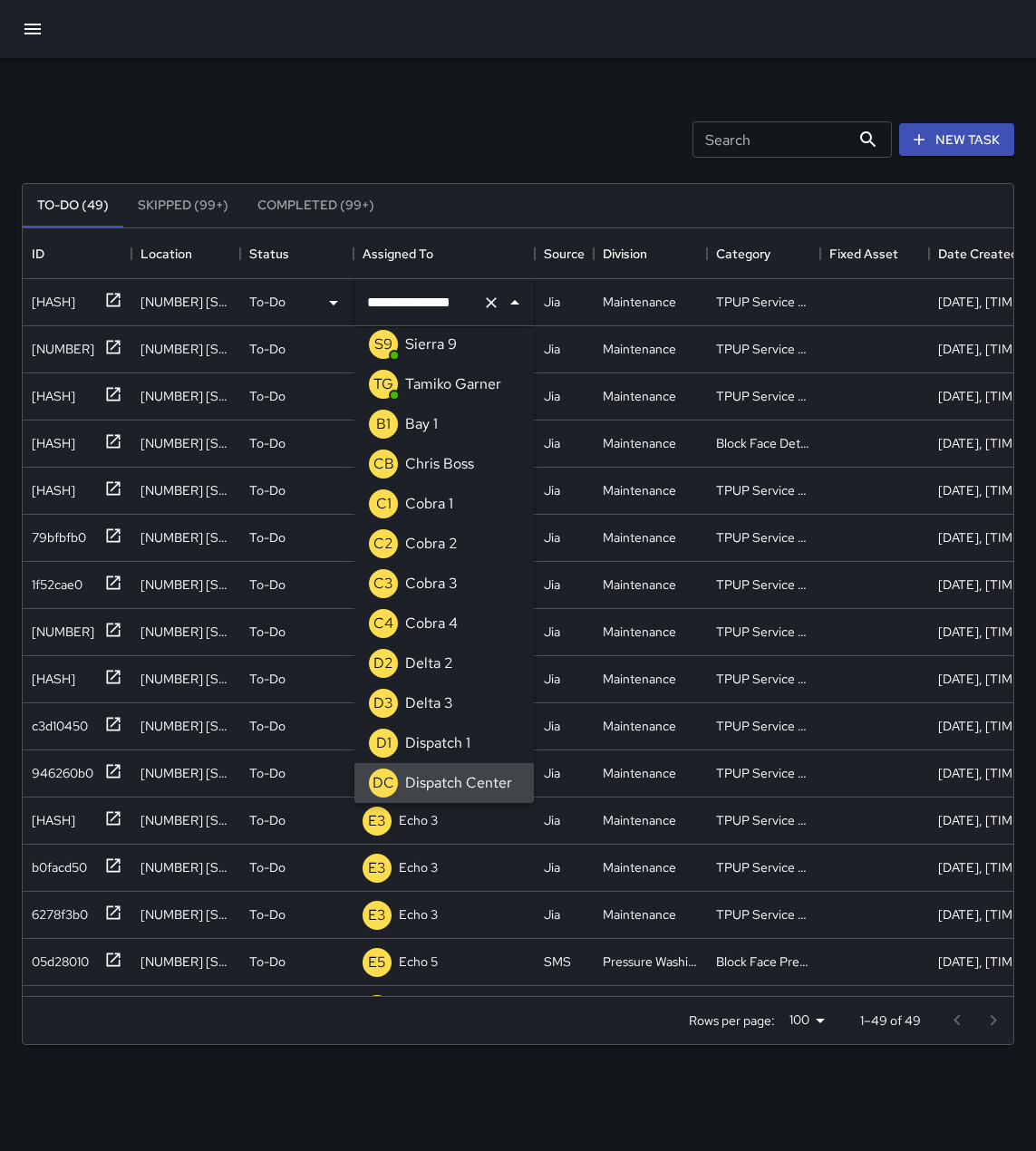 click 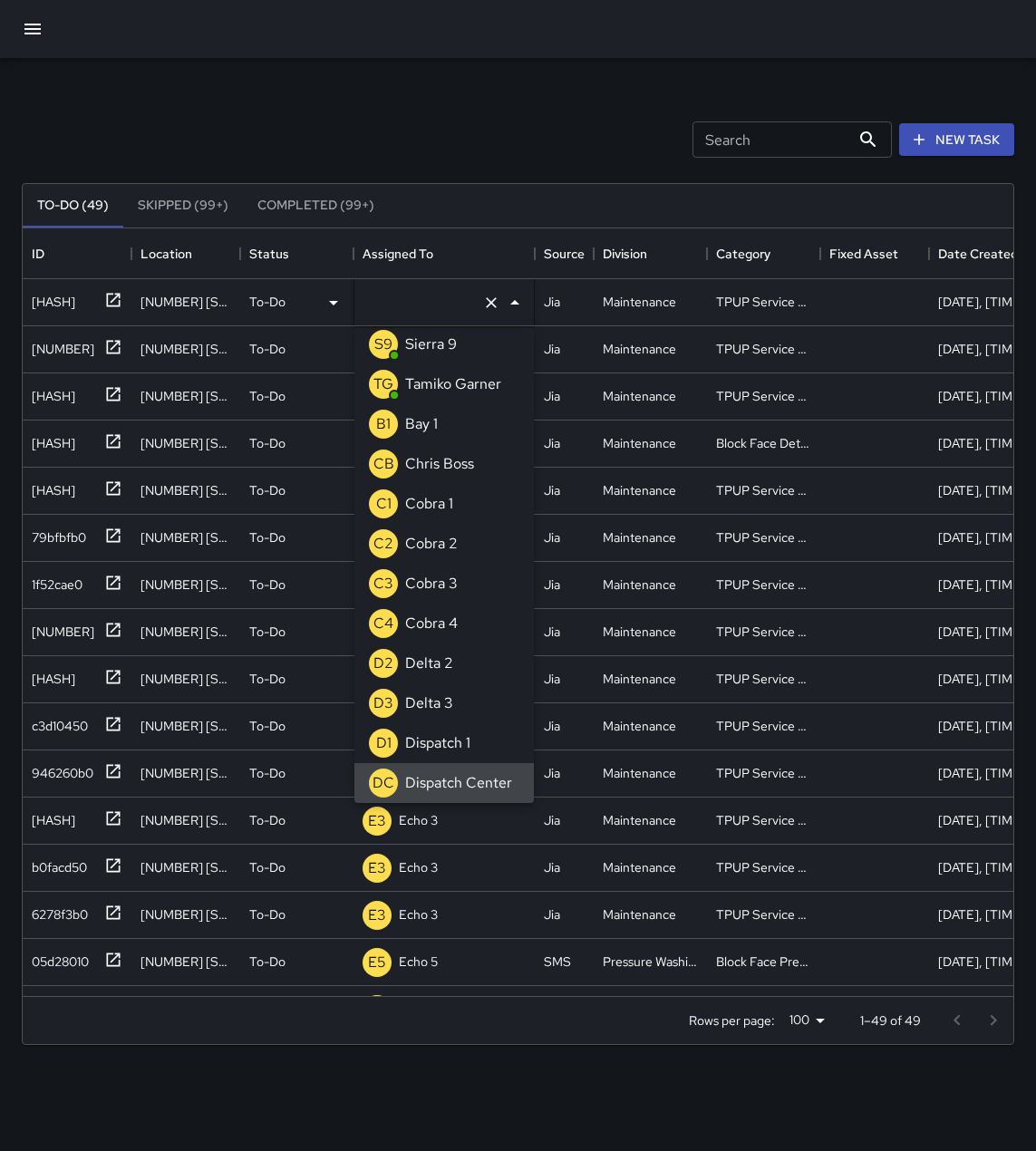 scroll, scrollTop: 7, scrollLeft: 0, axis: vertical 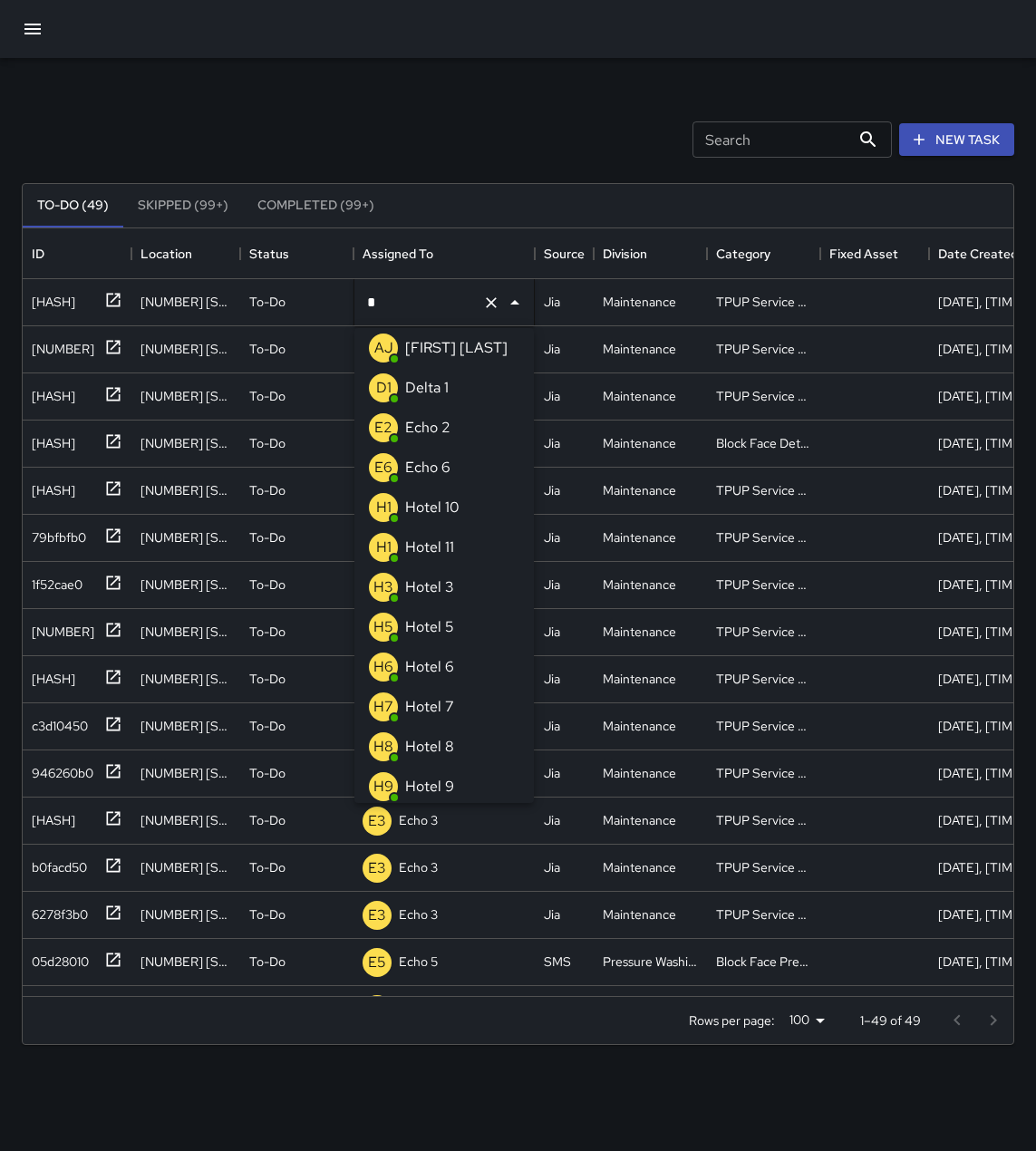 type on "**" 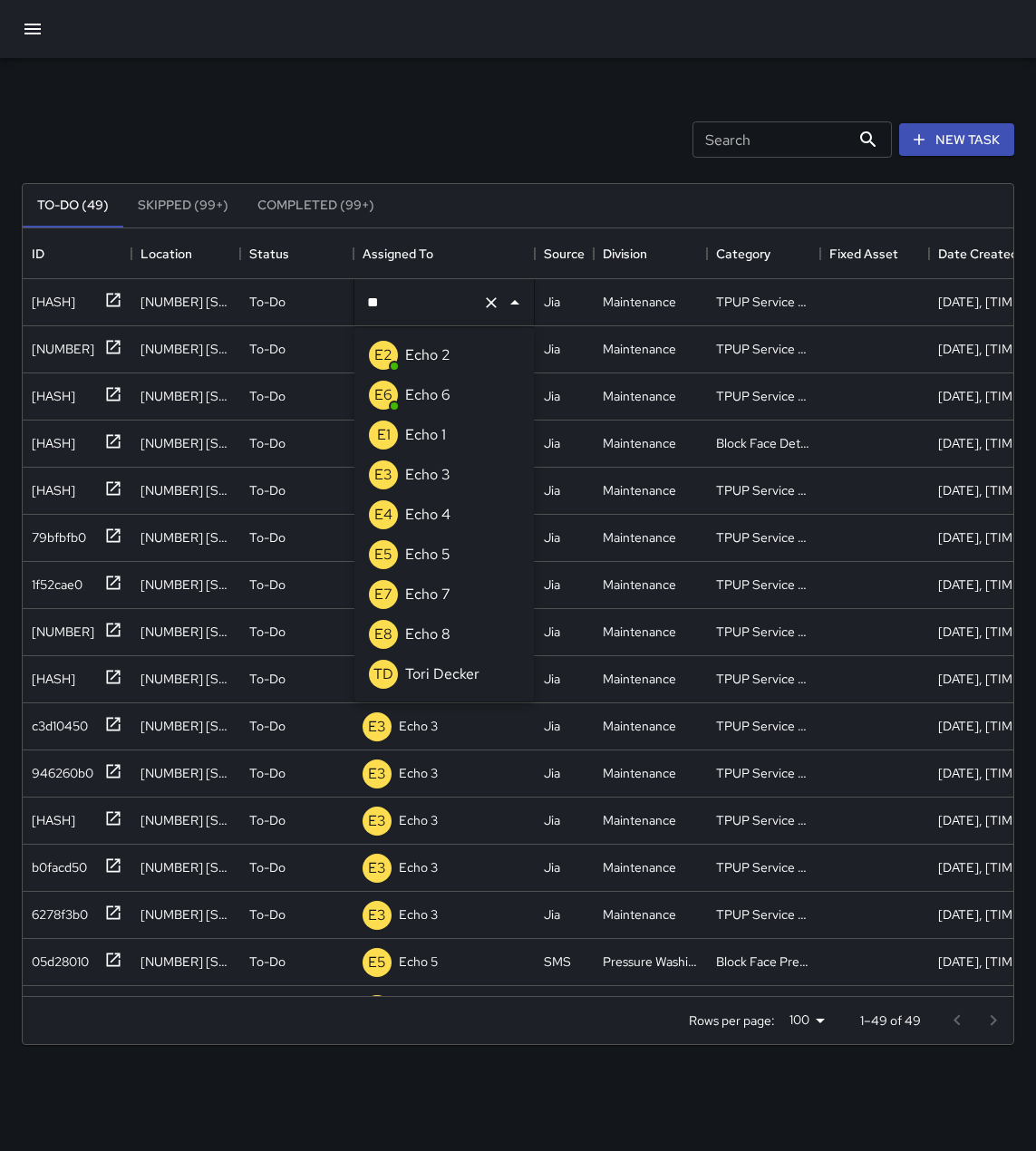 scroll, scrollTop: 0, scrollLeft: 0, axis: both 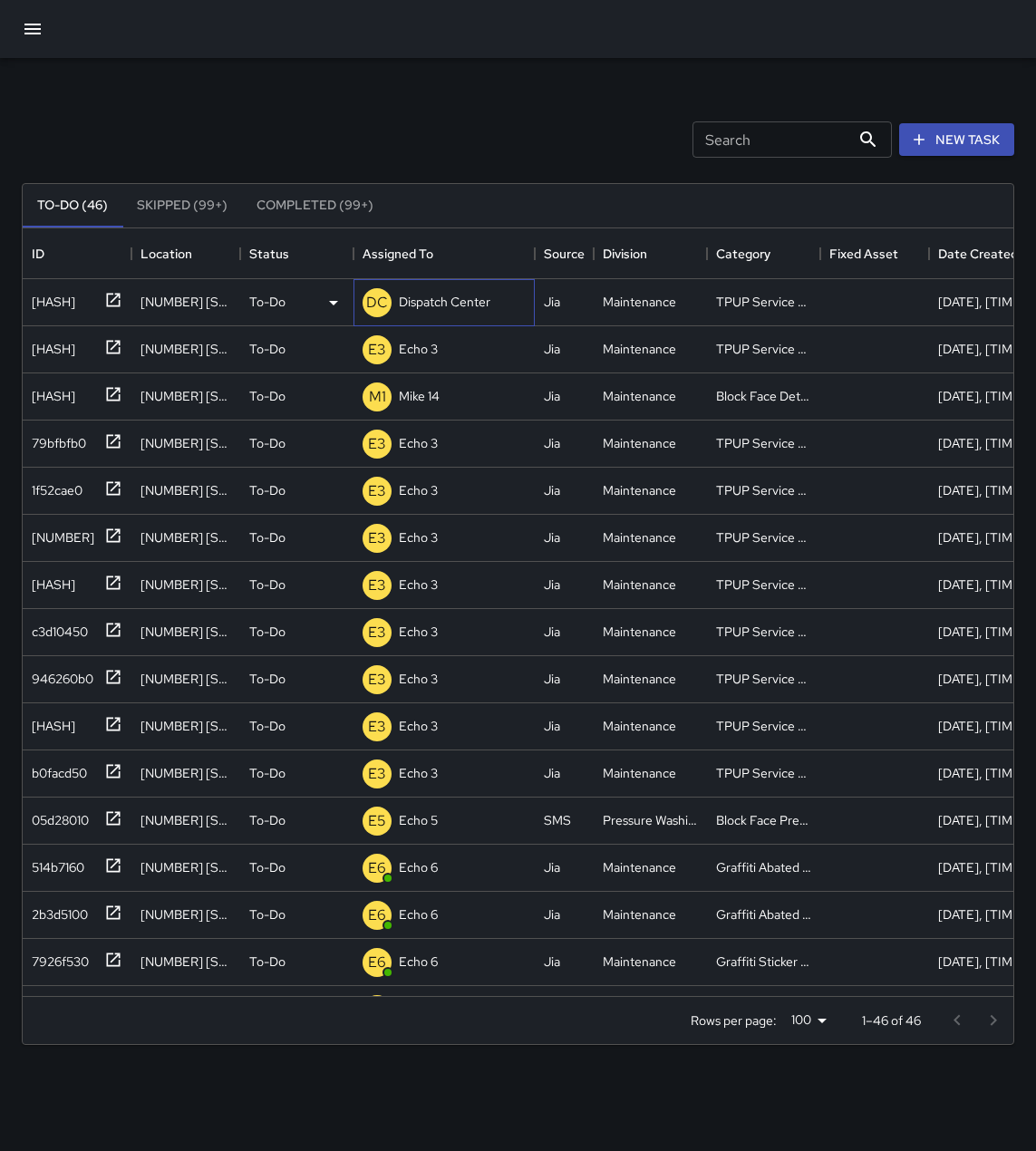 click on "Dispatch Center" at bounding box center [444, 302] 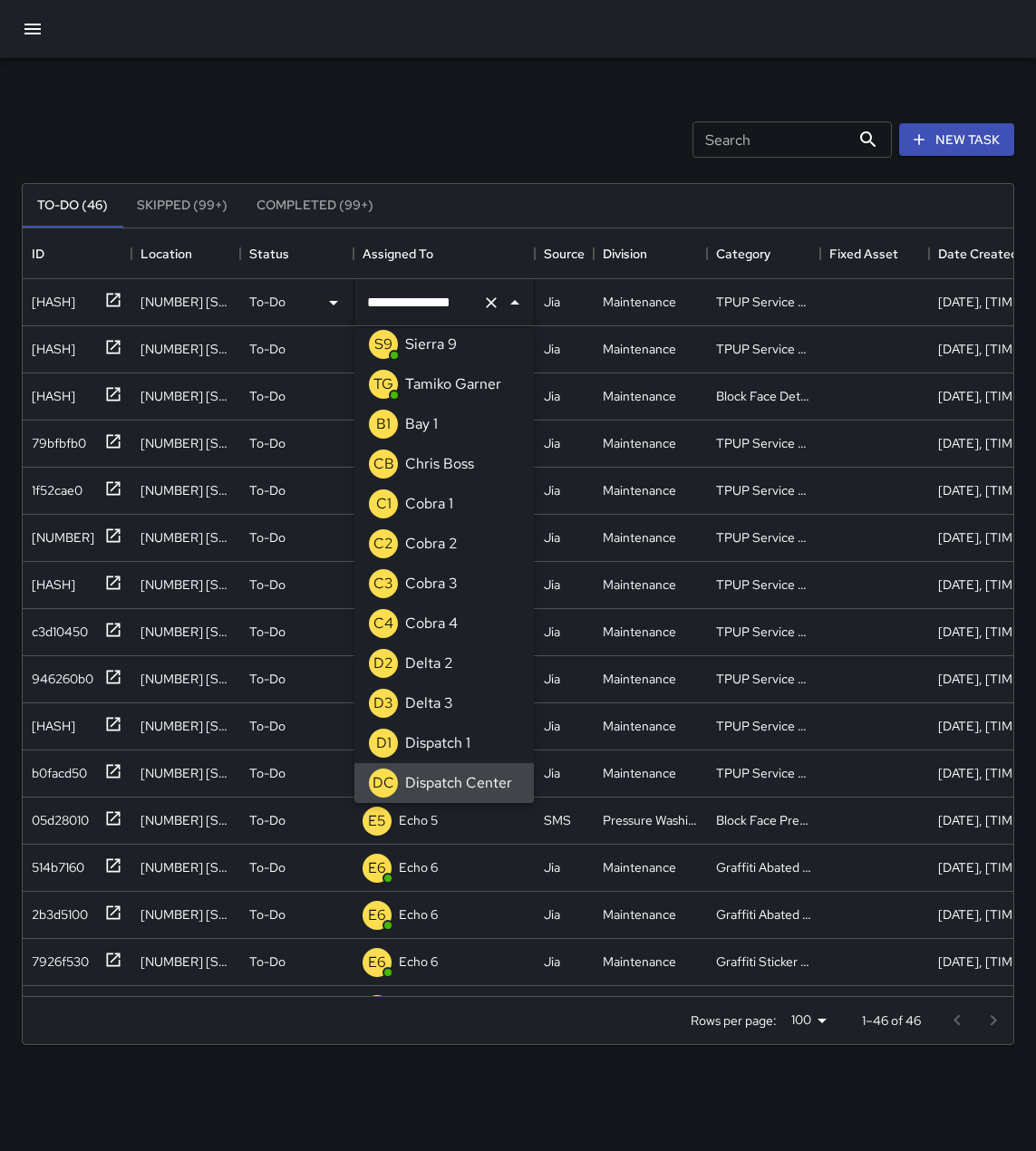 click 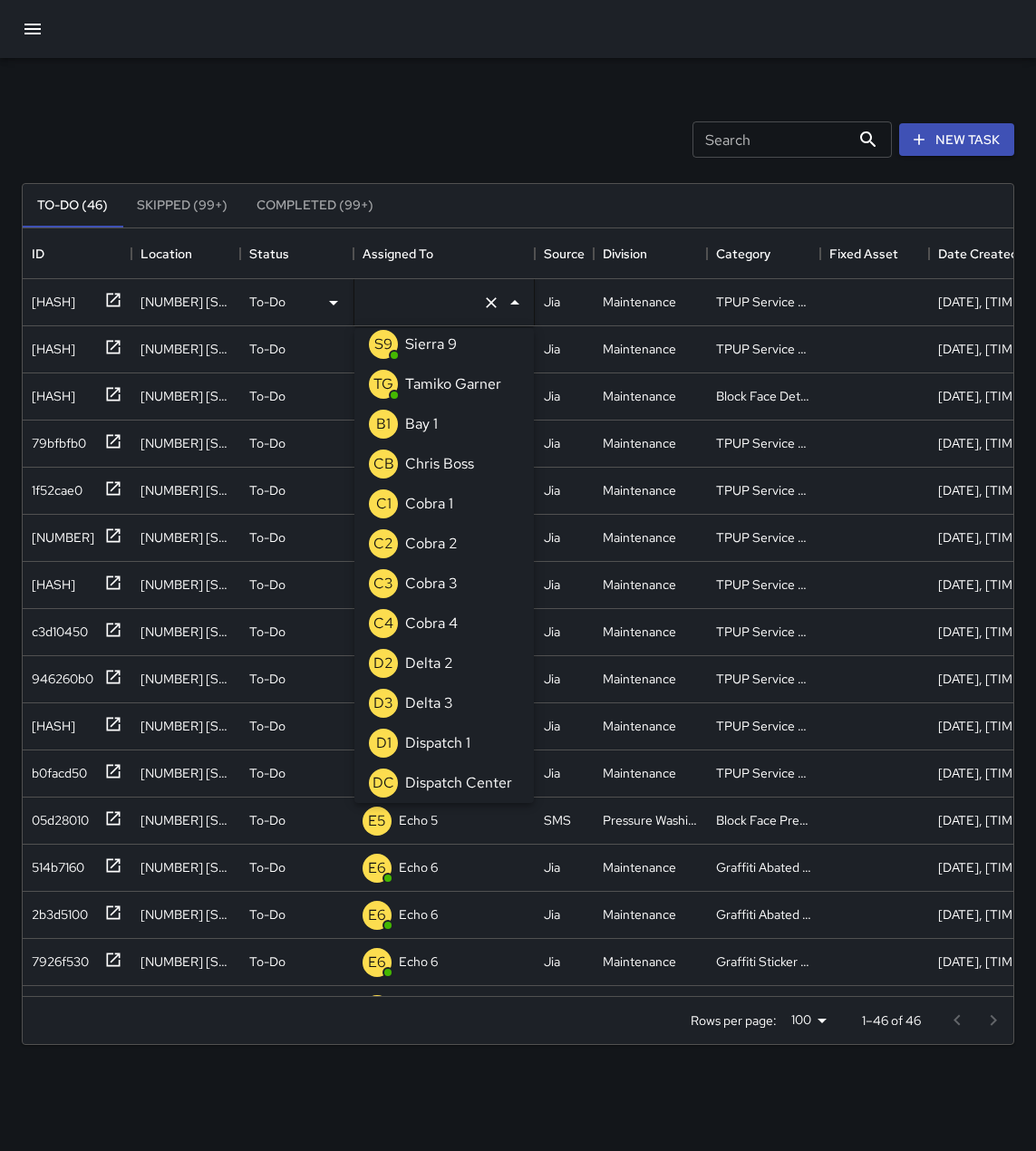 scroll, scrollTop: 7, scrollLeft: 0, axis: vertical 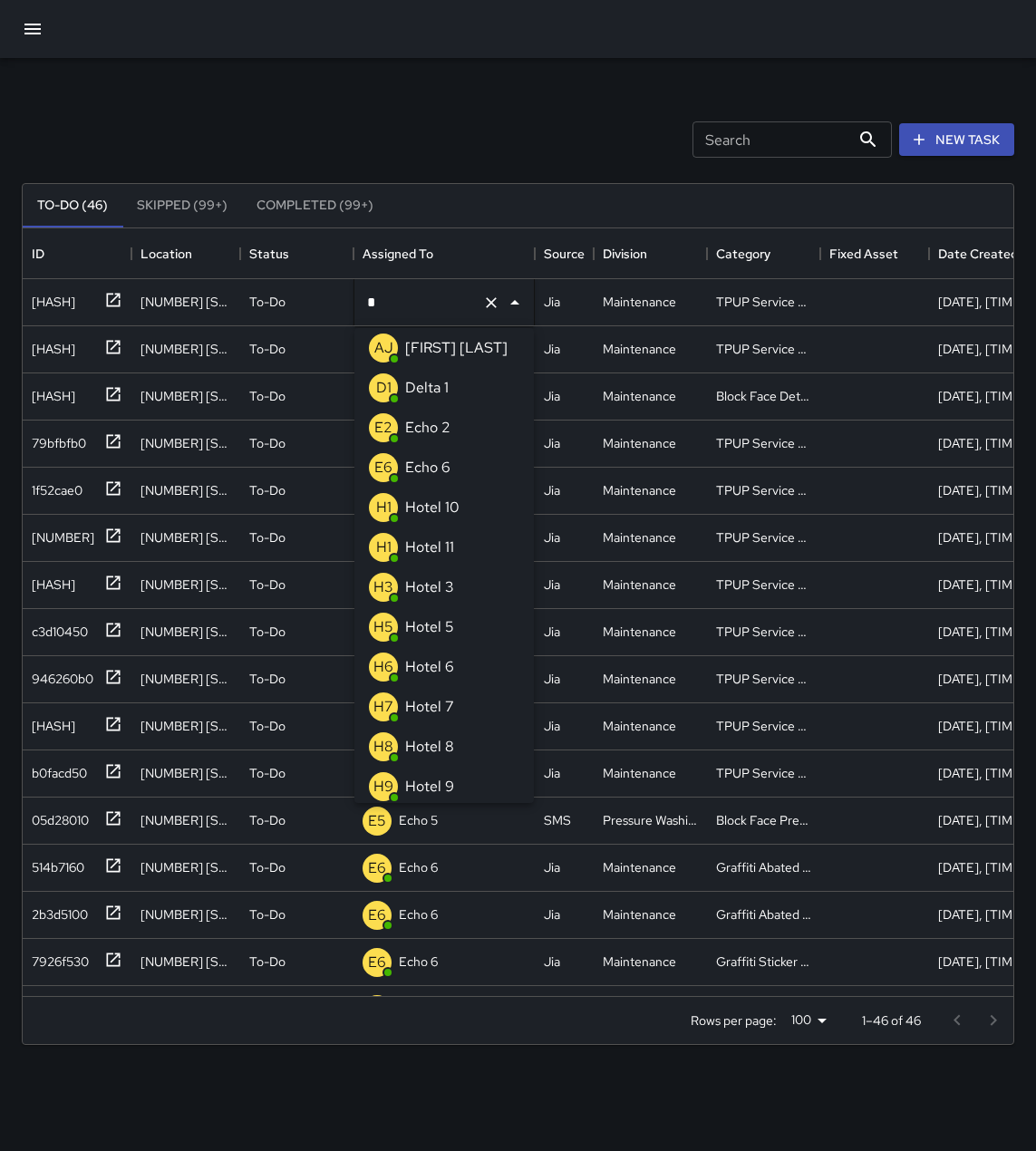 type on "**" 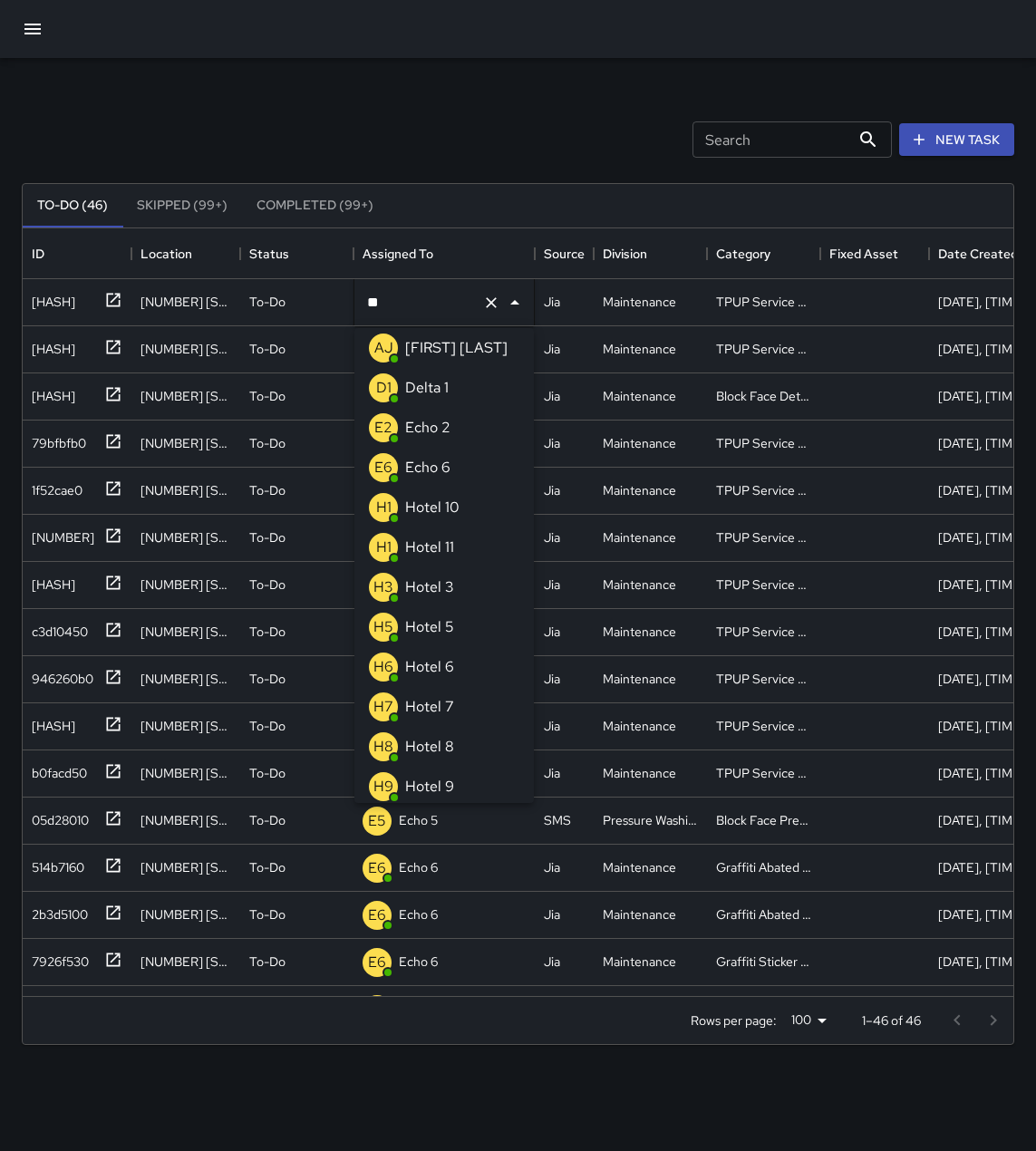 scroll, scrollTop: 0, scrollLeft: 0, axis: both 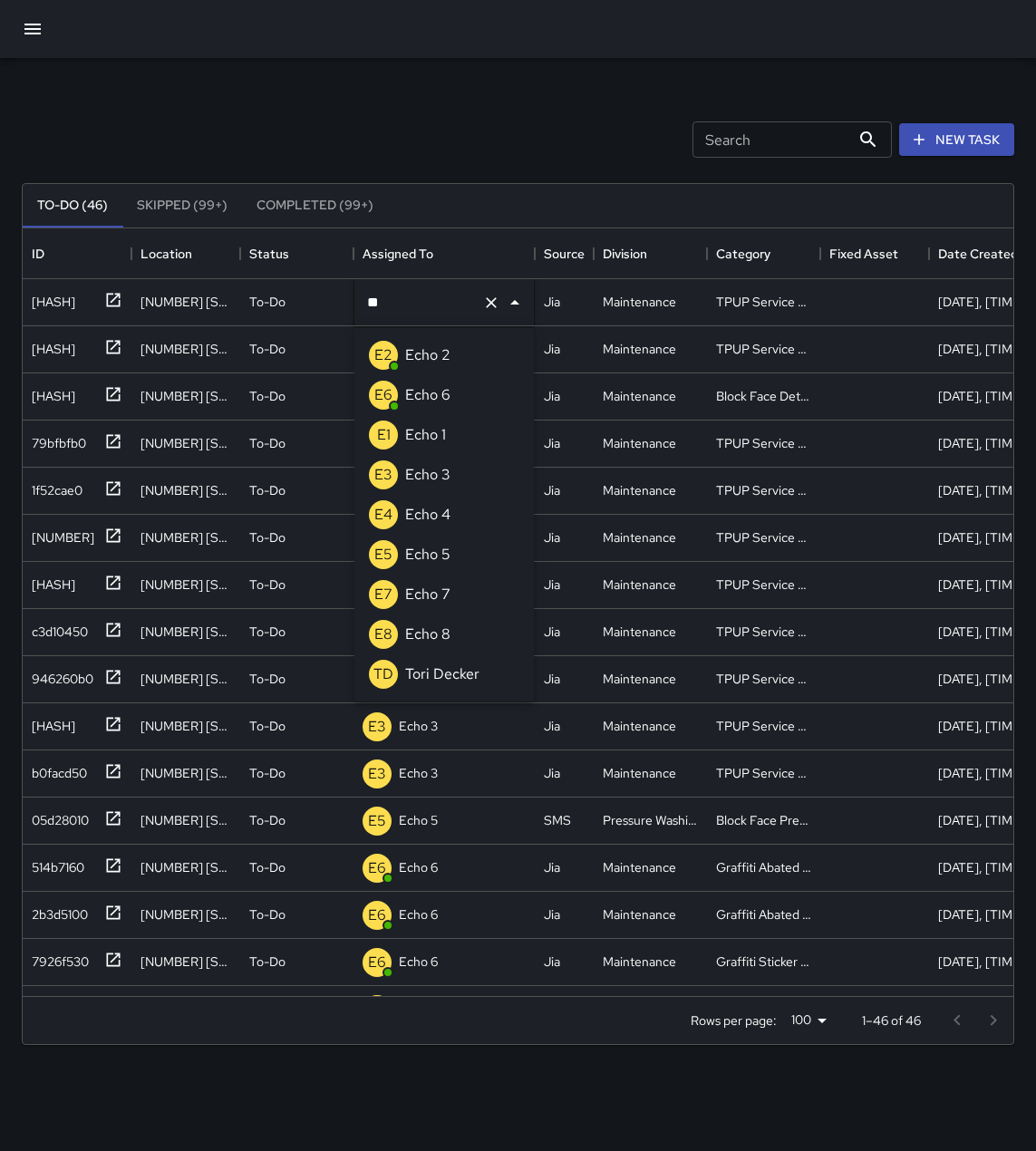 click on "E3 Echo 3" at bounding box center (444, 475) 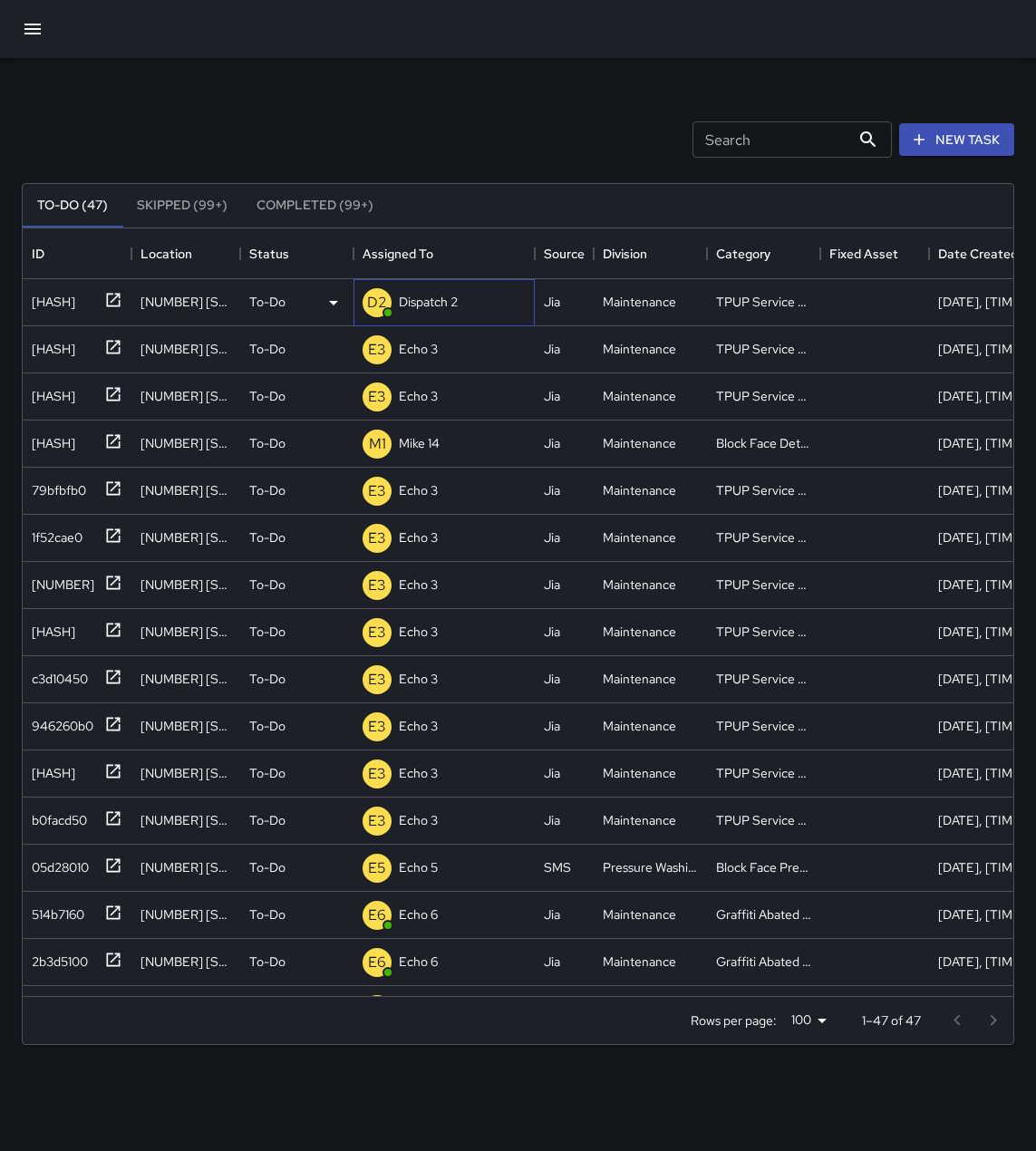 click on "Dispatch 2" at bounding box center (428, 302) 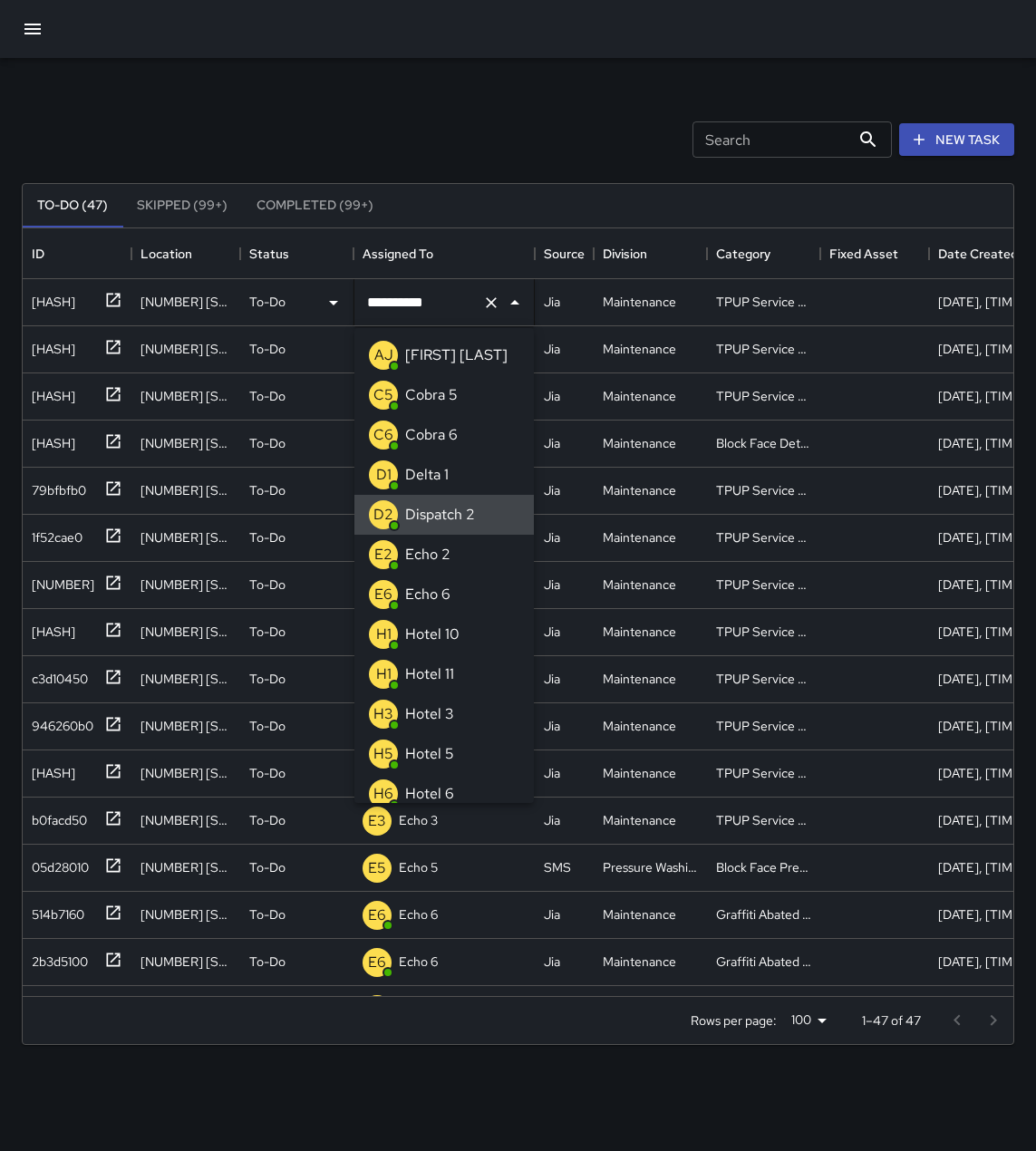 click 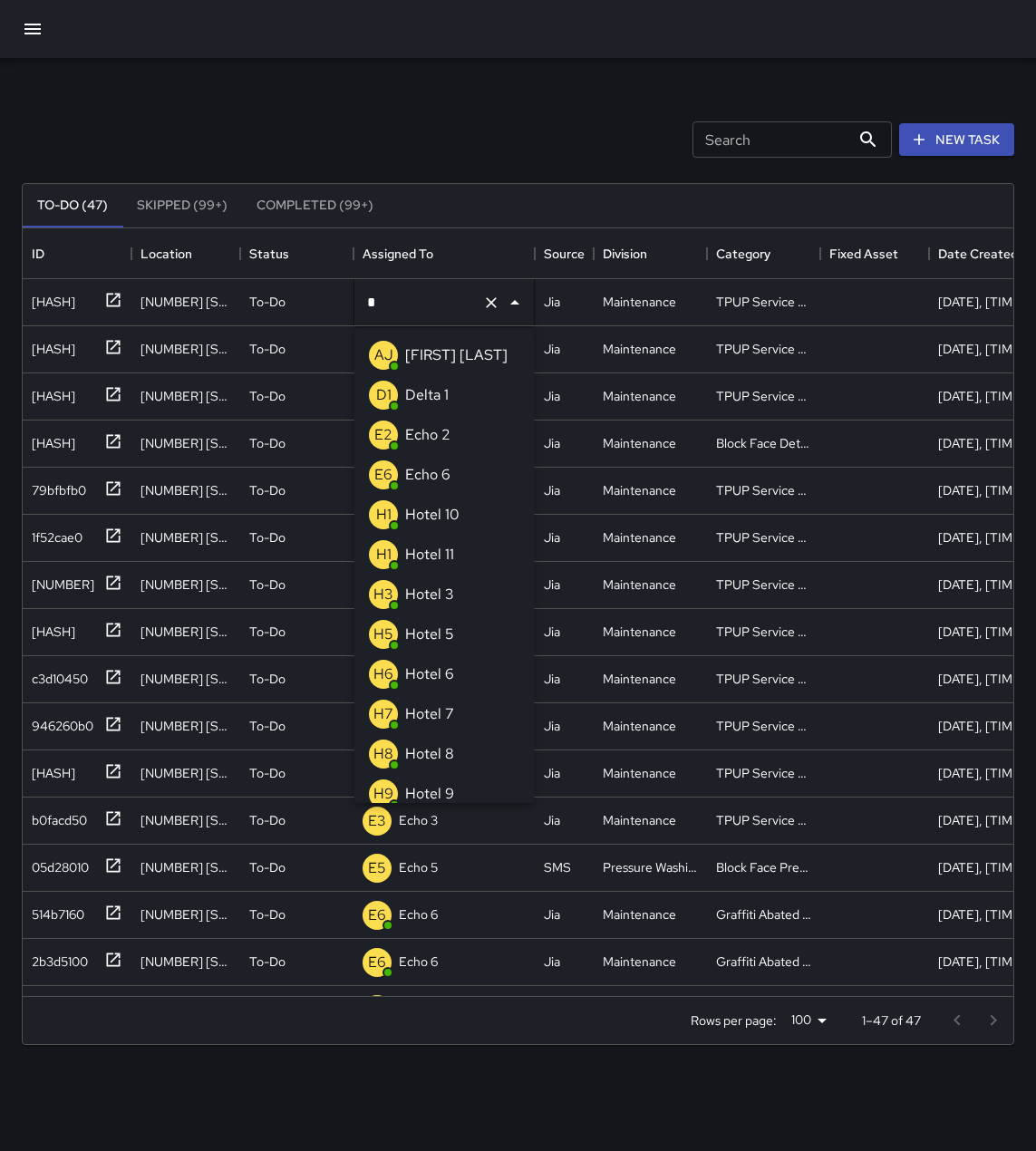 type on "**" 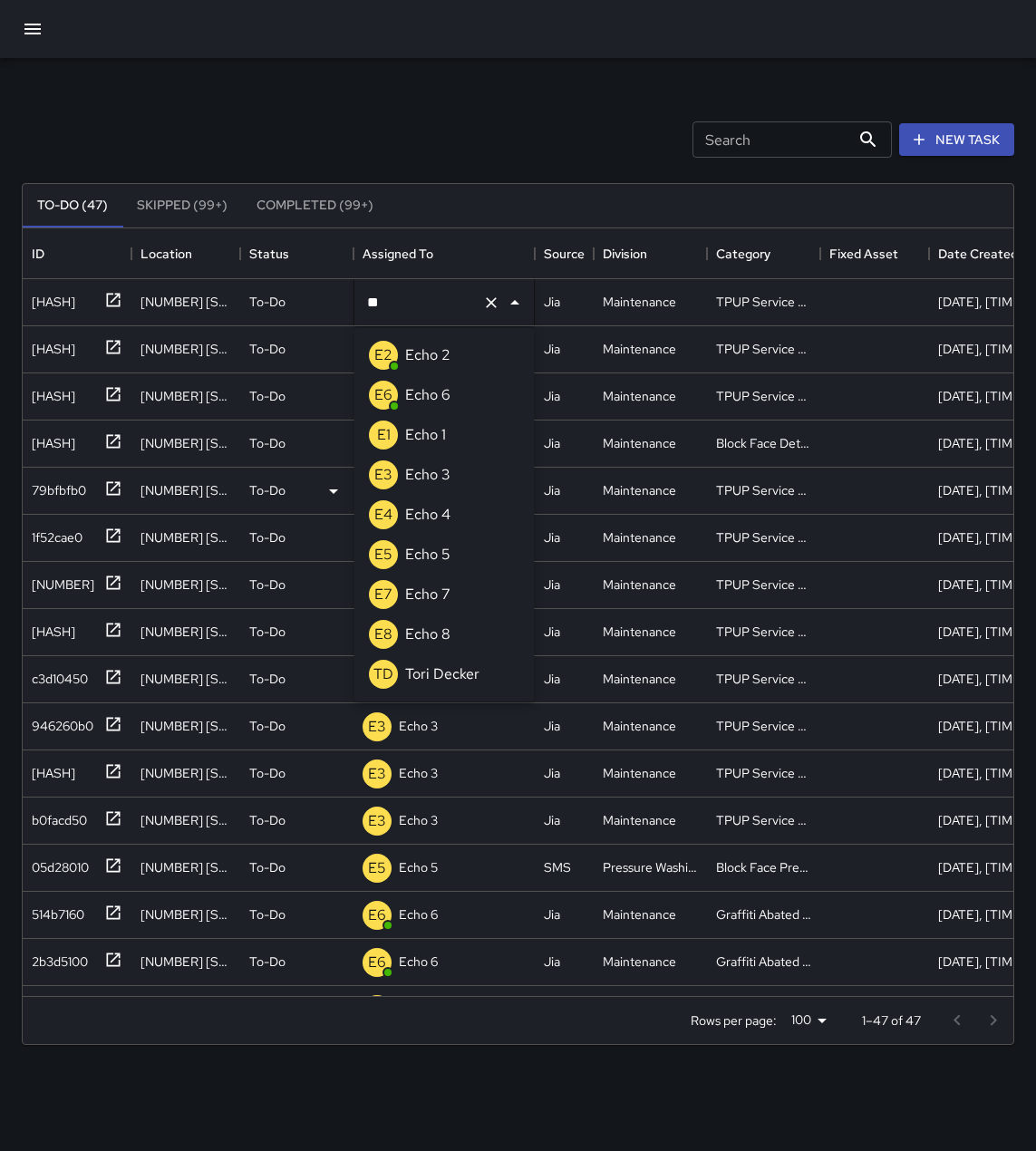 click on "E3 Echo 3" at bounding box center (444, 475) 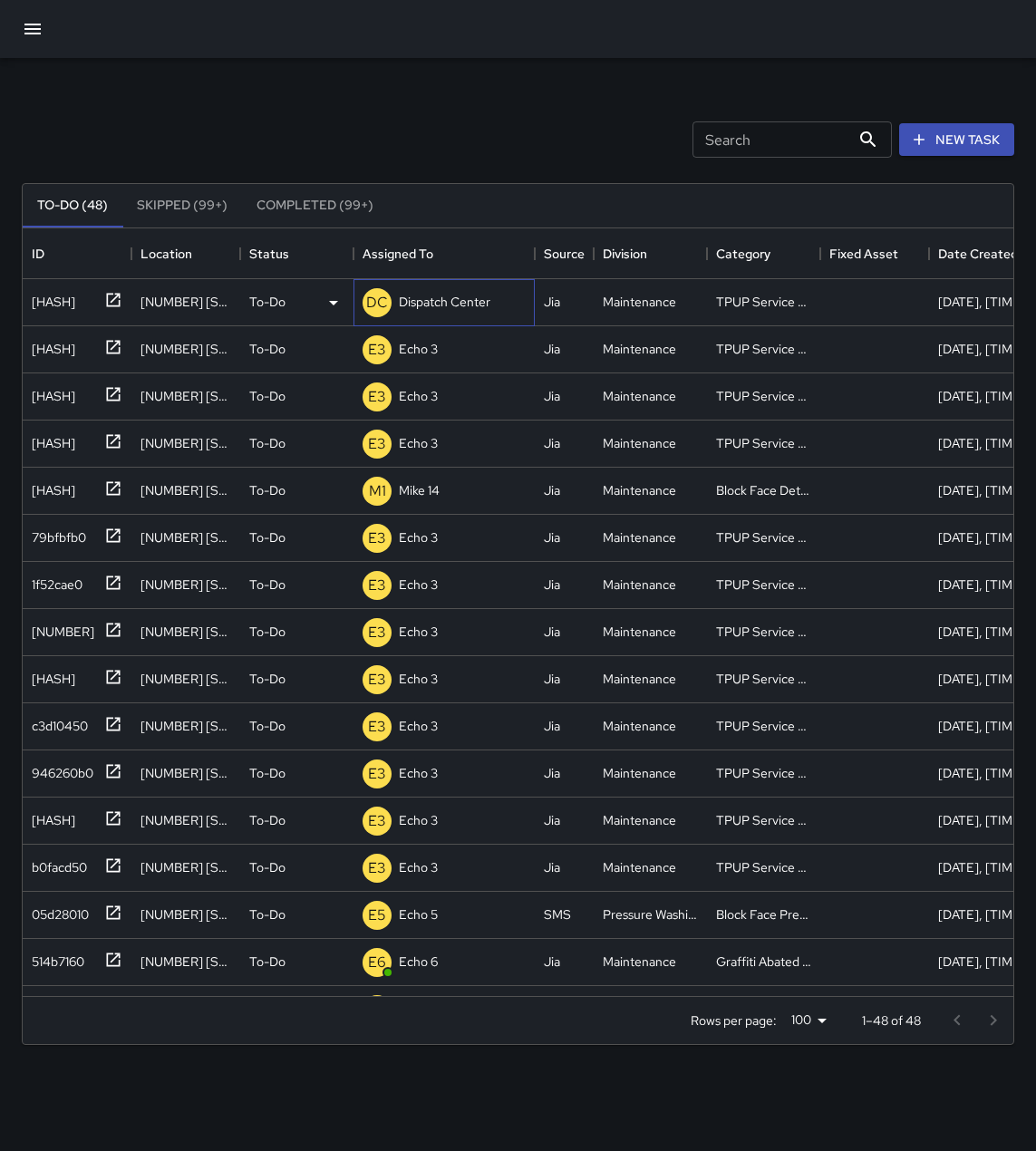 click on "Dispatch Center" at bounding box center (444, 302) 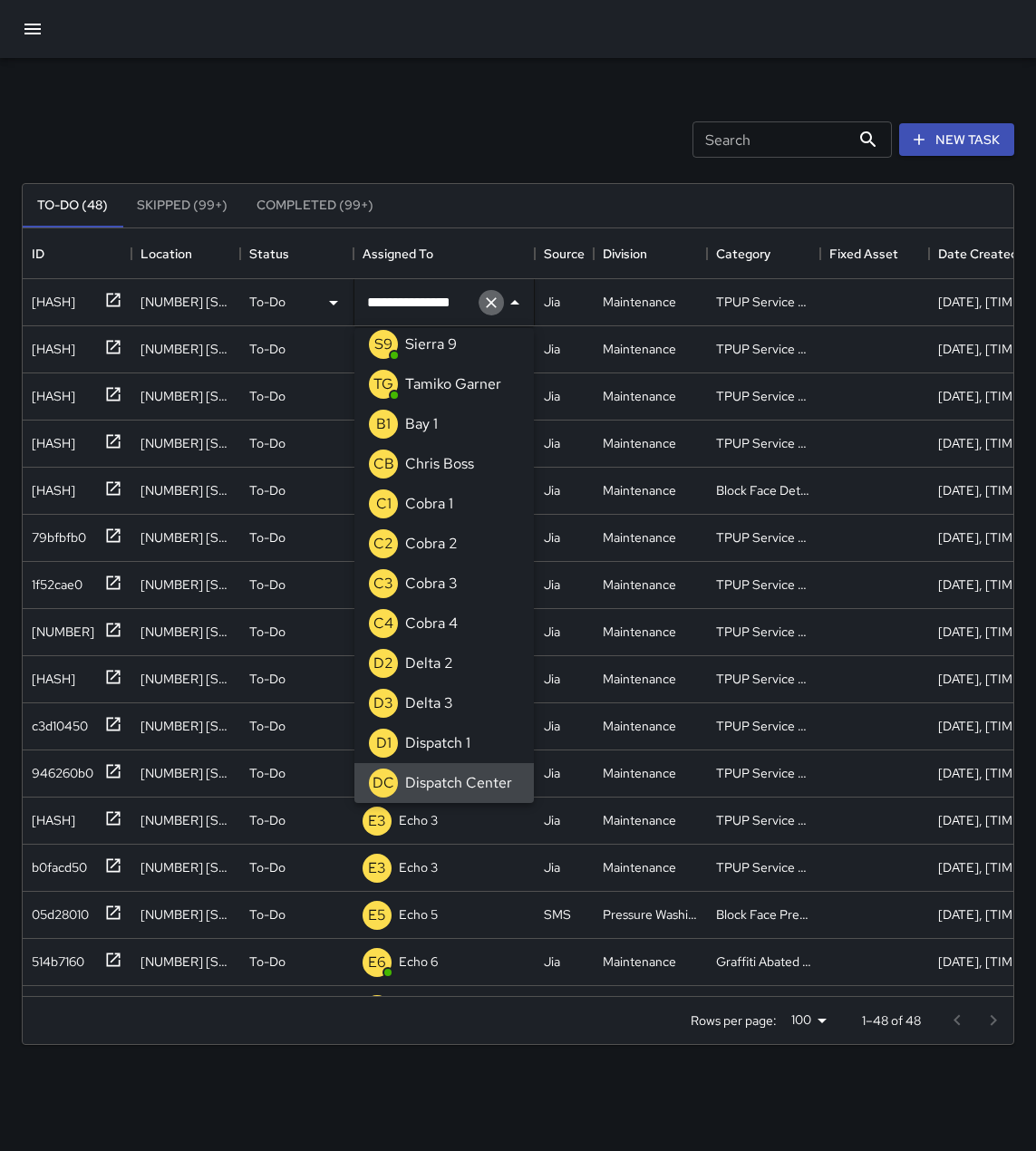 click 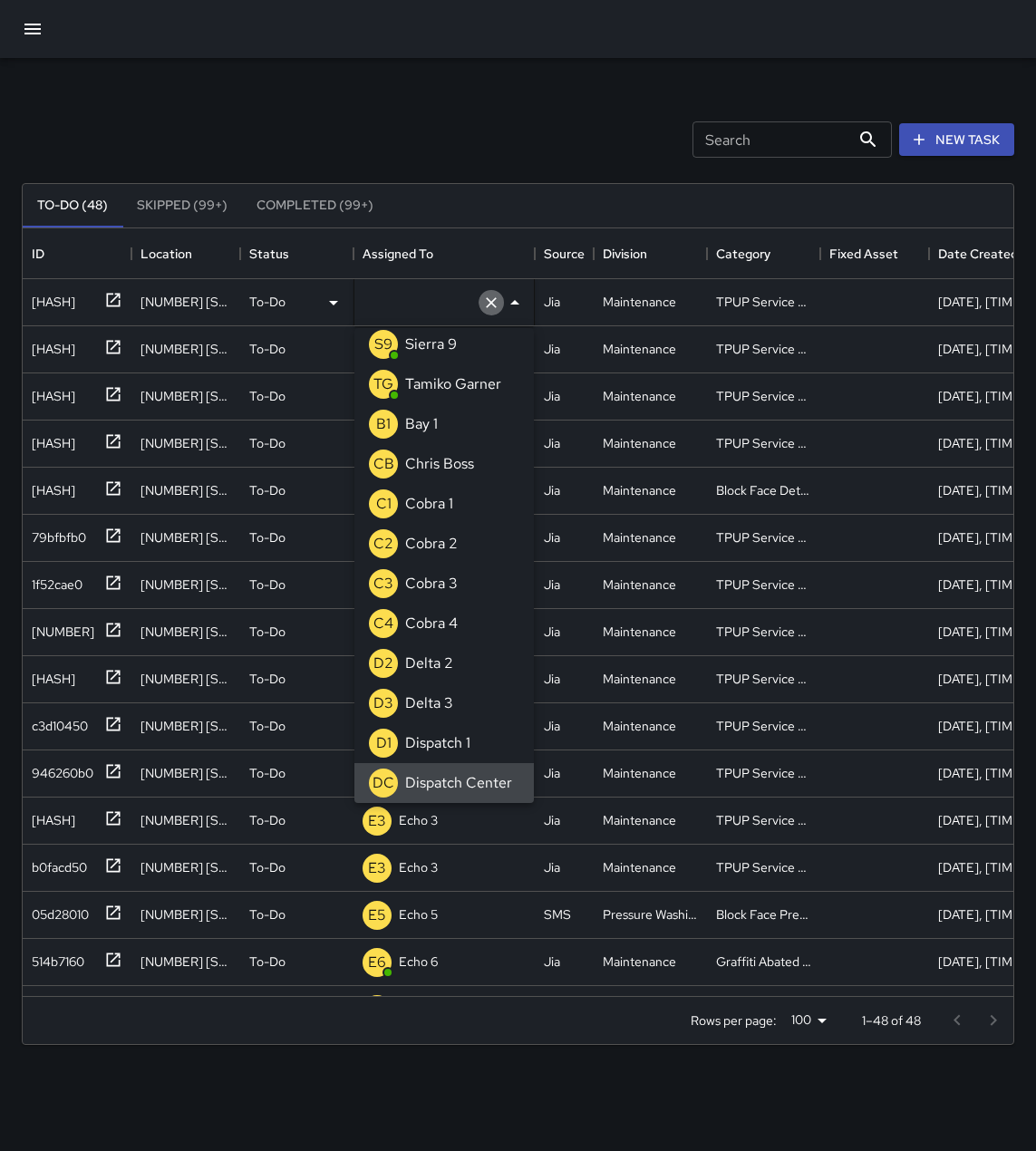 scroll, scrollTop: 7, scrollLeft: 0, axis: vertical 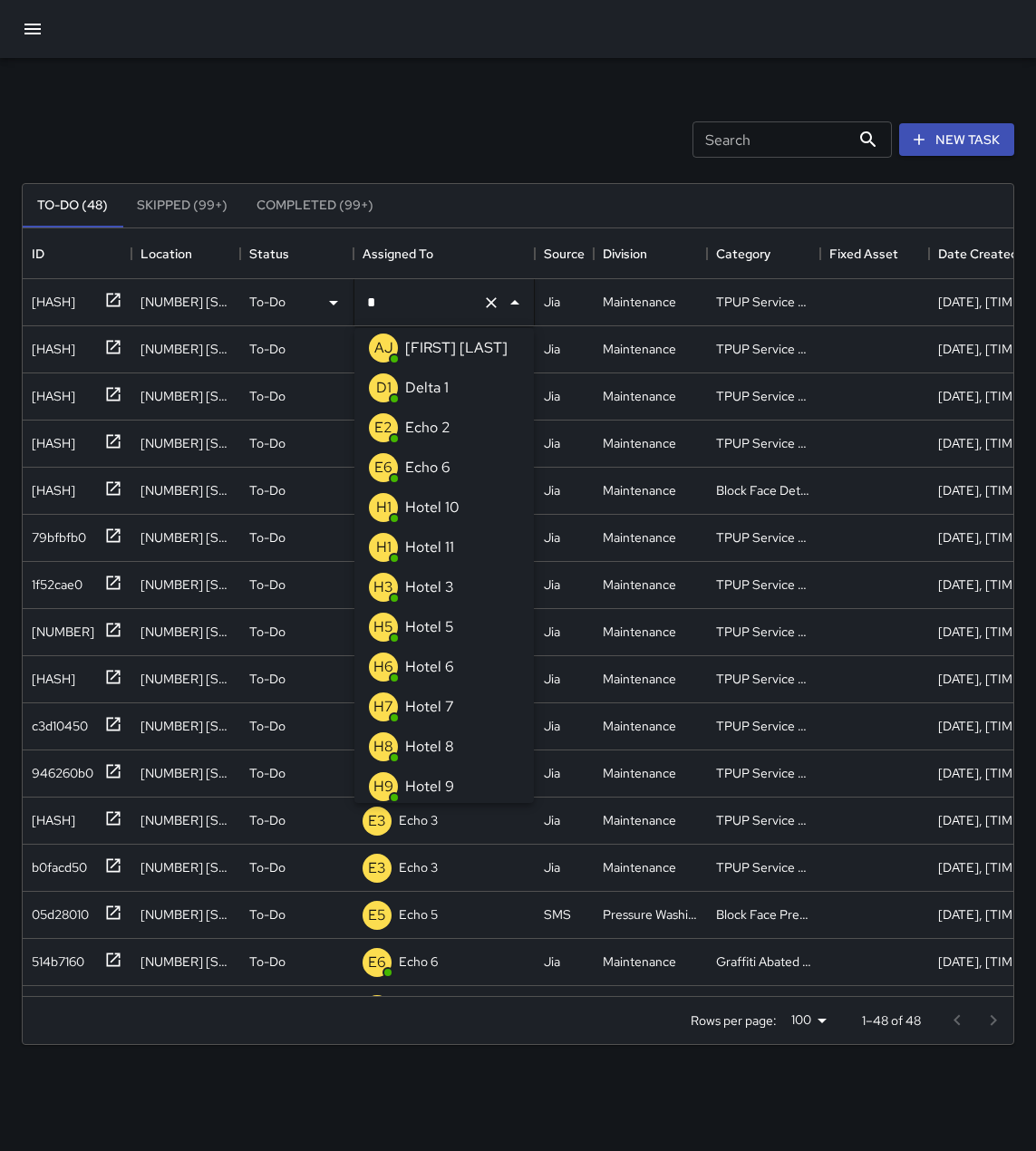 type on "**" 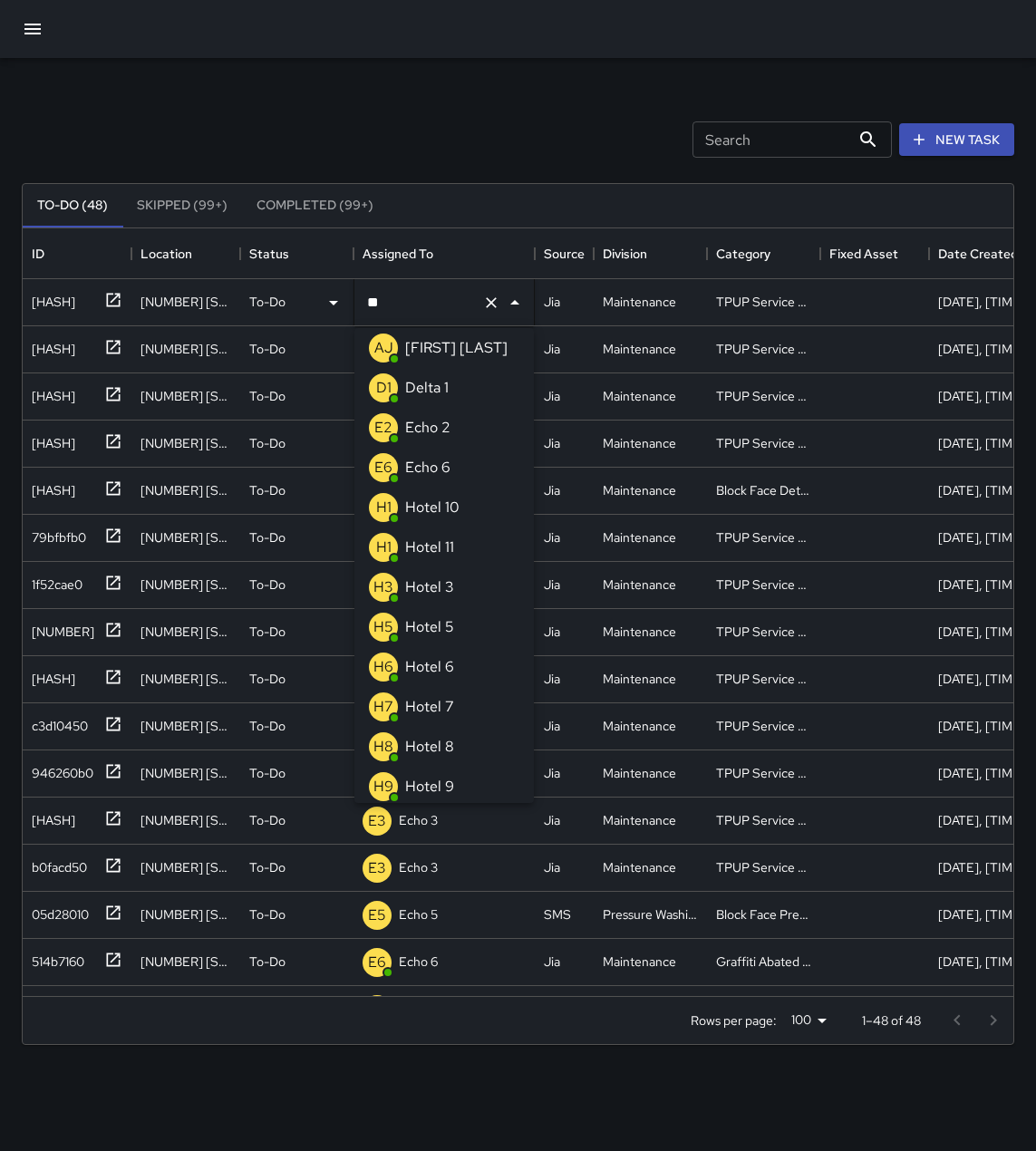 scroll, scrollTop: 0, scrollLeft: 0, axis: both 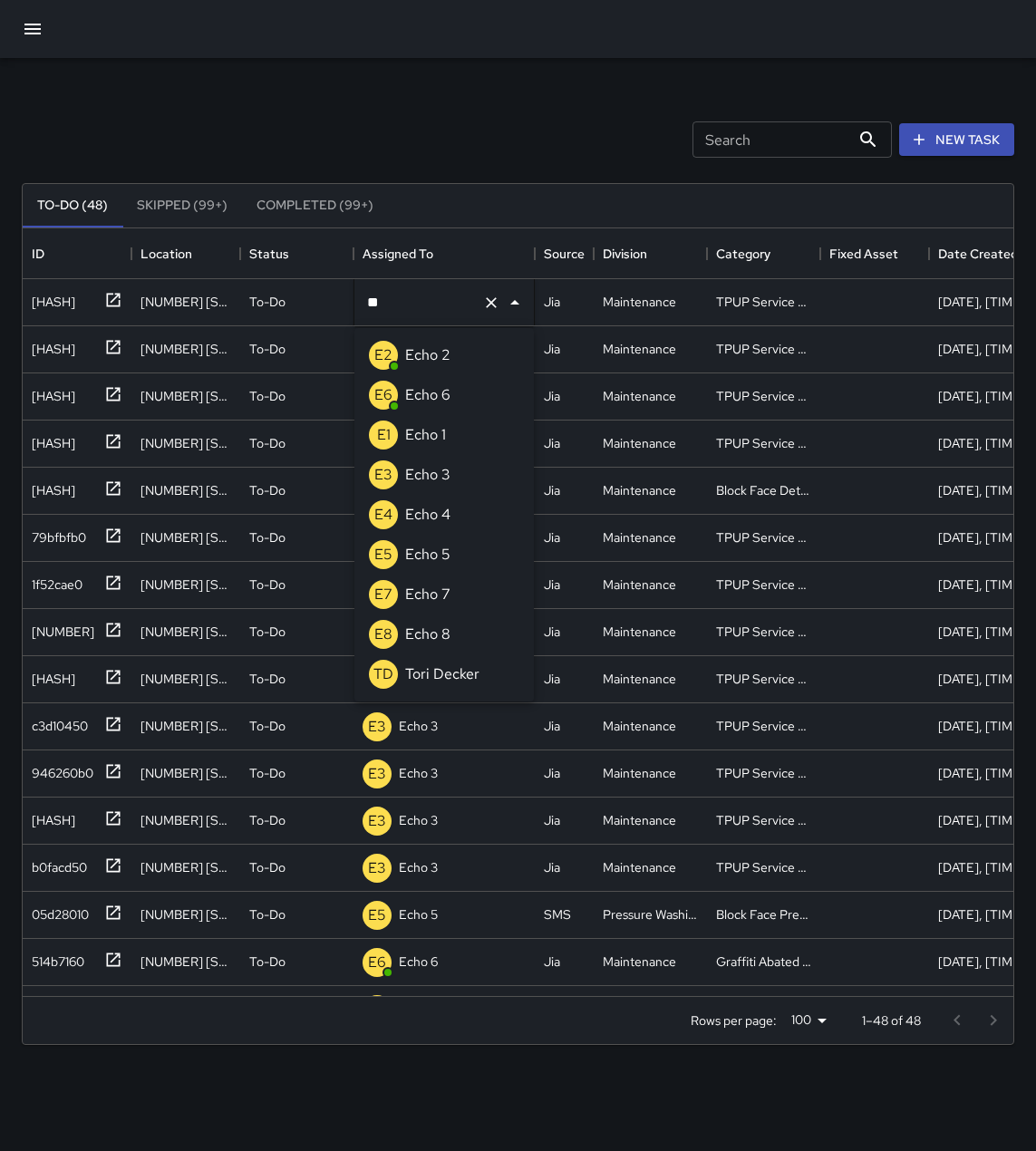click on "E3 Echo 3" at bounding box center [444, 475] 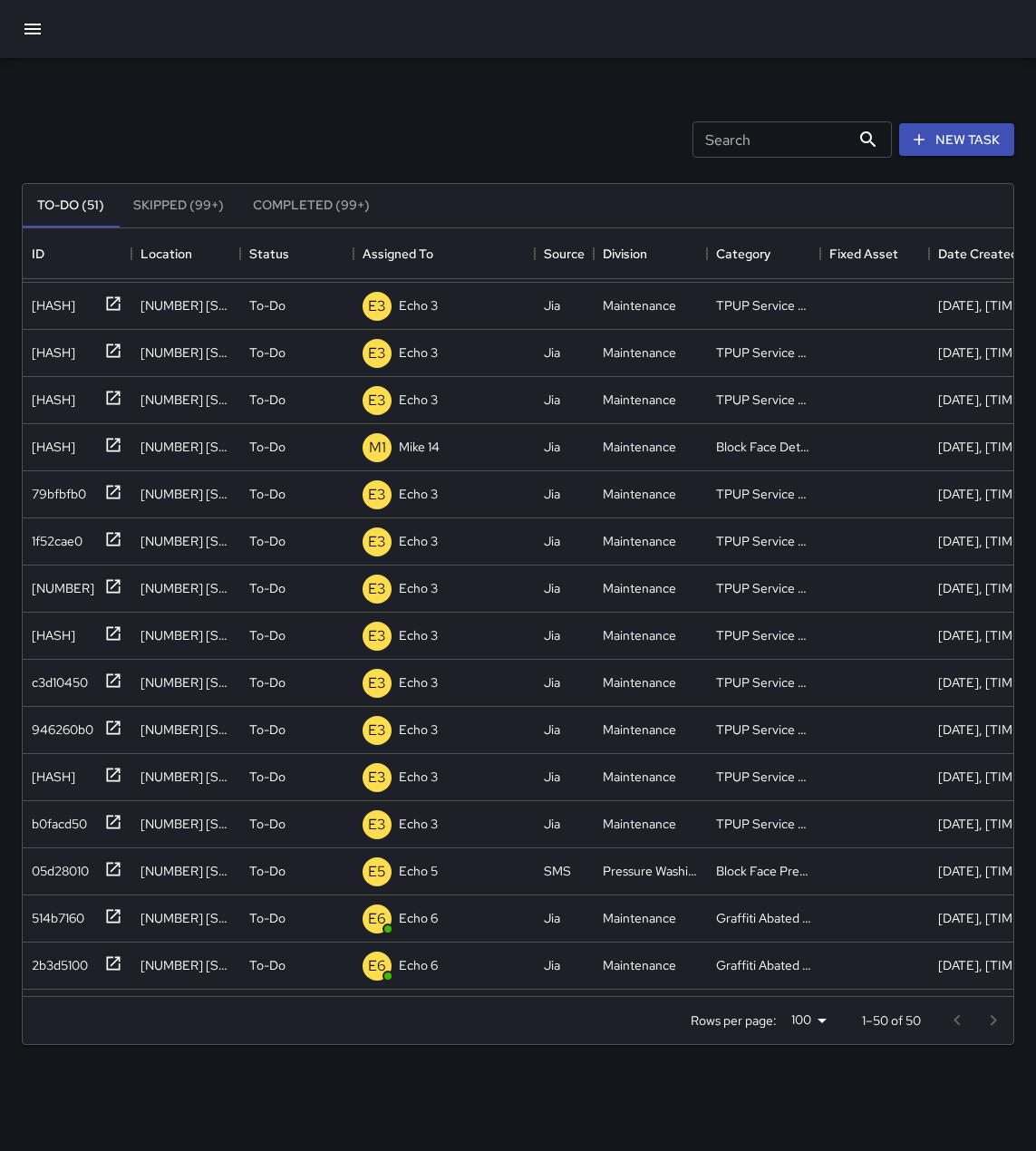 scroll, scrollTop: 232, scrollLeft: 0, axis: vertical 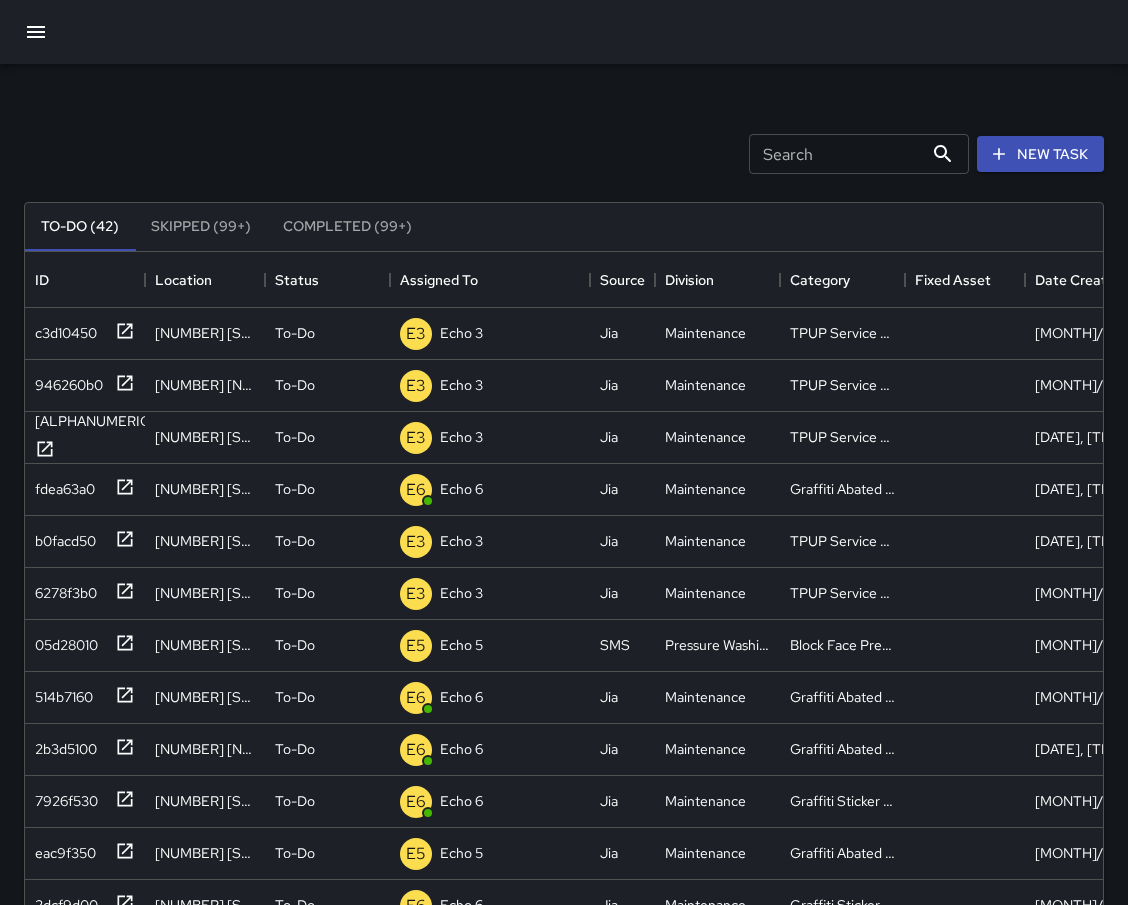 click 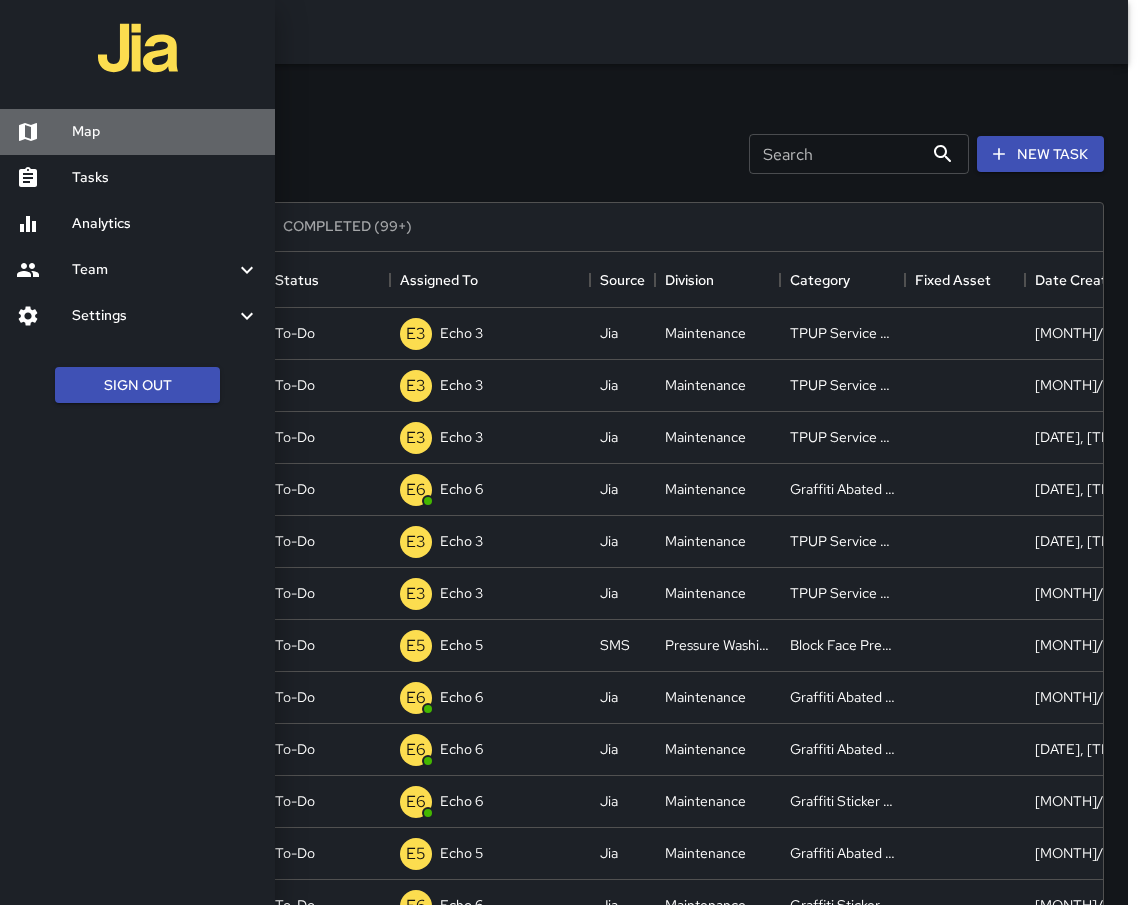 click on "Map" at bounding box center [165, 132] 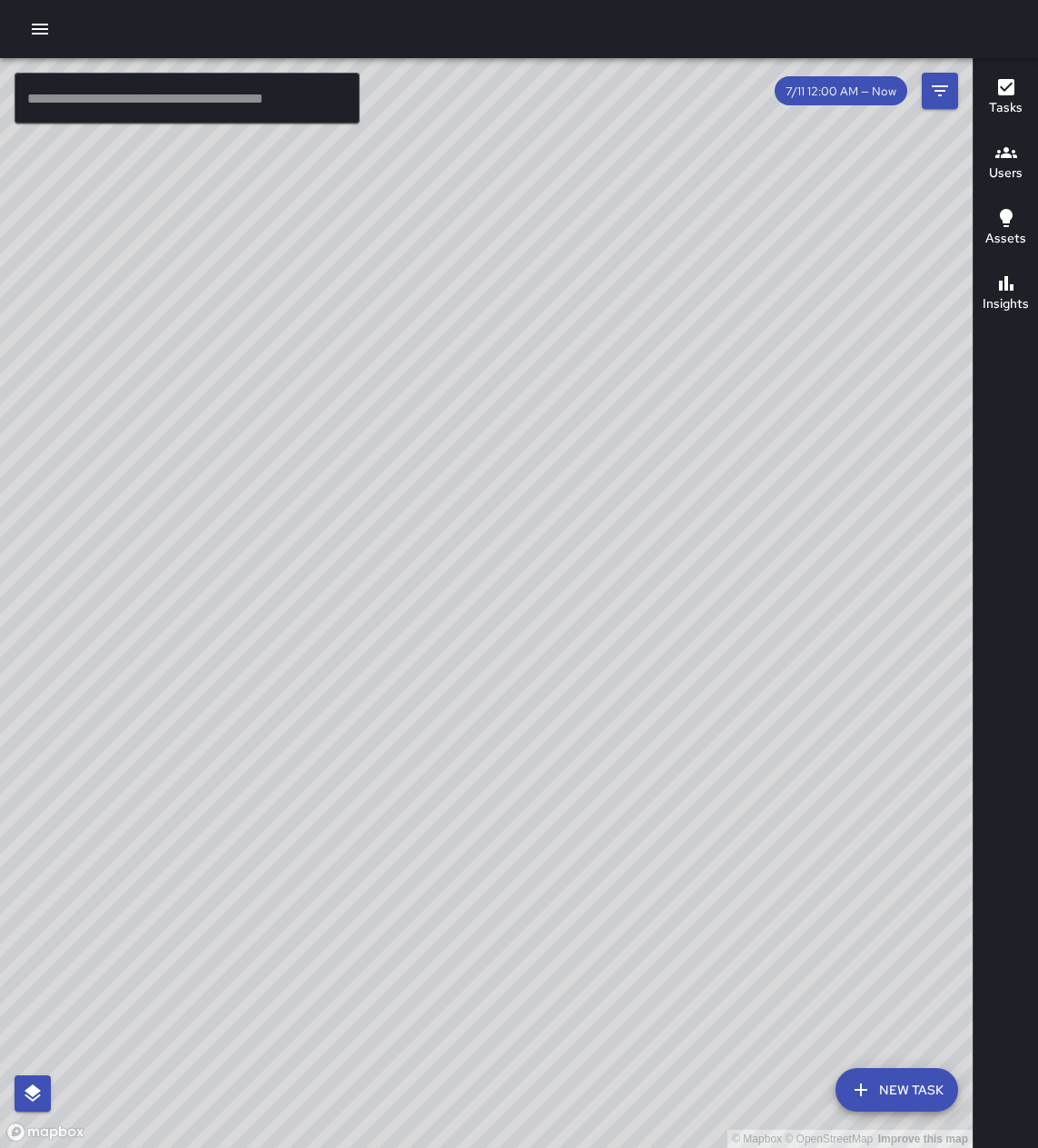 drag, startPoint x: 195, startPoint y: 794, endPoint x: 688, endPoint y: 468, distance: 591.0372 